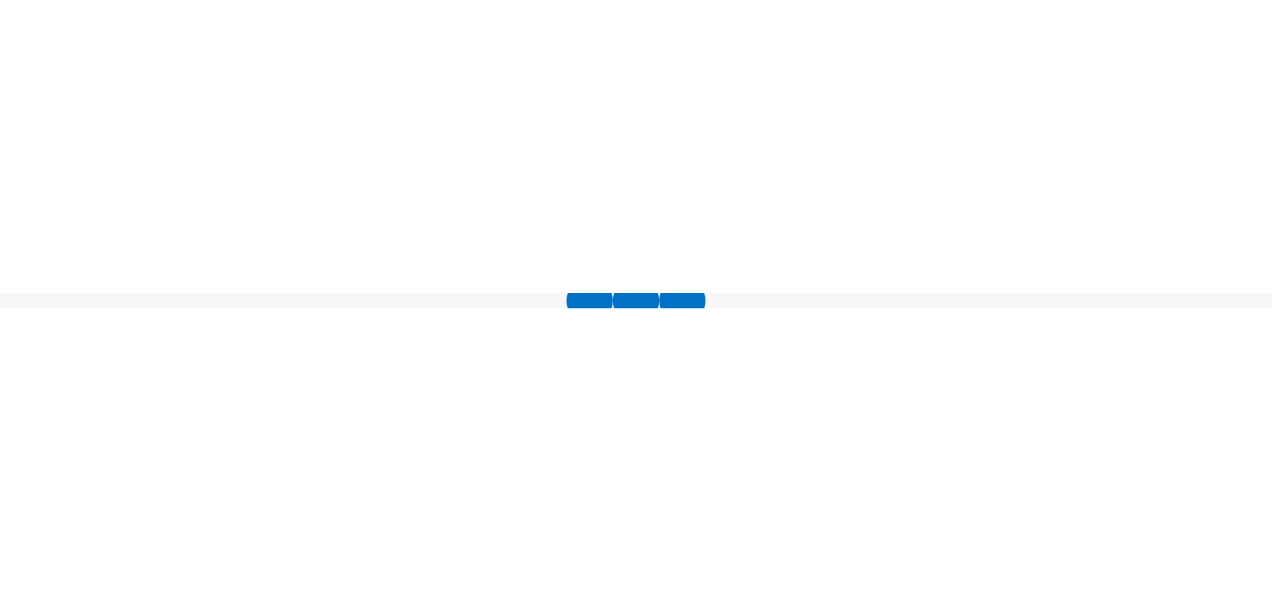 scroll, scrollTop: 0, scrollLeft: 0, axis: both 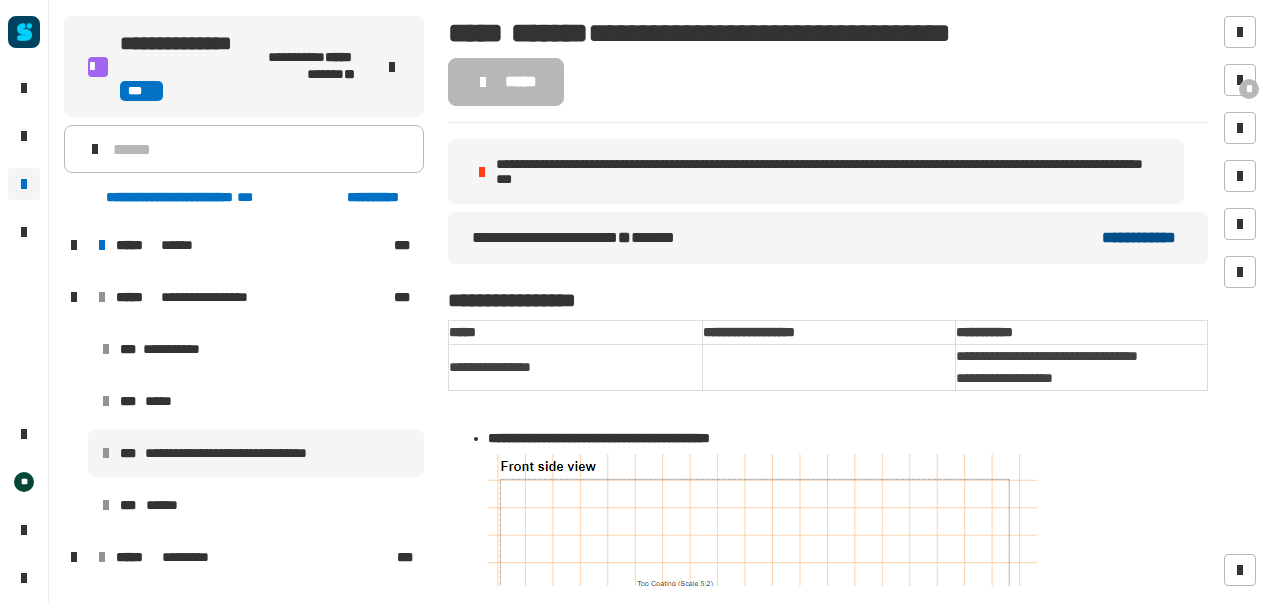 click on "**********" 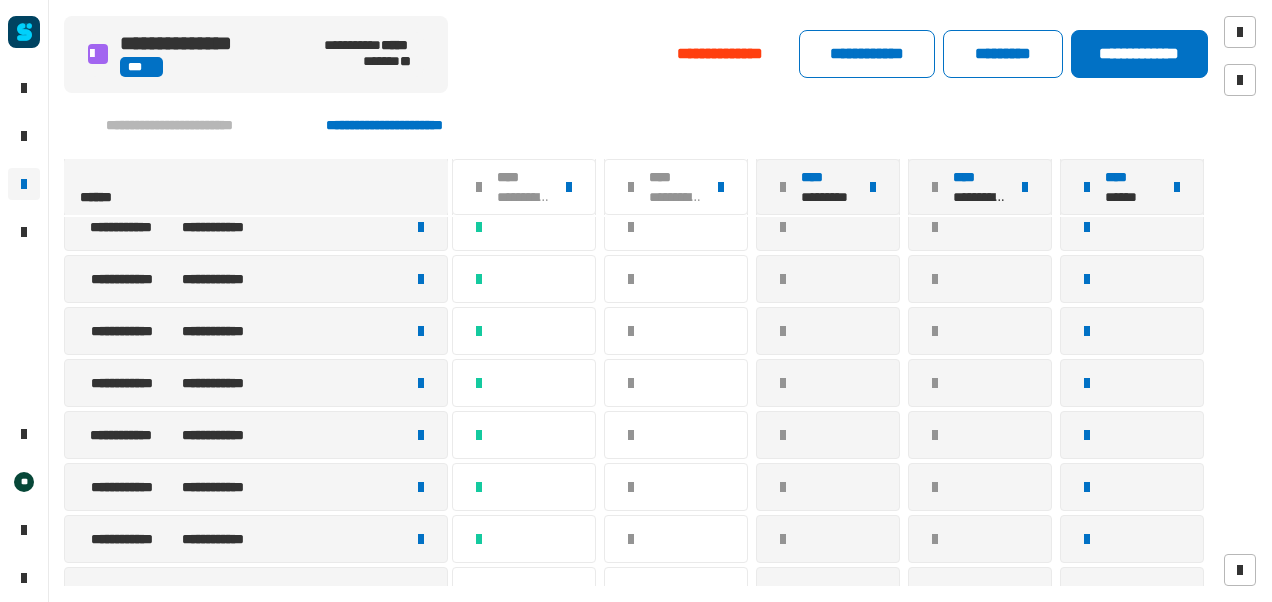 scroll, scrollTop: 432, scrollLeft: 0, axis: vertical 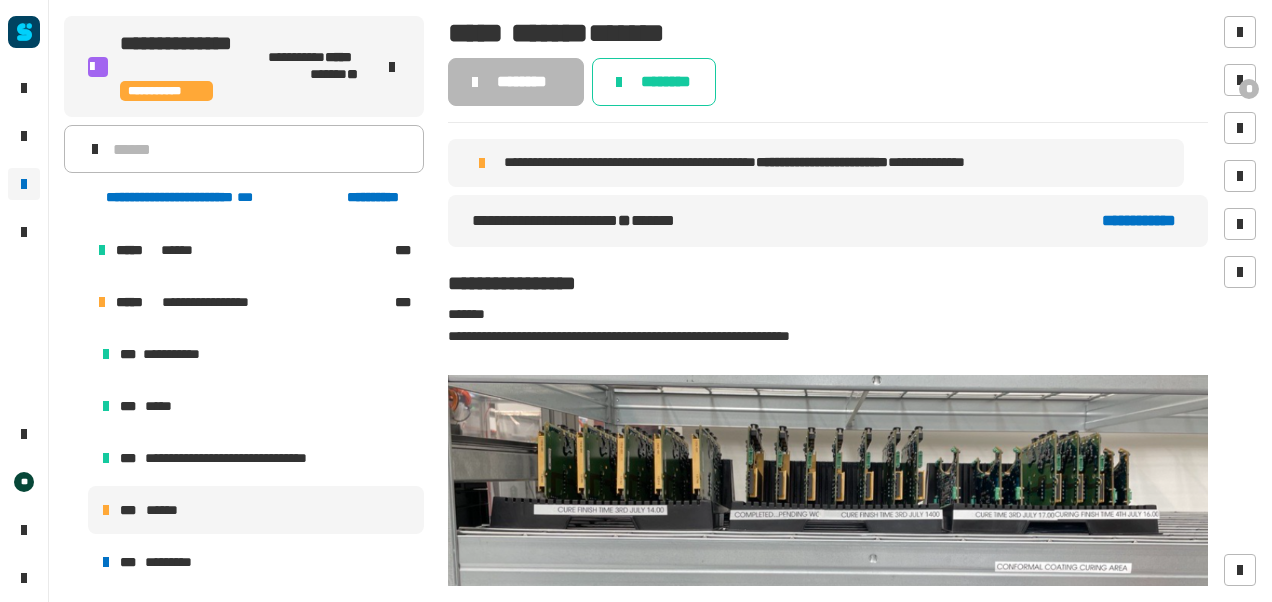 click on "*** ******" at bounding box center (256, 510) 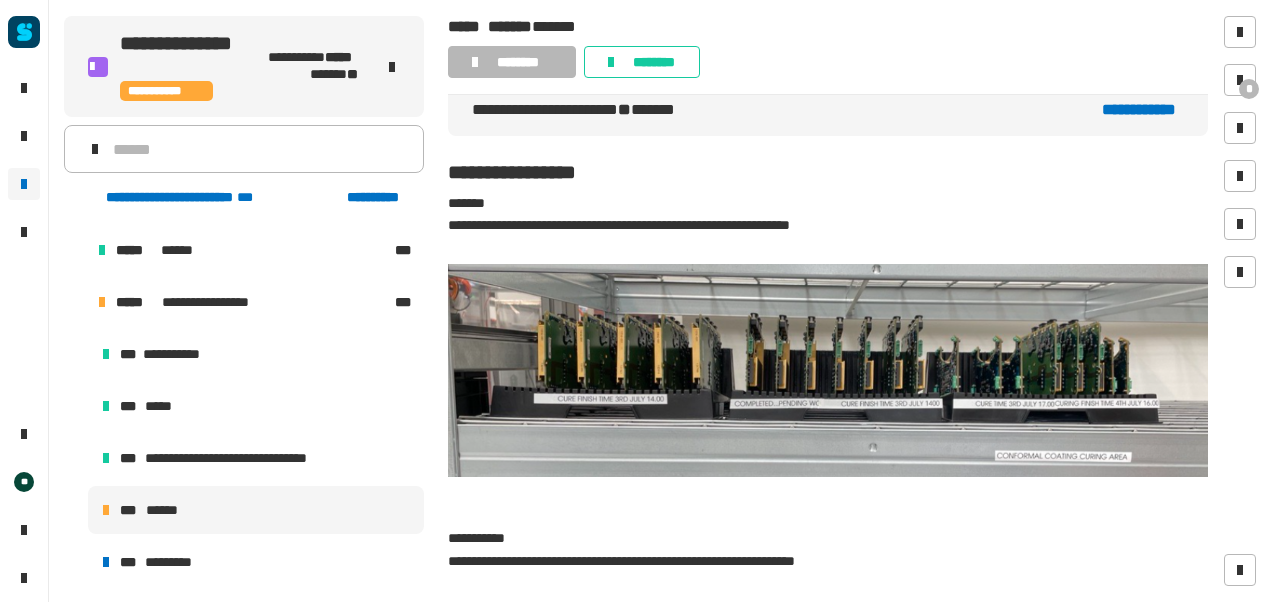 scroll, scrollTop: 80, scrollLeft: 0, axis: vertical 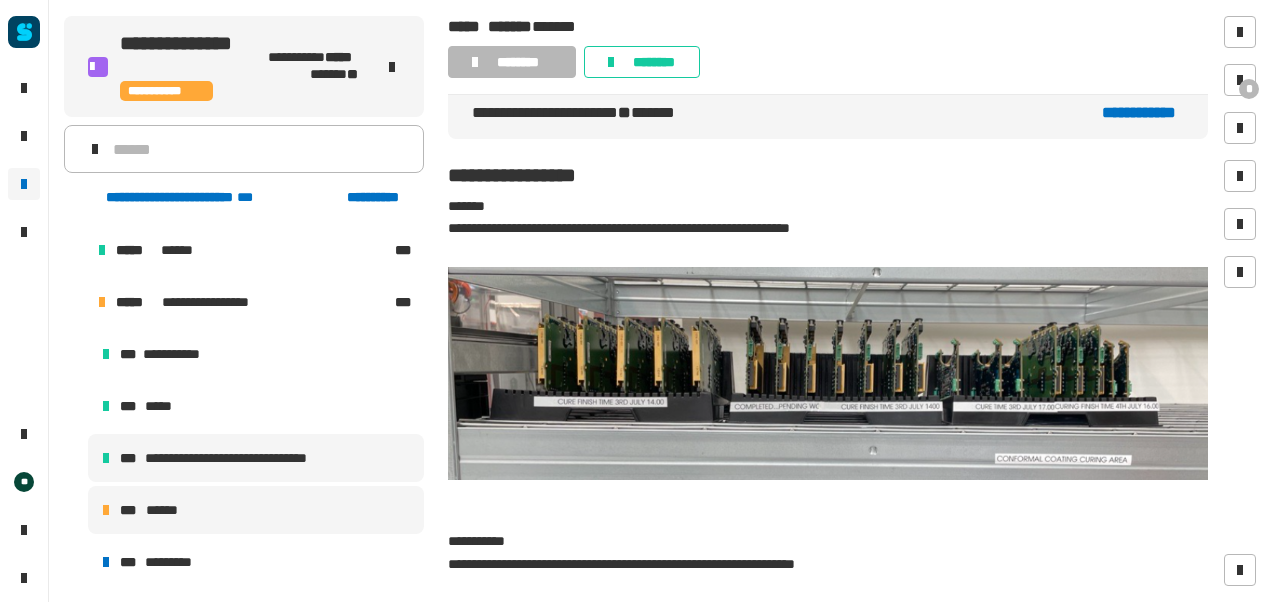 click on "**********" at bounding box center (247, 458) 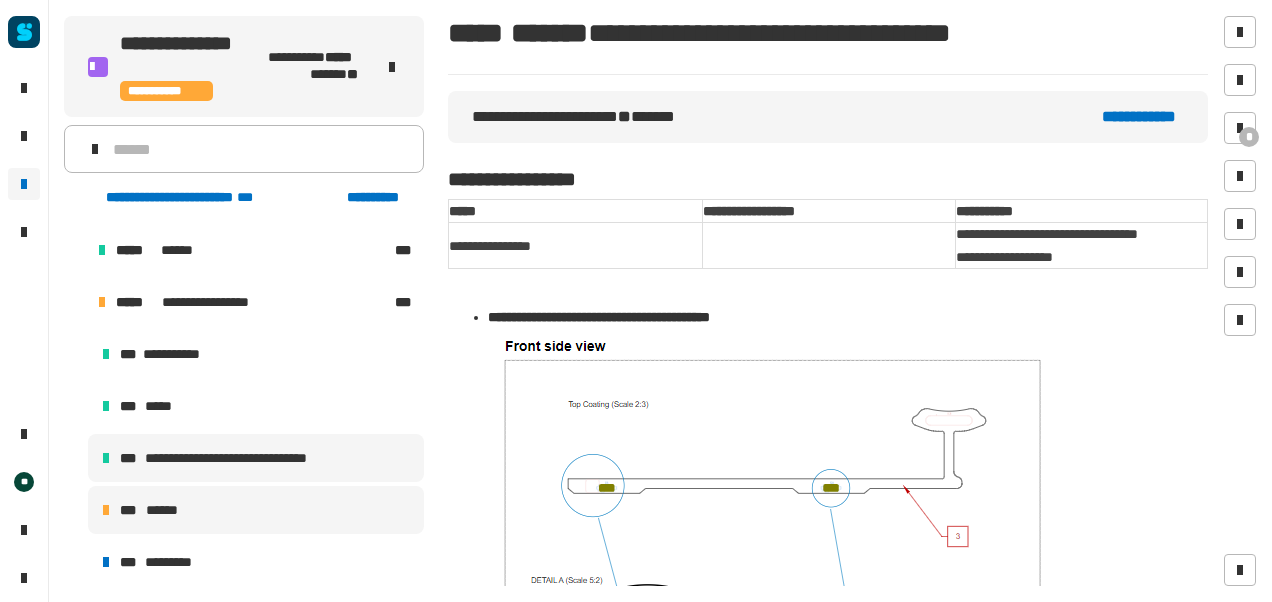 click on "*** ******" at bounding box center (256, 510) 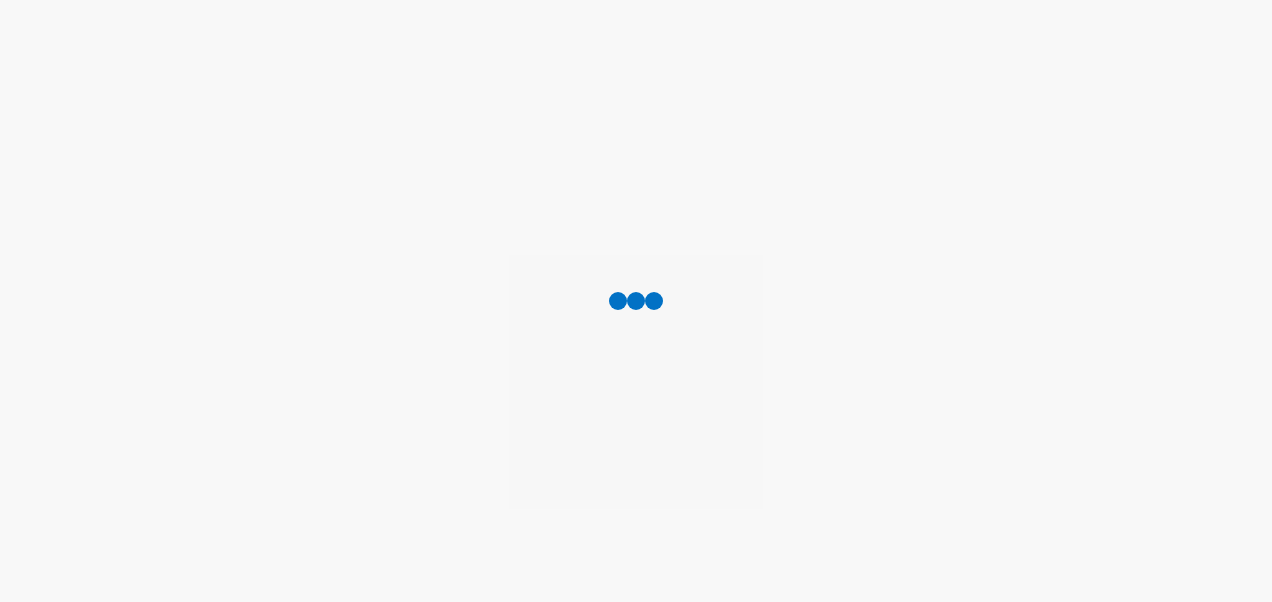 scroll, scrollTop: 0, scrollLeft: 0, axis: both 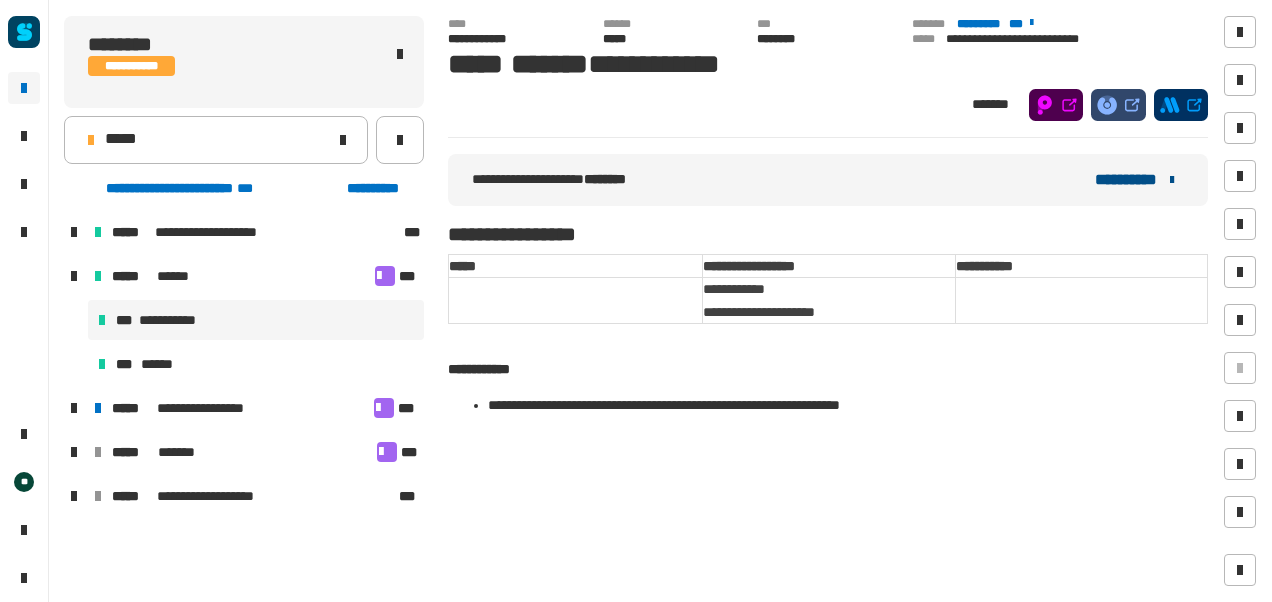 click on "**********" 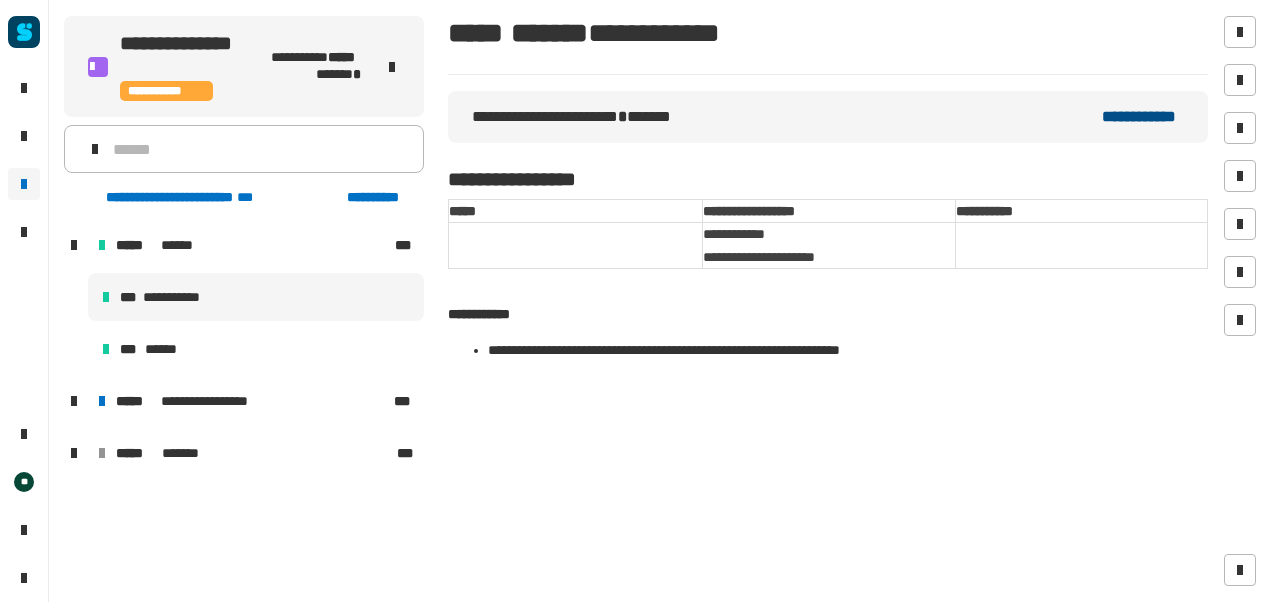 click on "**********" 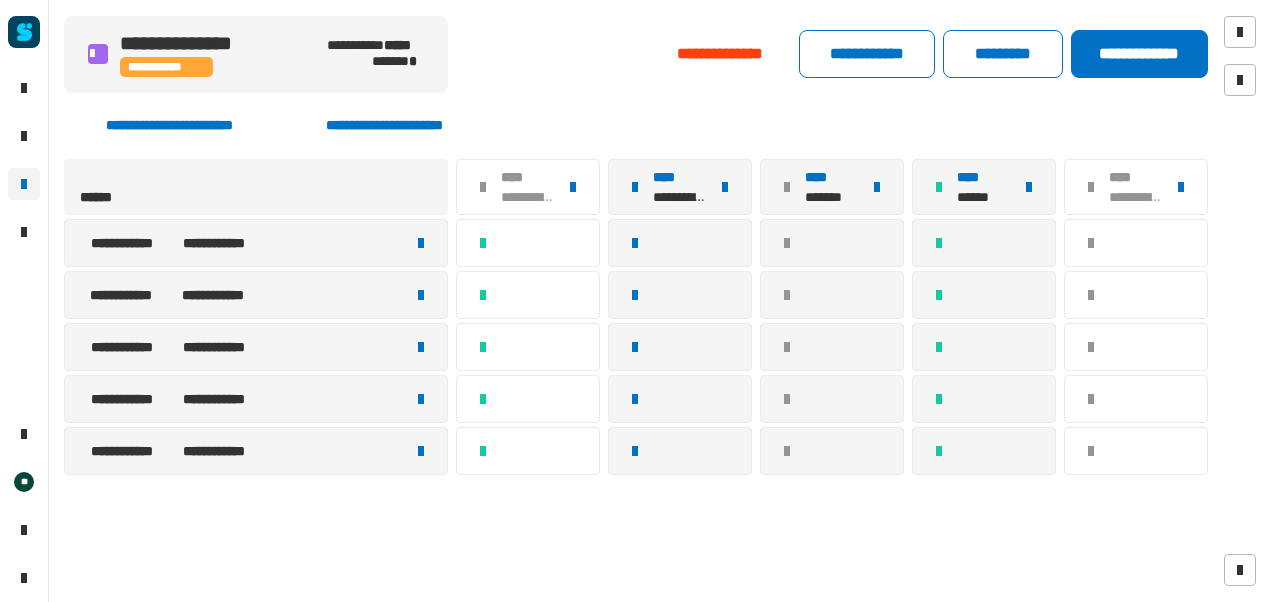 click at bounding box center (421, 243) 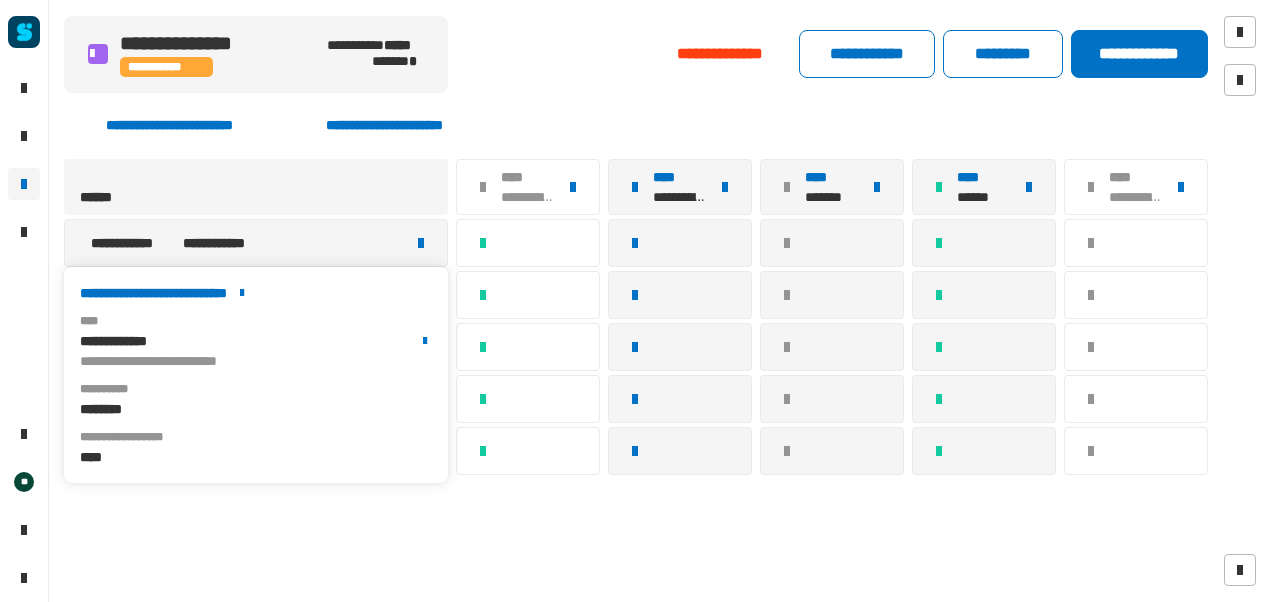 click on "**********" at bounding box center [256, 293] 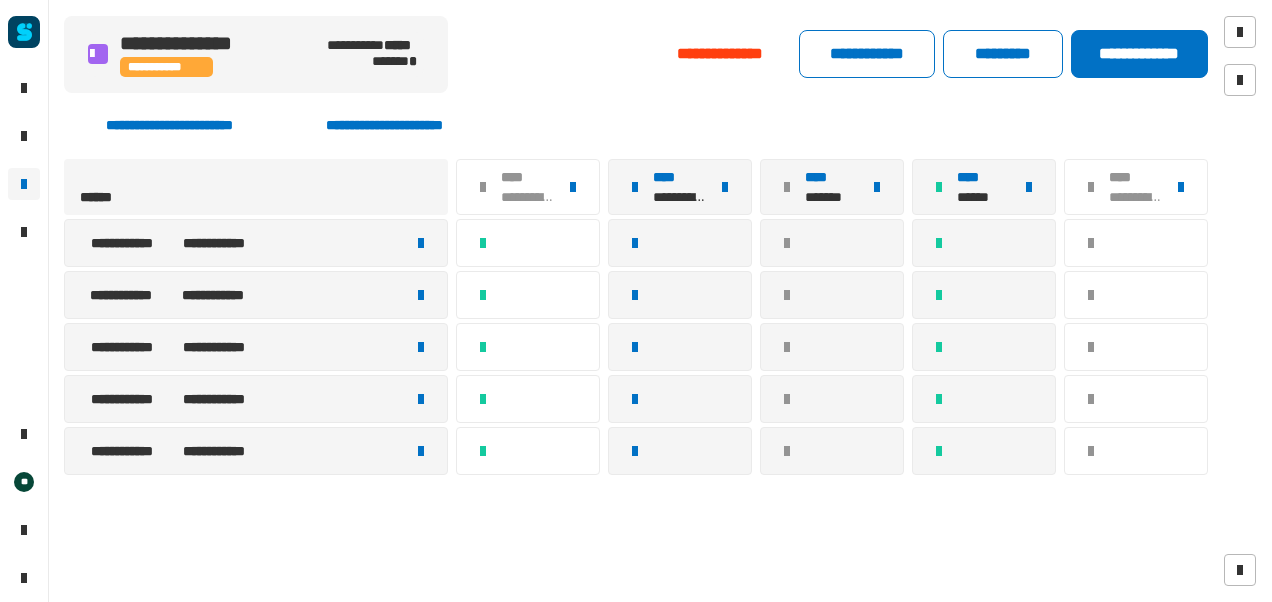 click at bounding box center (421, 295) 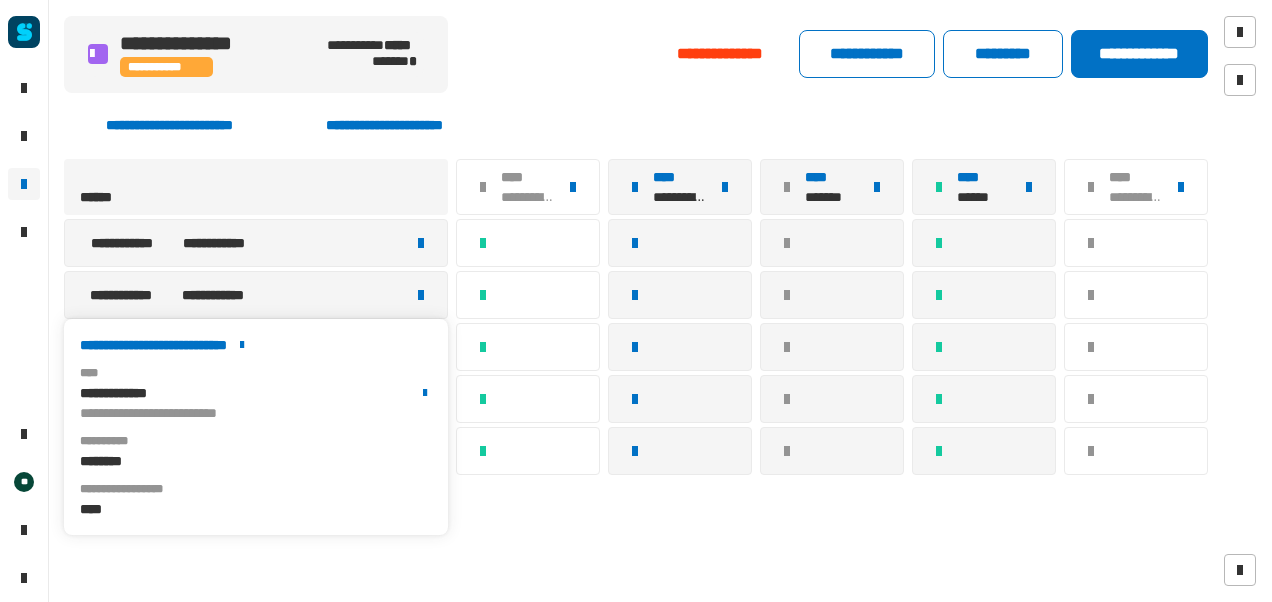 click on "**********" at bounding box center (256, 345) 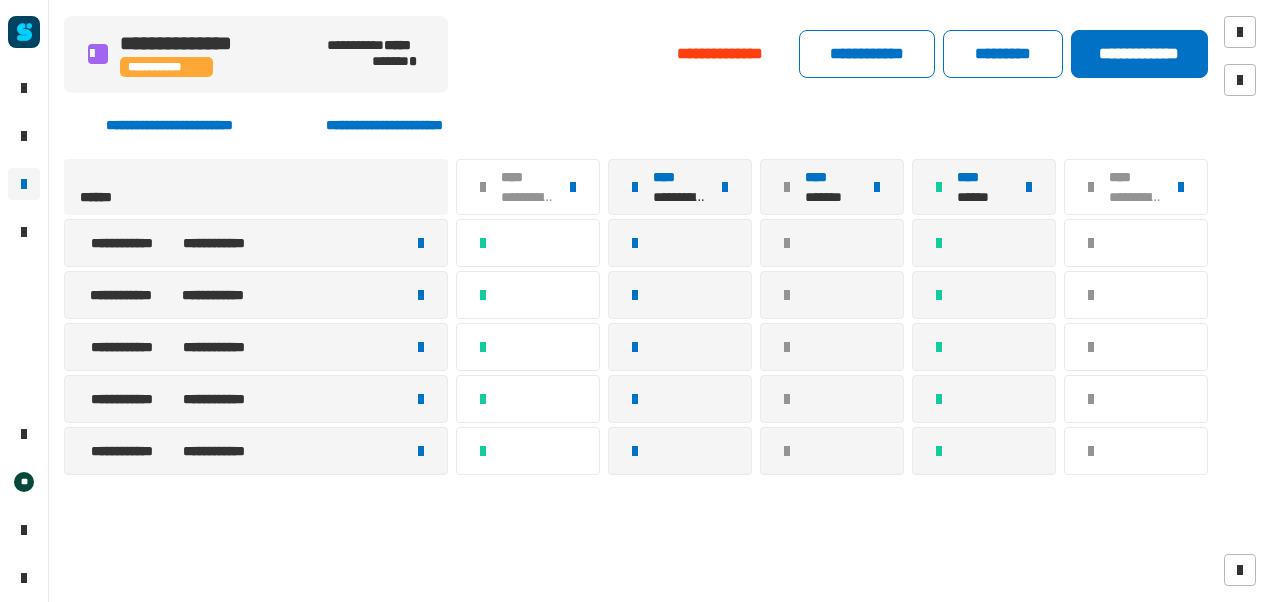 click at bounding box center [421, 347] 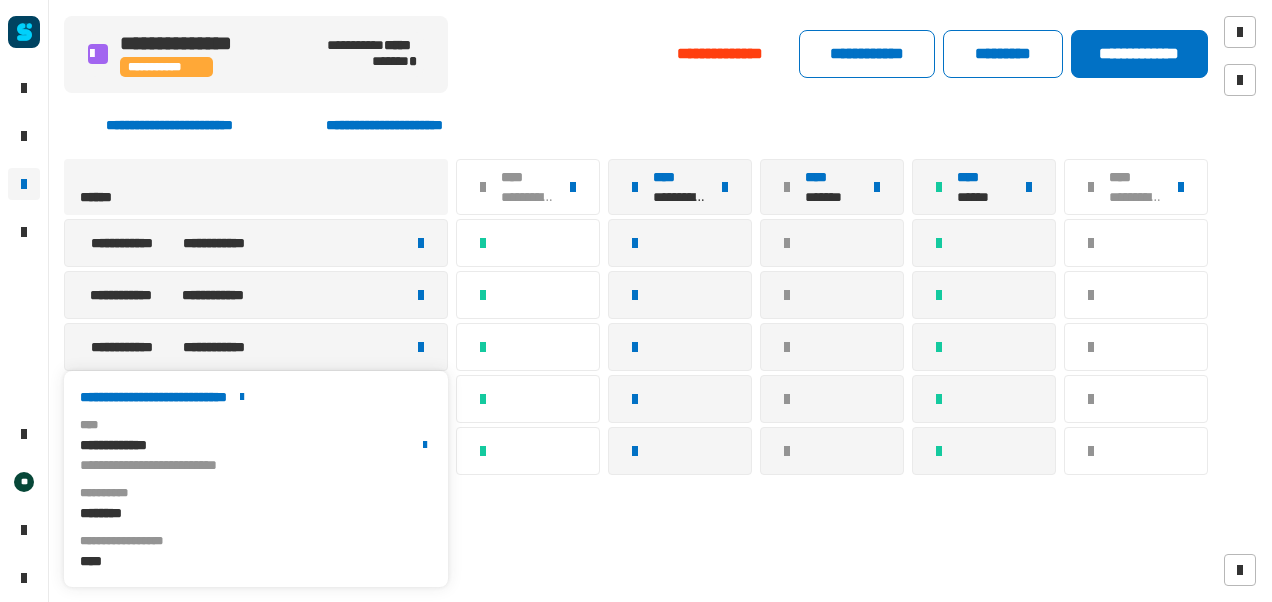 click on "**********" at bounding box center [256, 397] 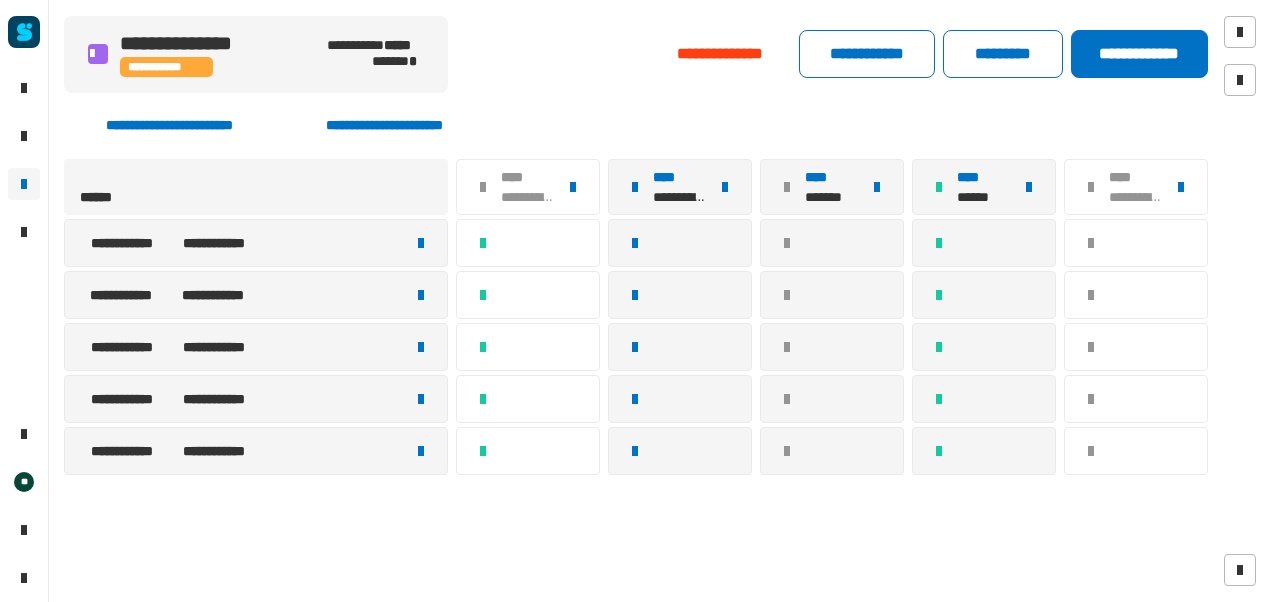 click at bounding box center [421, 399] 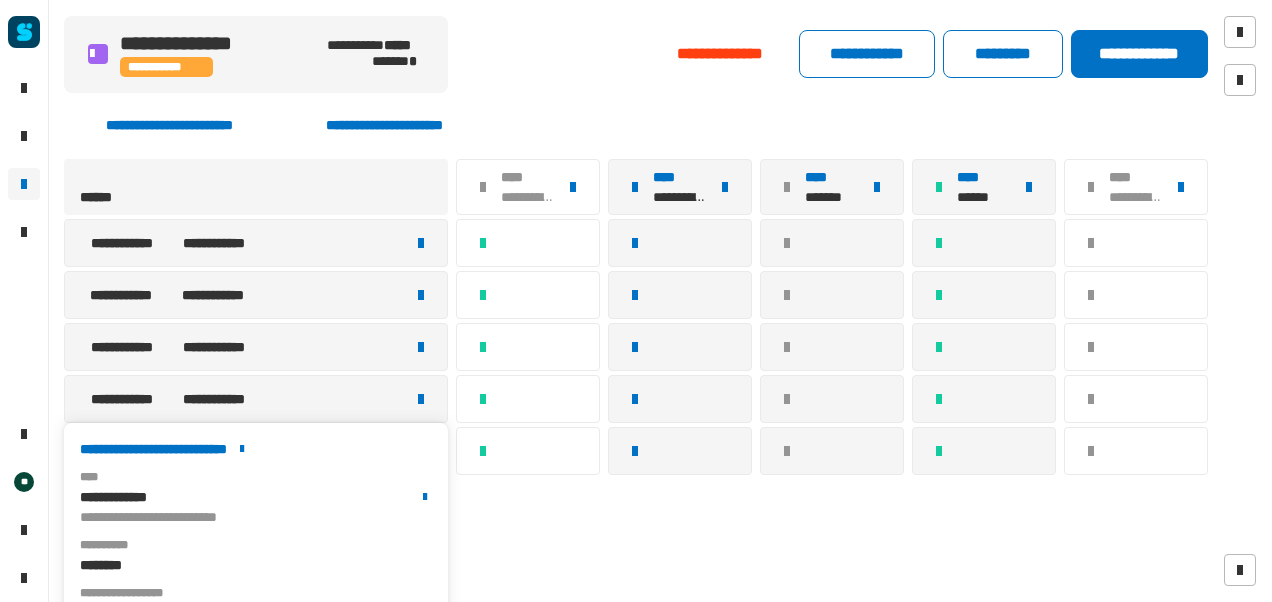 click on "**********" at bounding box center (256, 449) 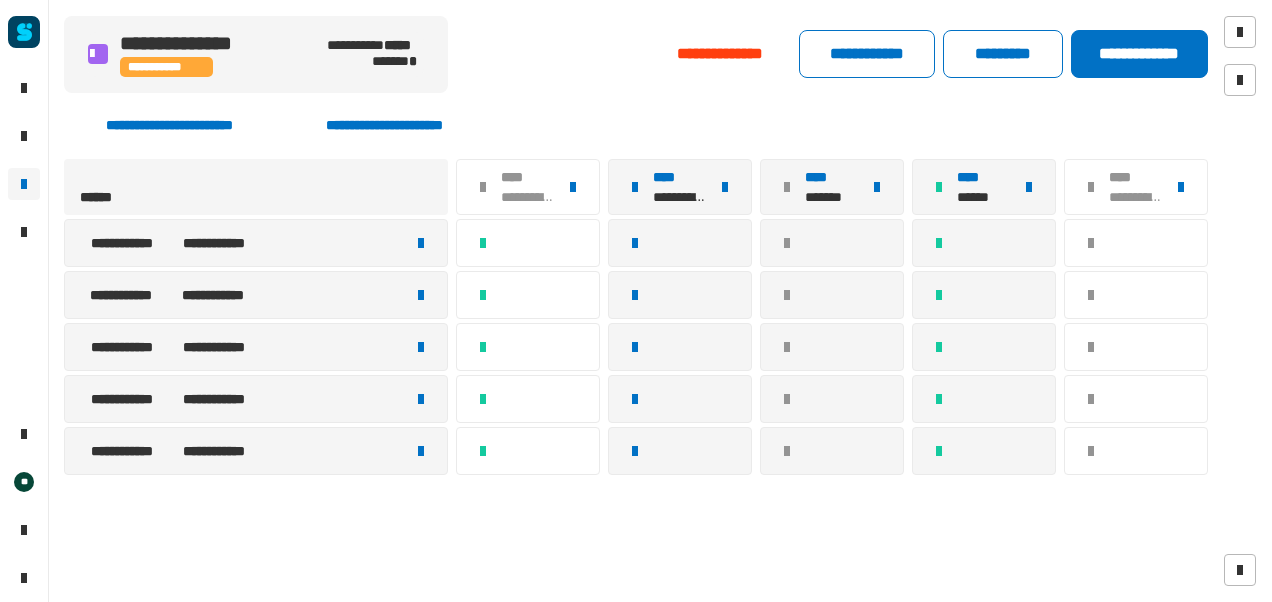 click at bounding box center [421, 451] 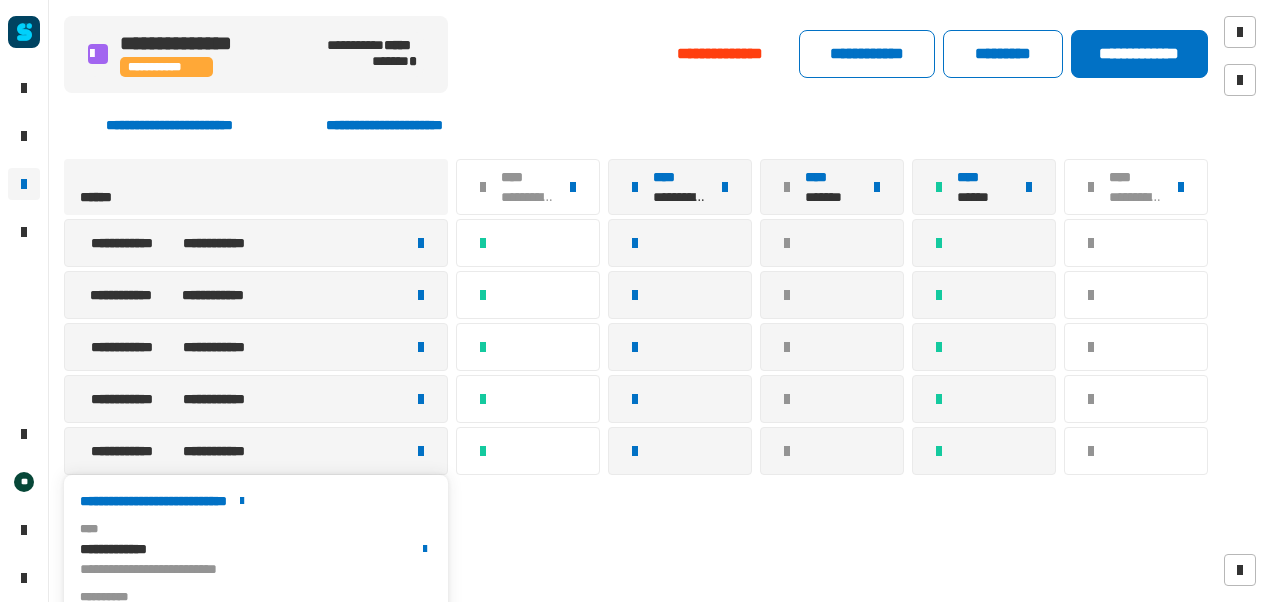 click on "**********" at bounding box center (256, 501) 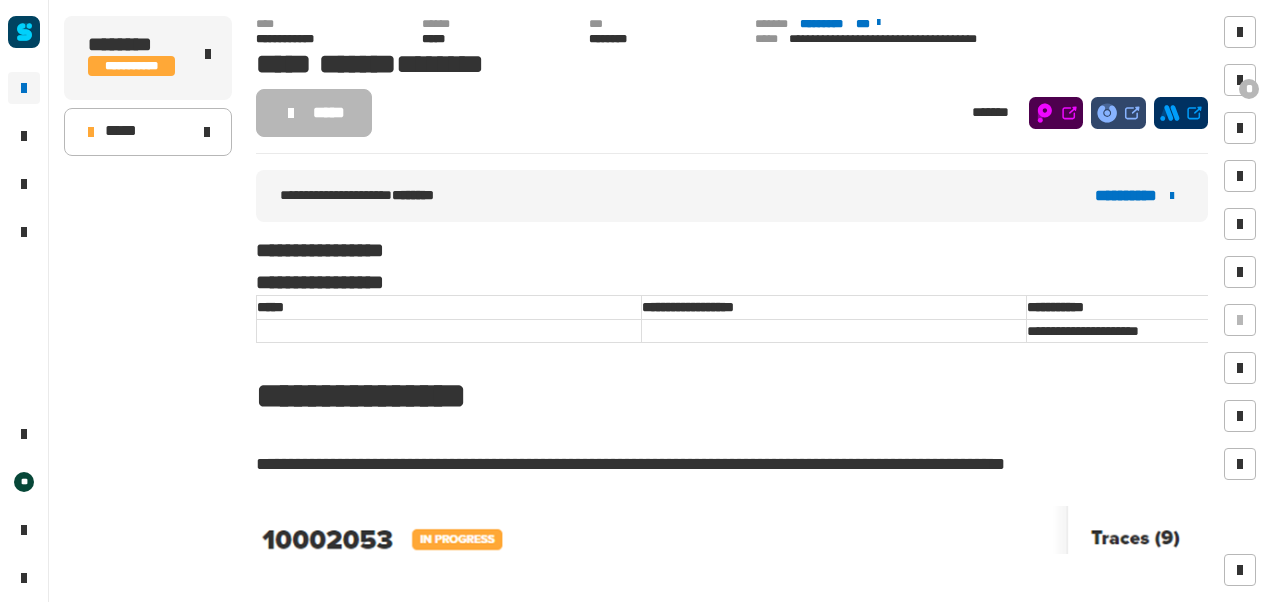 scroll, scrollTop: 0, scrollLeft: 0, axis: both 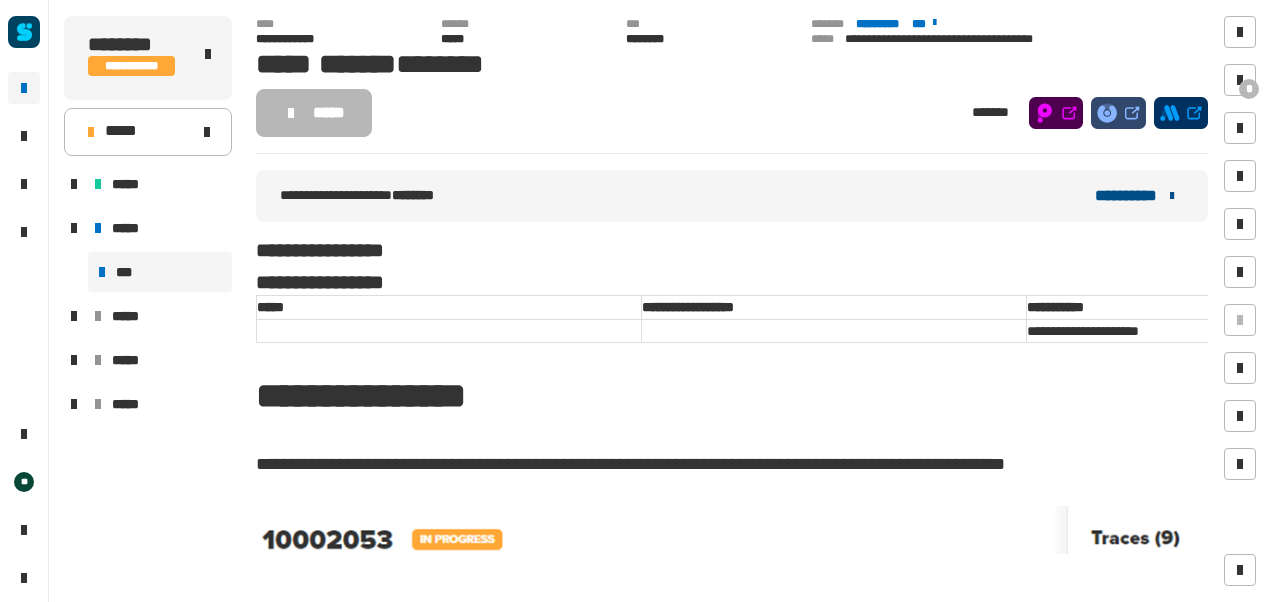 click on "**********" 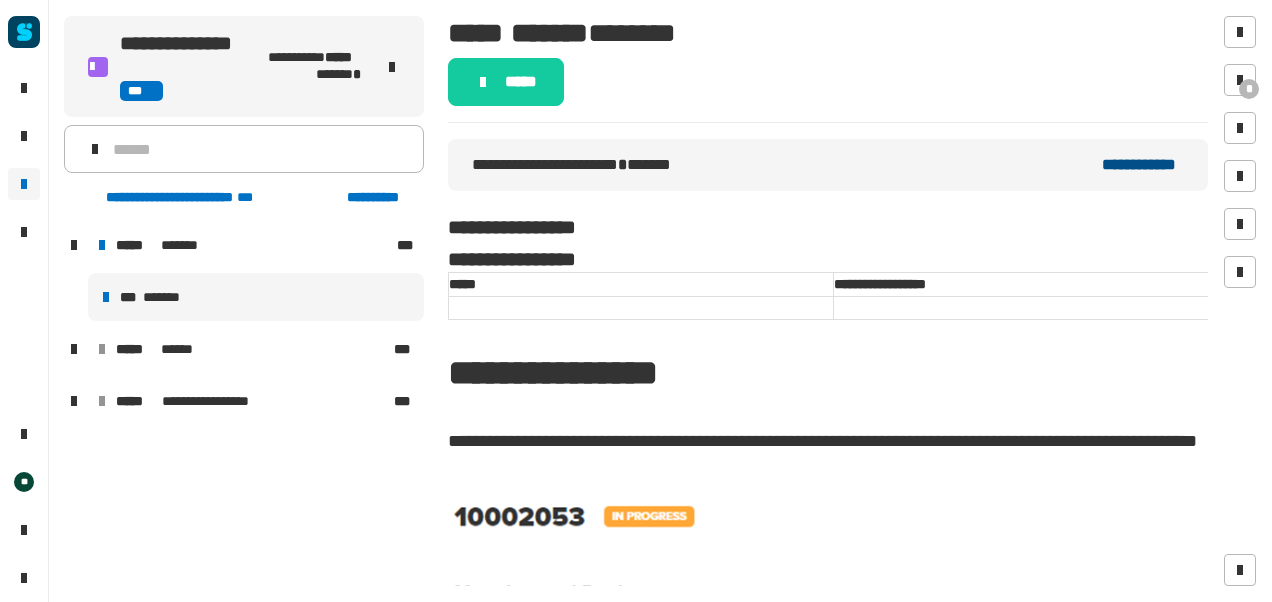 click on "**********" 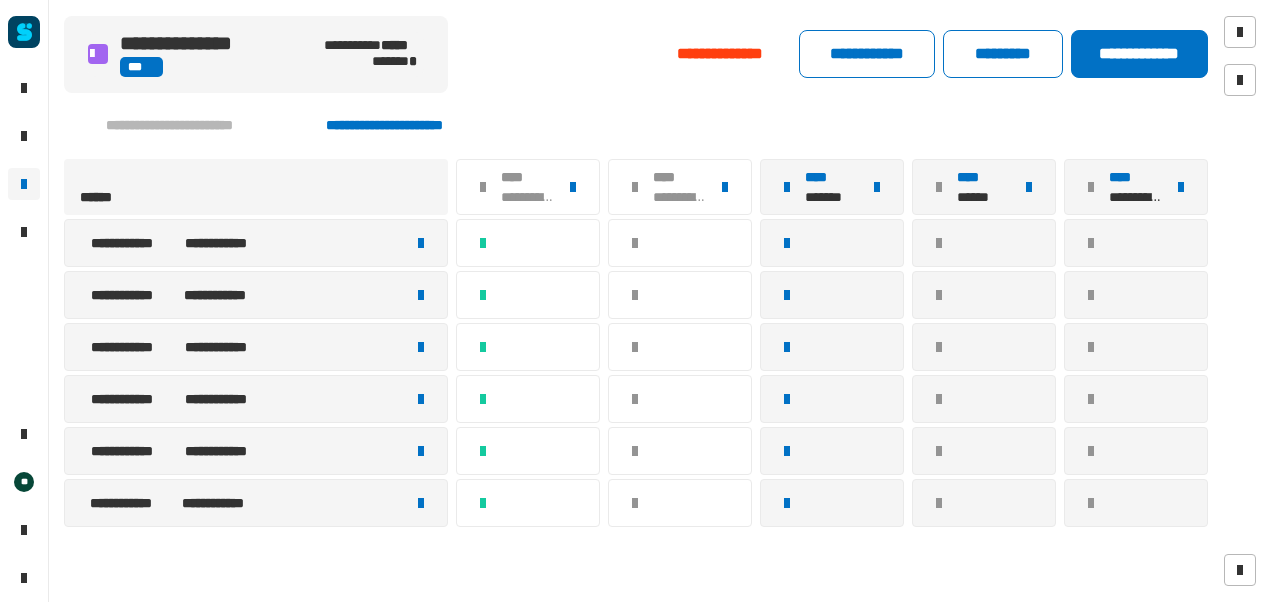 click at bounding box center [421, 243] 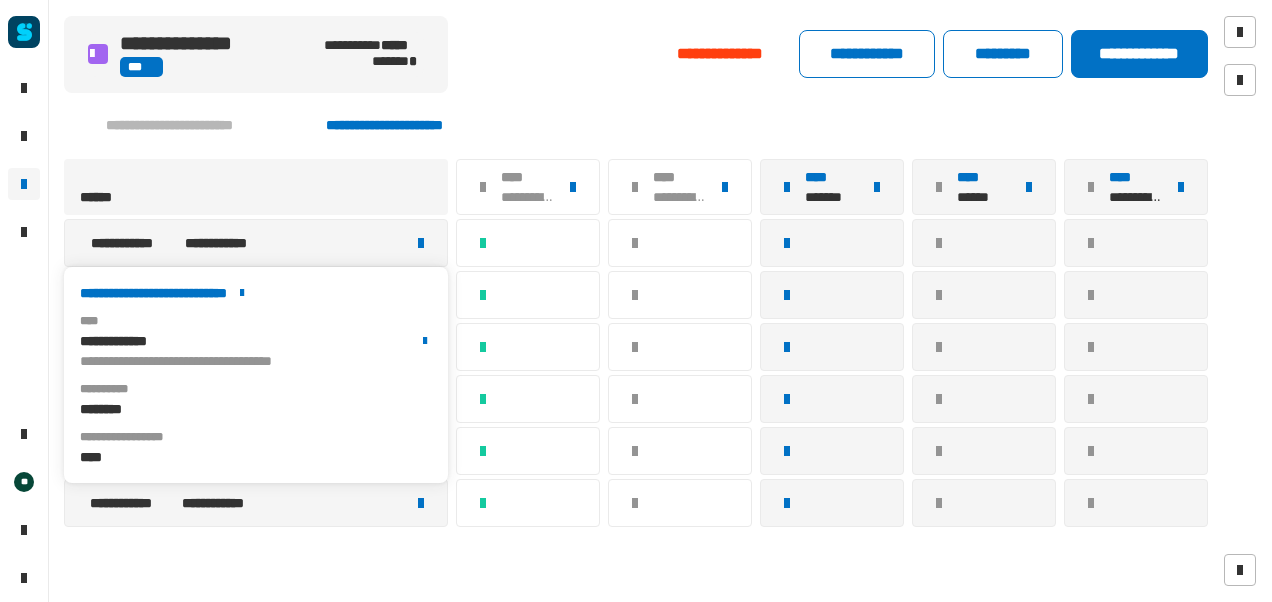 click on "**********" at bounding box center [256, 293] 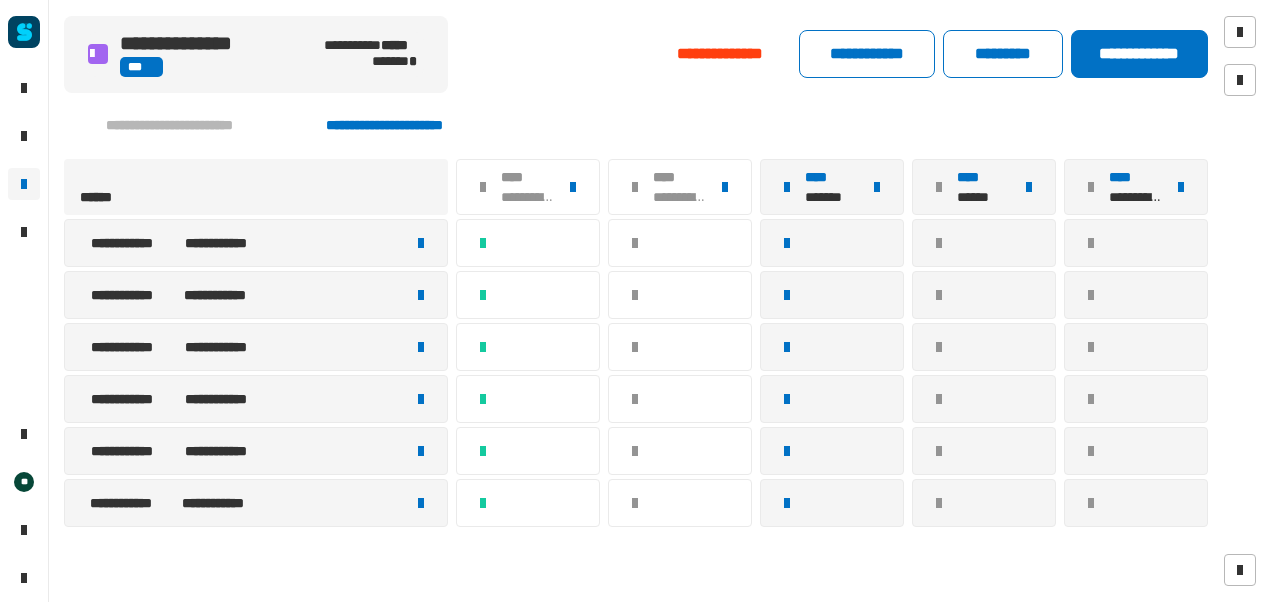 click at bounding box center [421, 295] 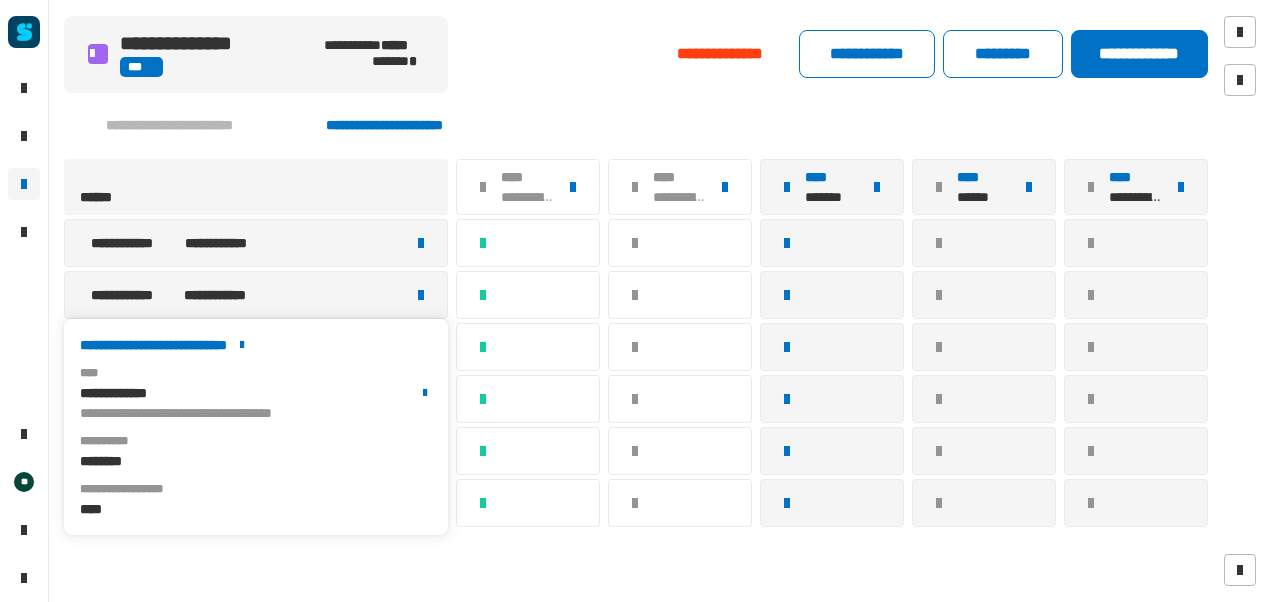 click on "**********" at bounding box center (256, 345) 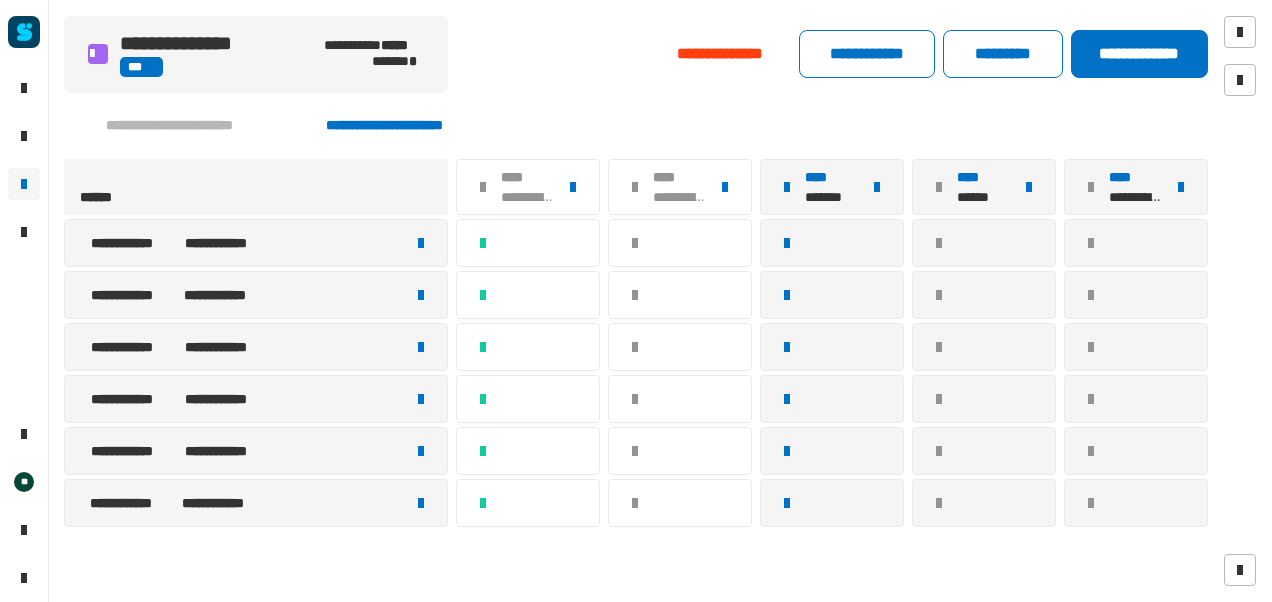 click at bounding box center [421, 347] 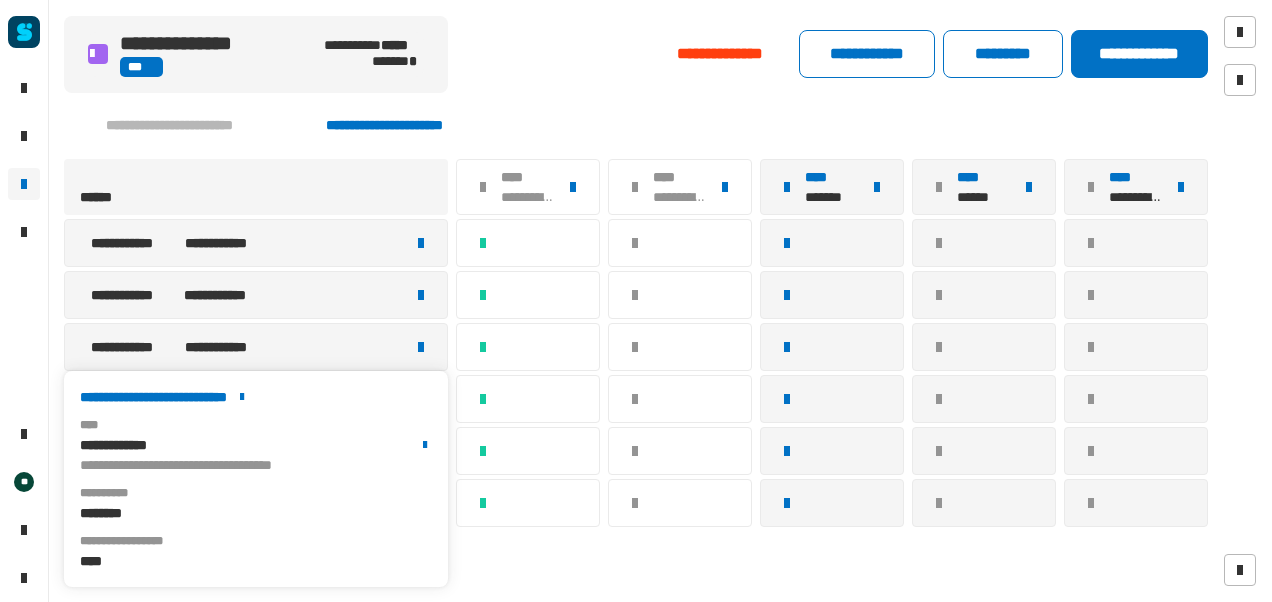 click on "**********" at bounding box center [256, 397] 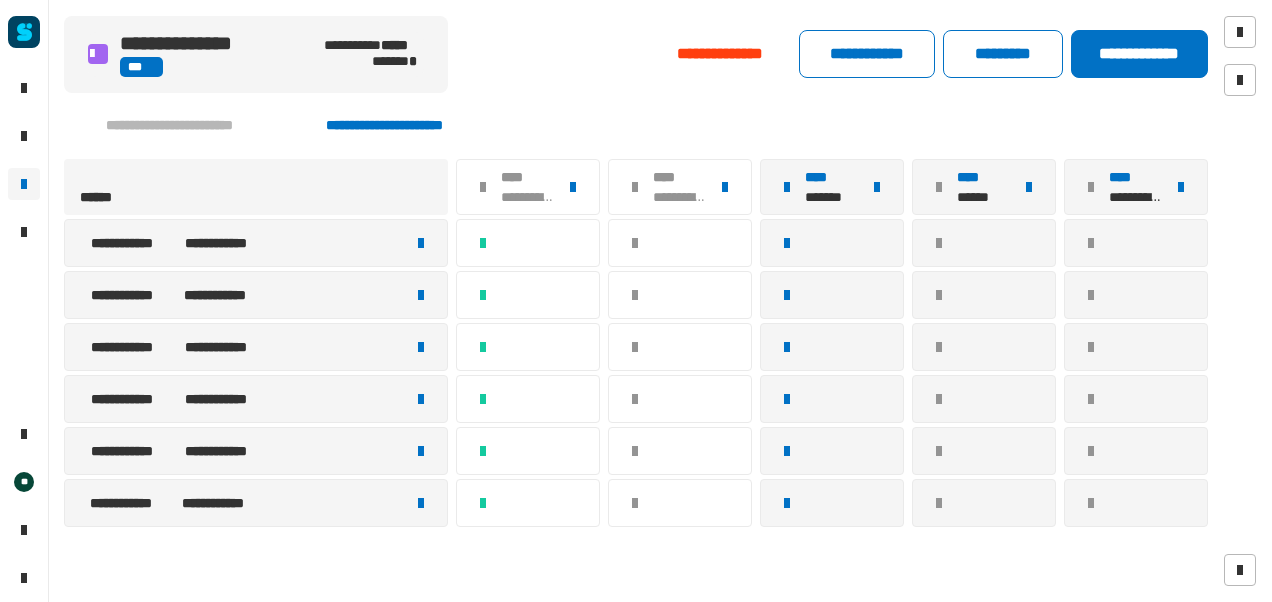 click at bounding box center (421, 399) 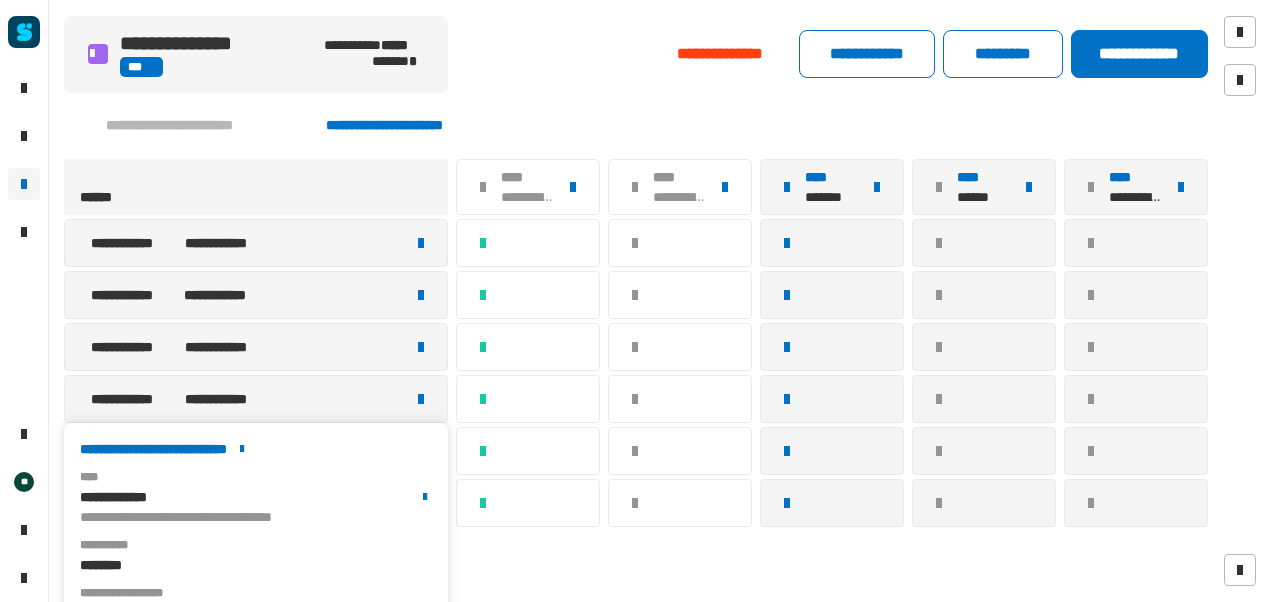 click on "**********" at bounding box center (256, 449) 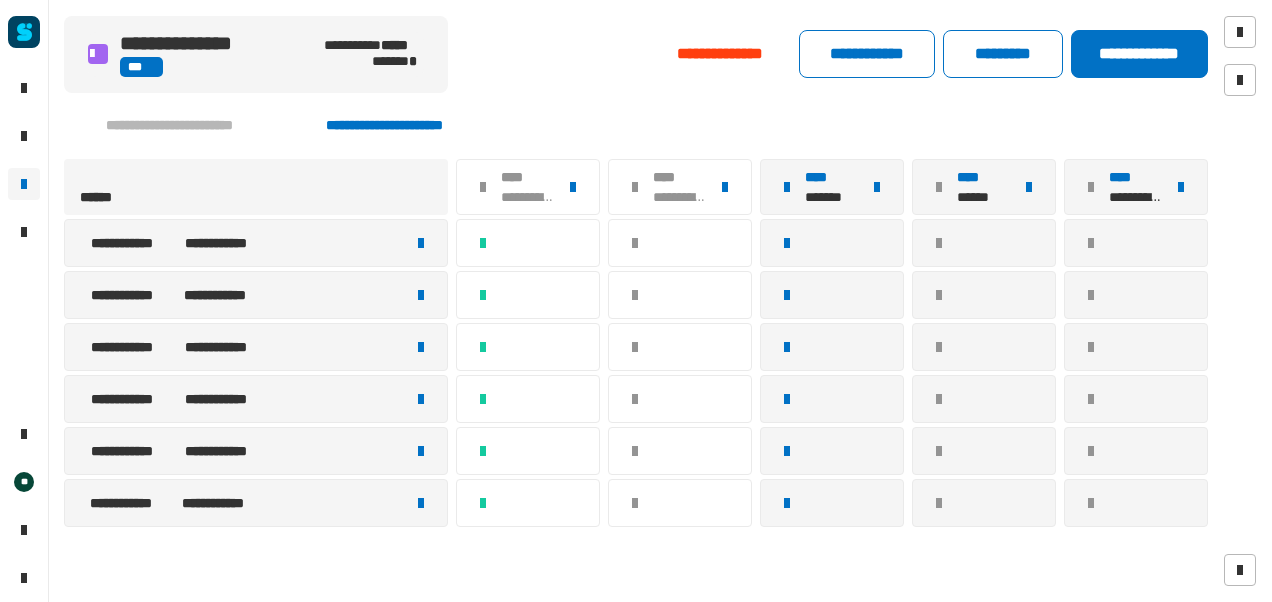 click at bounding box center (421, 451) 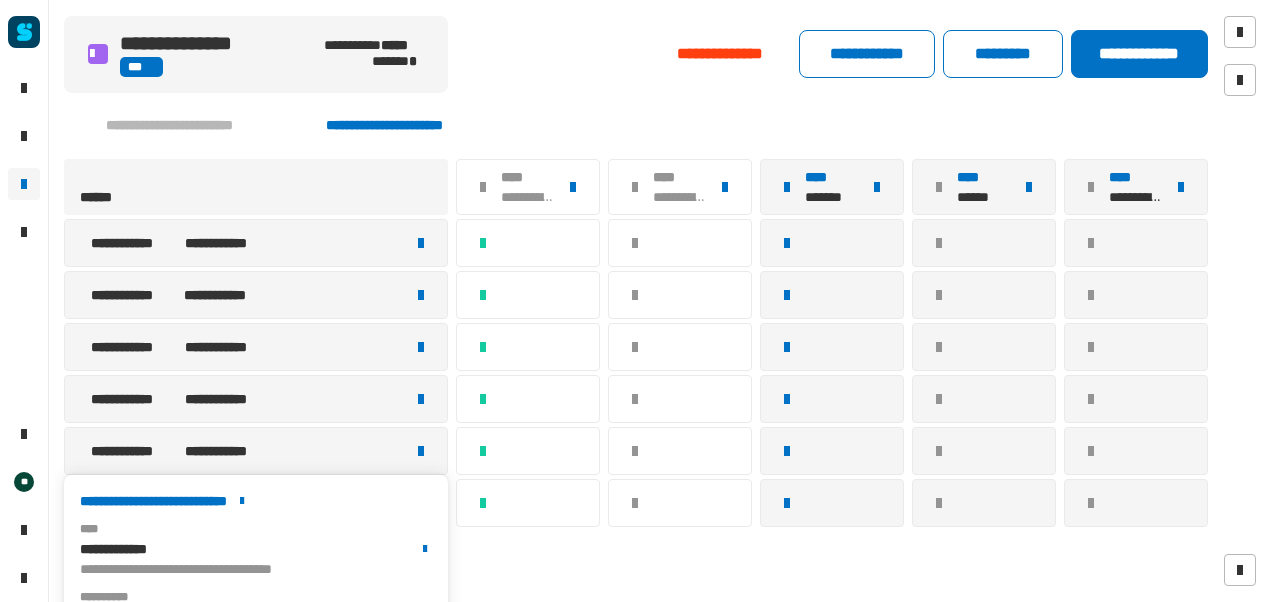 click on "**********" at bounding box center [256, 501] 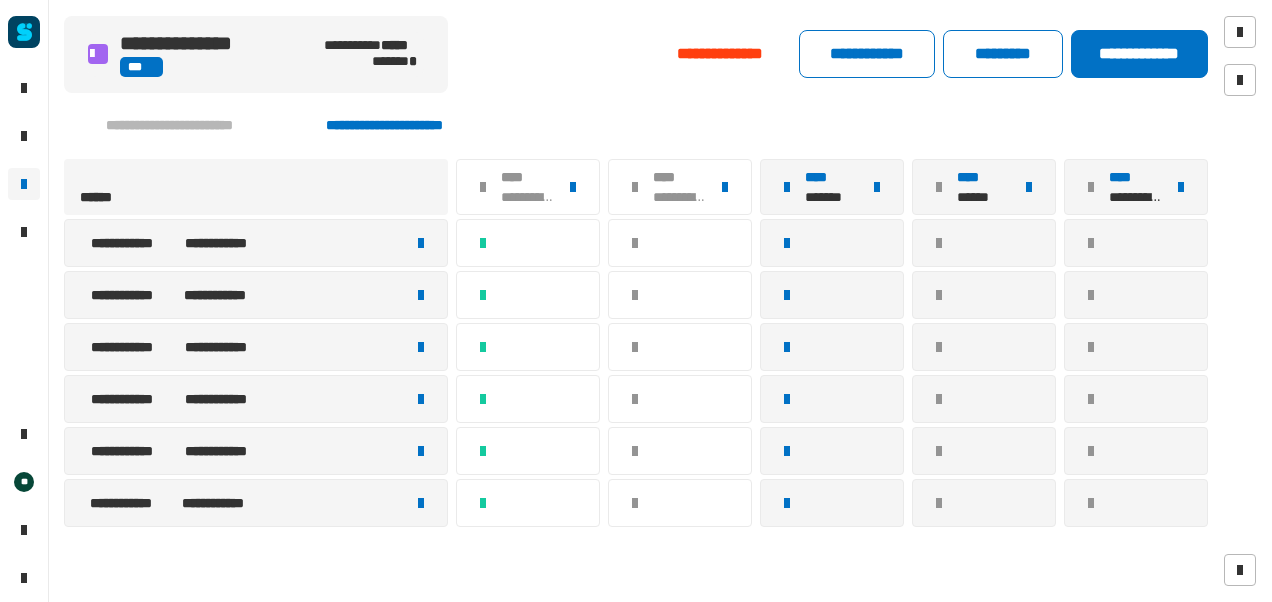 click at bounding box center [421, 503] 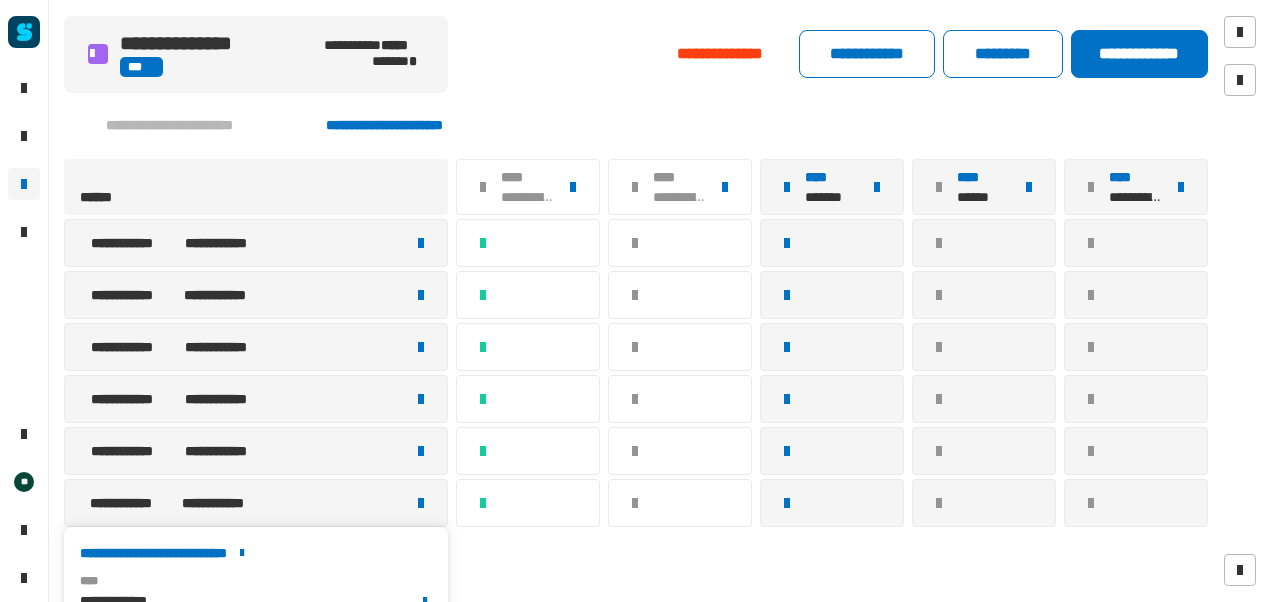 click on "**********" at bounding box center [256, 553] 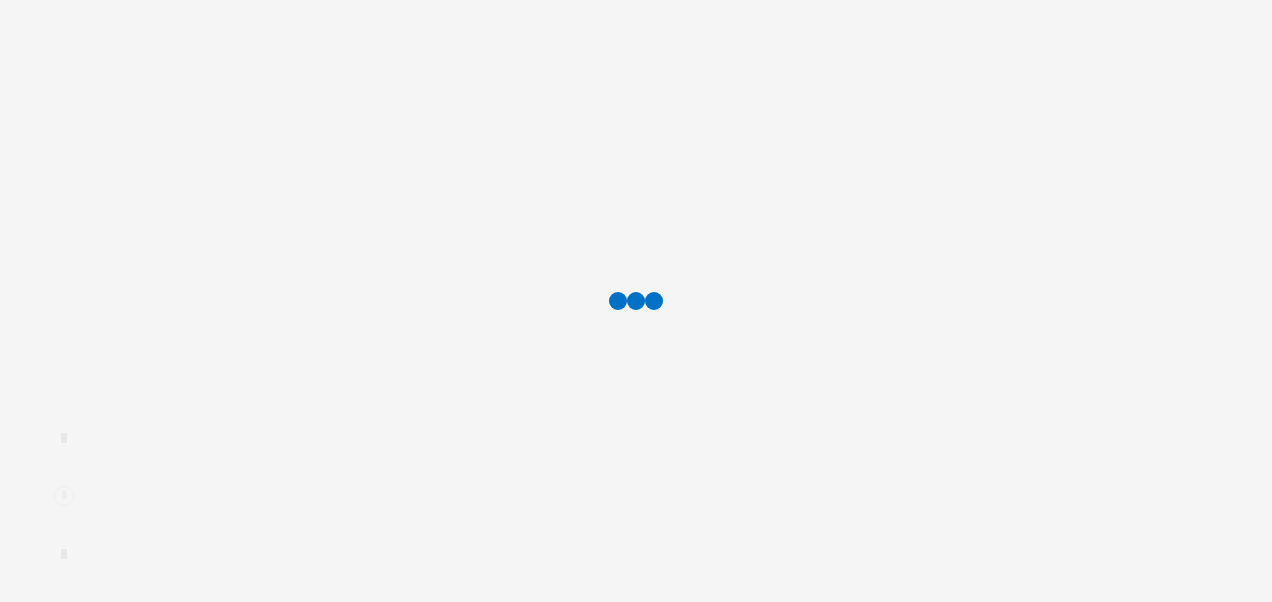 scroll, scrollTop: 0, scrollLeft: 0, axis: both 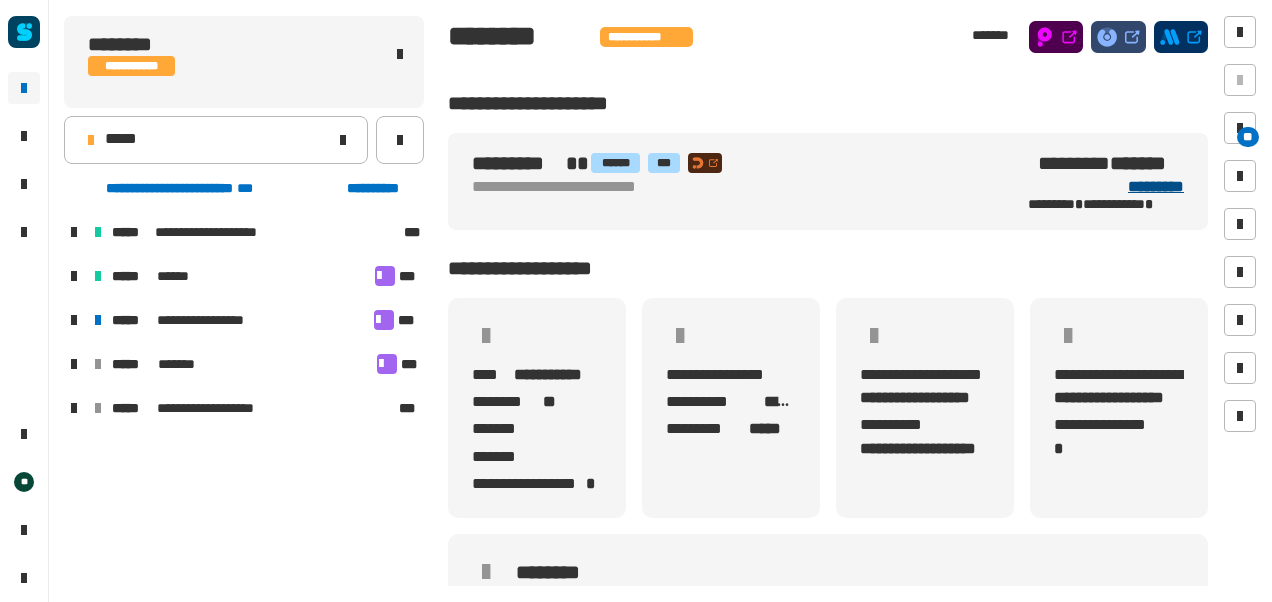 click on "*********" 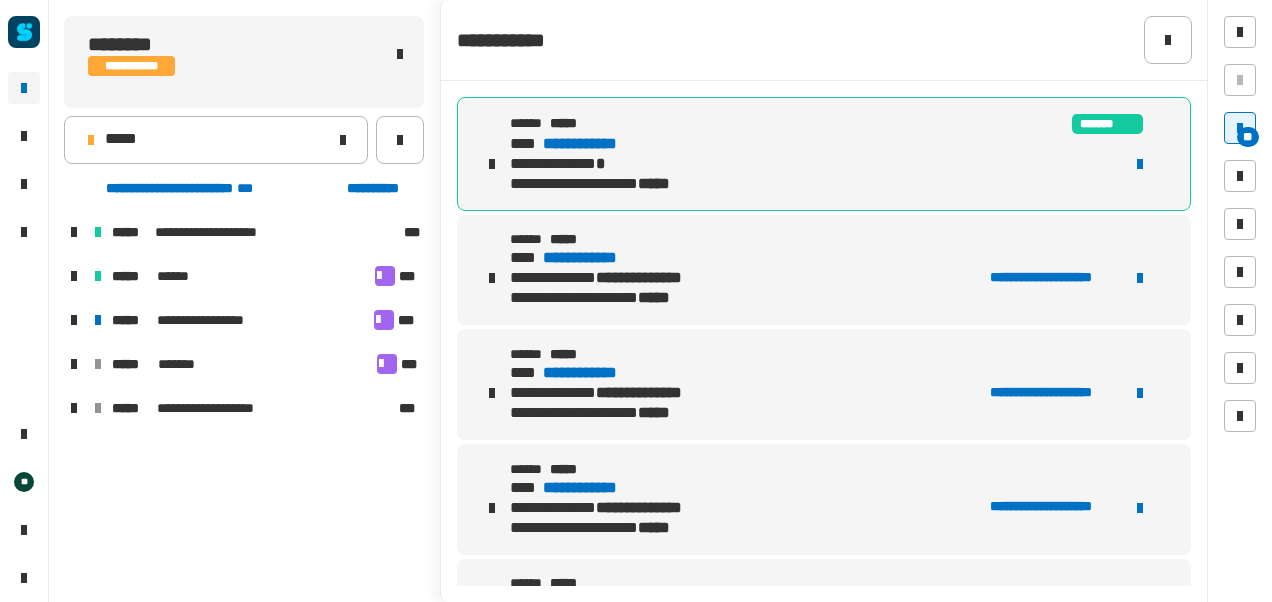 click on "**********" at bounding box center (598, 144) 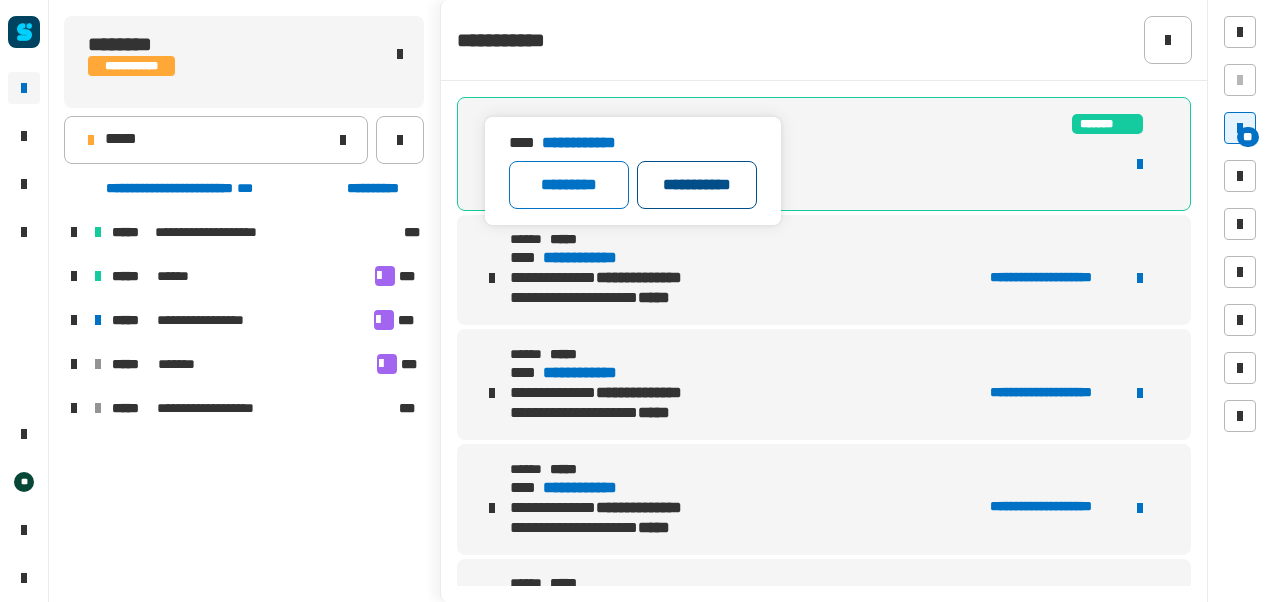 click on "**********" at bounding box center [697, 185] 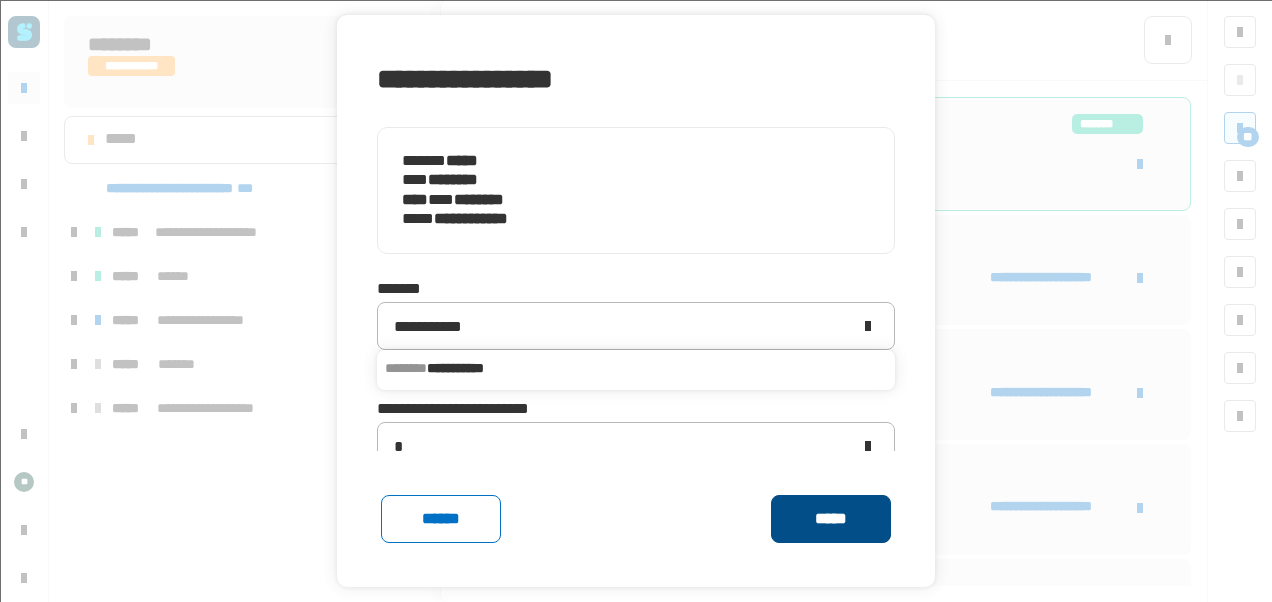 click on "*****" 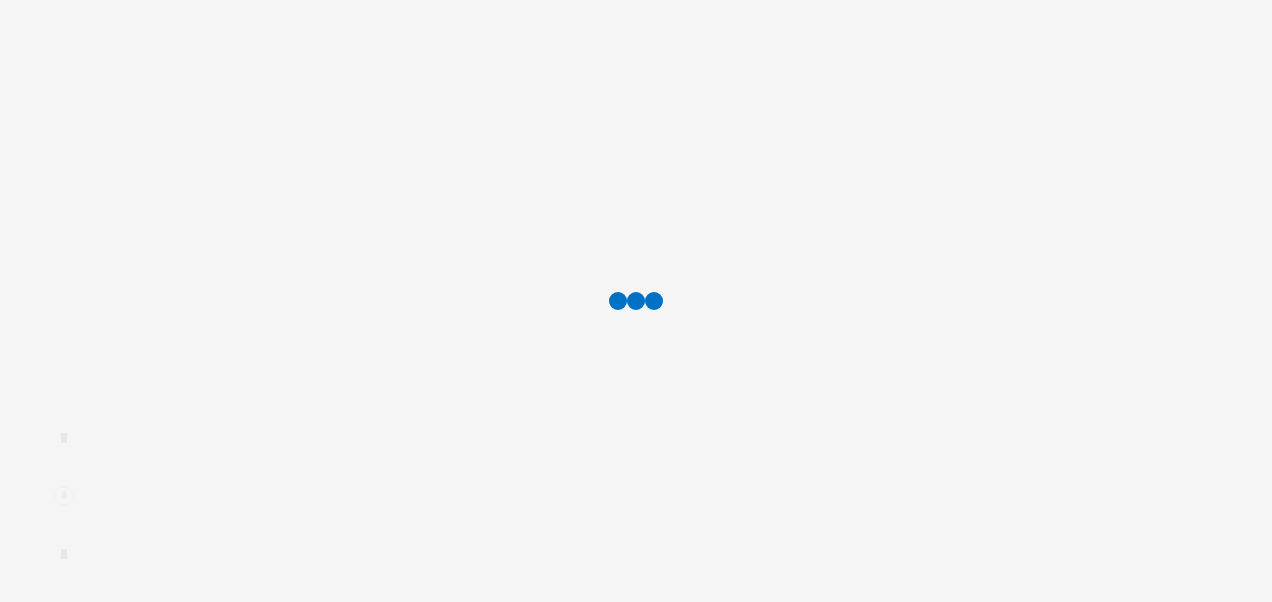 scroll, scrollTop: 0, scrollLeft: 0, axis: both 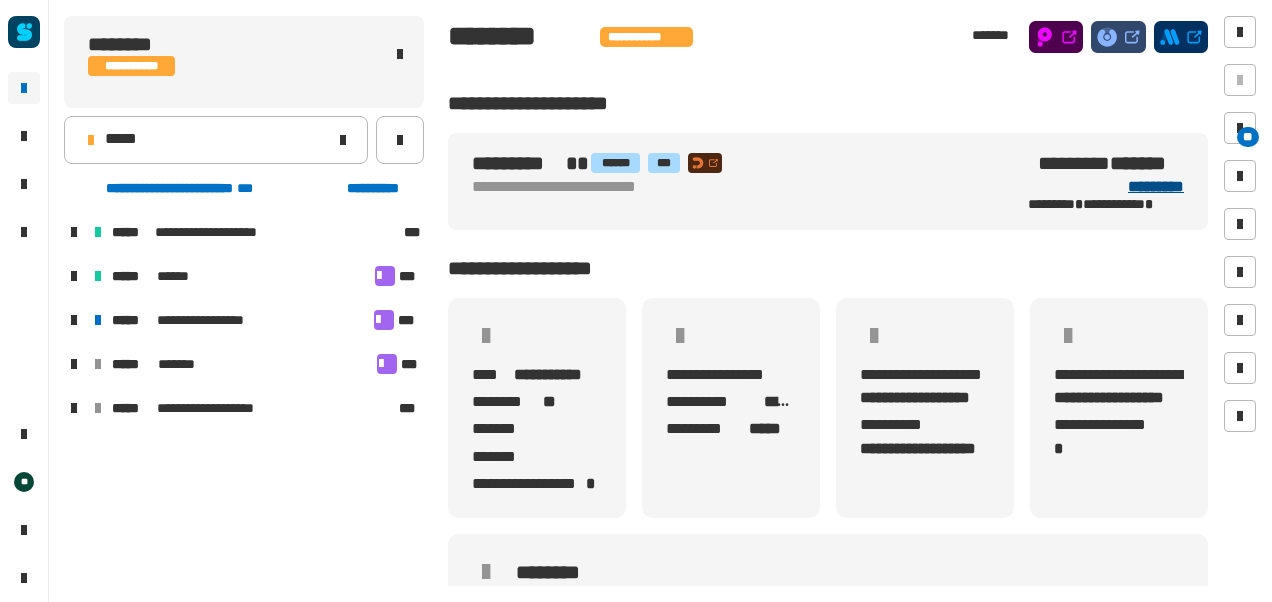click on "*********" 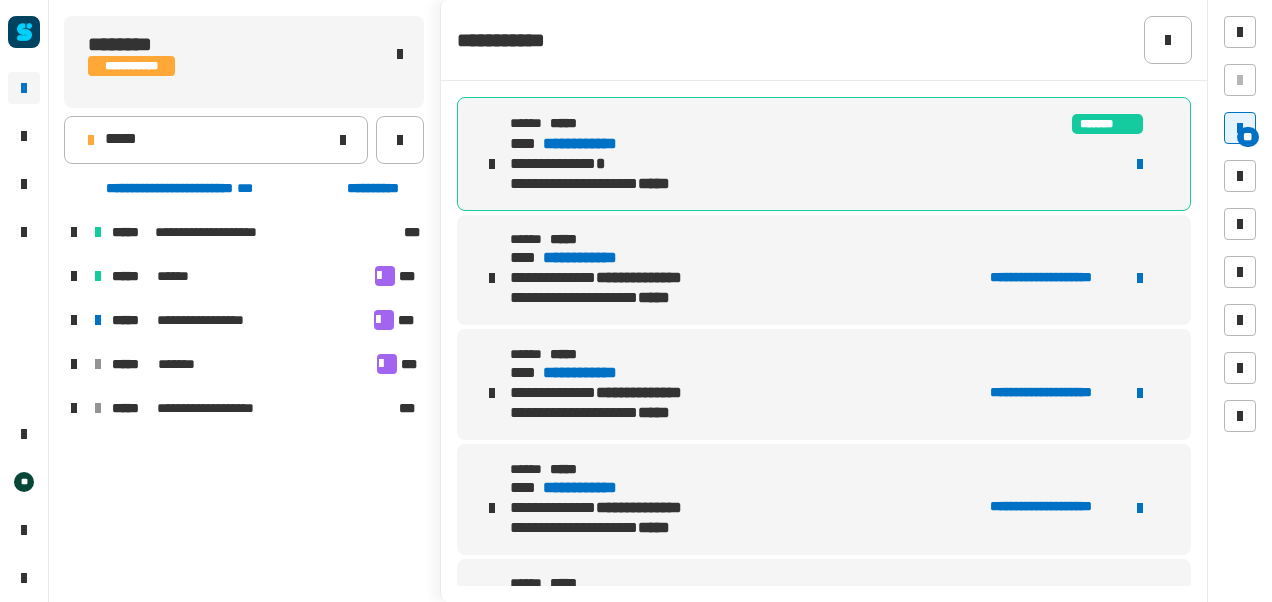 click on "**********" at bounding box center (598, 144) 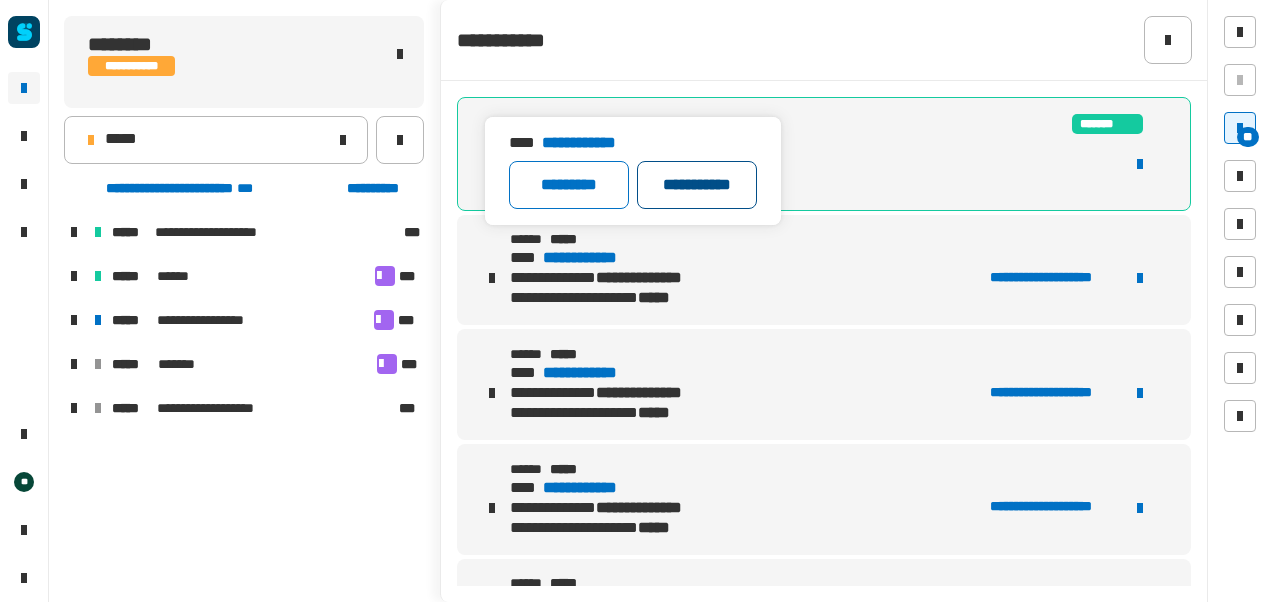 click on "**********" at bounding box center [697, 185] 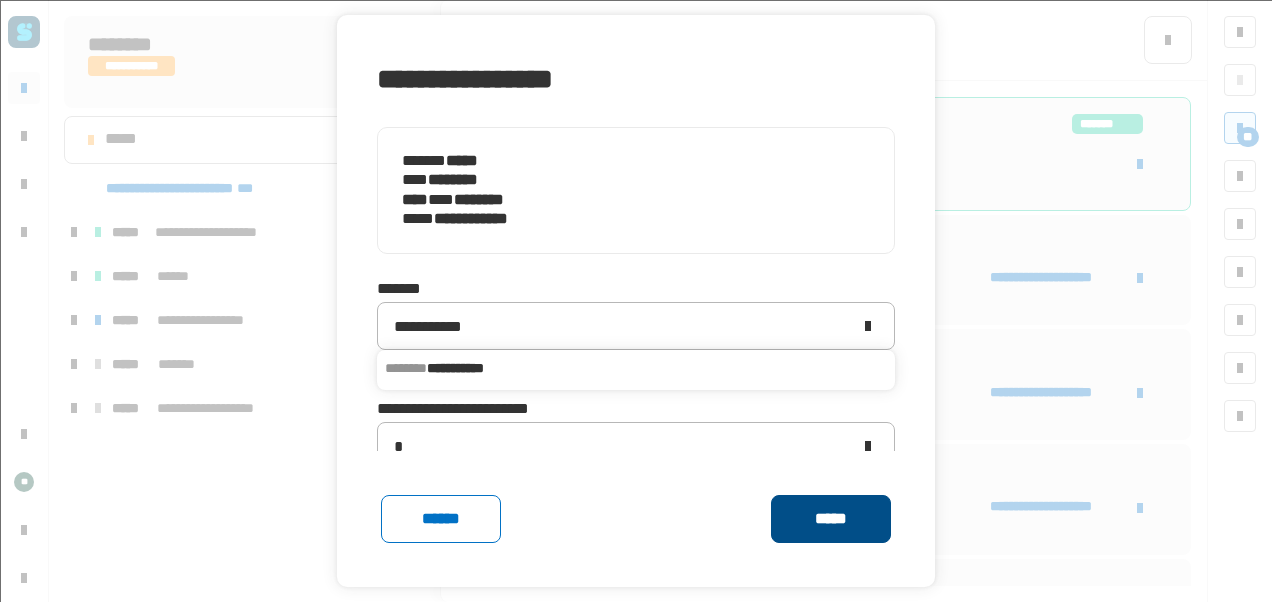 click on "*****" 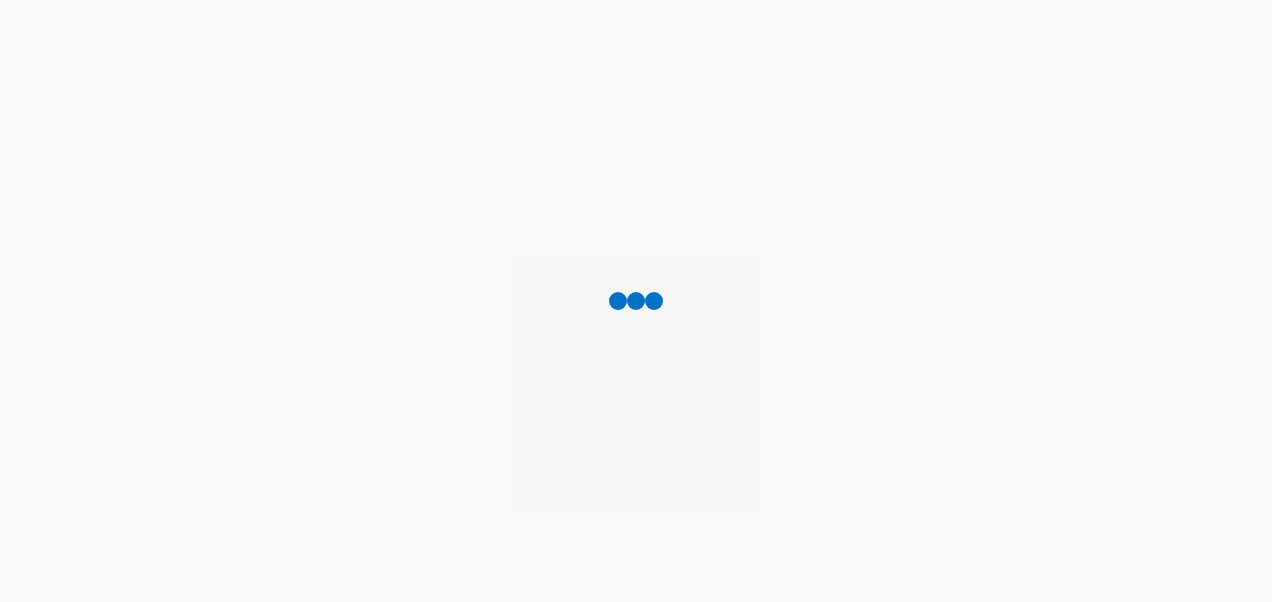scroll, scrollTop: 0, scrollLeft: 0, axis: both 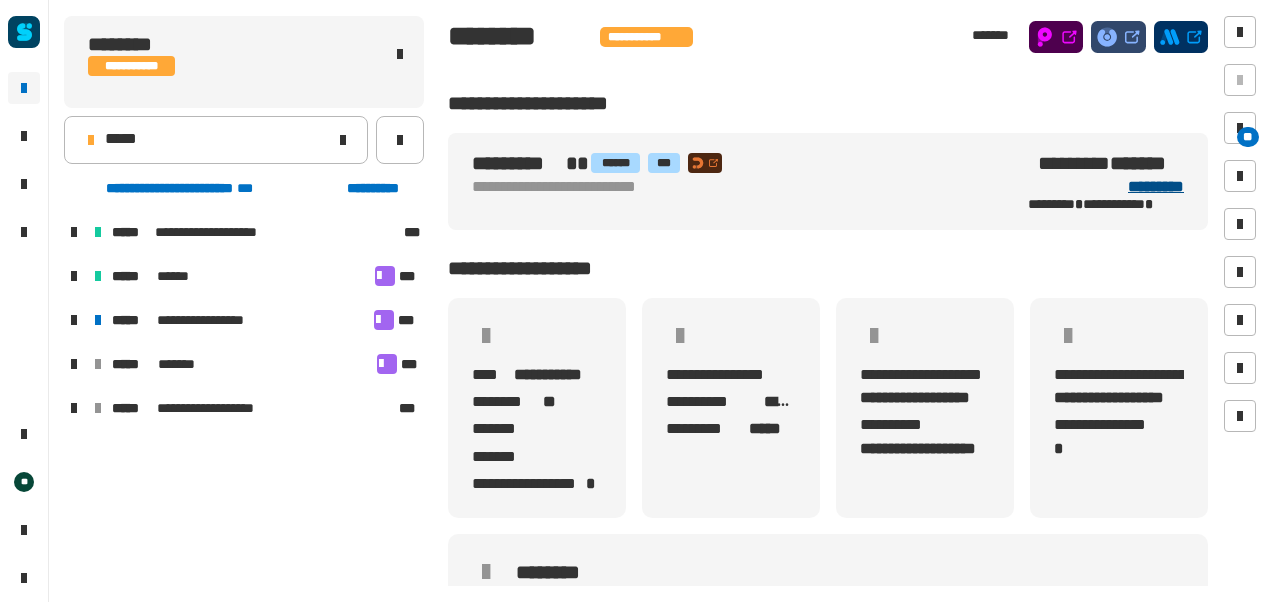 click on "*********" 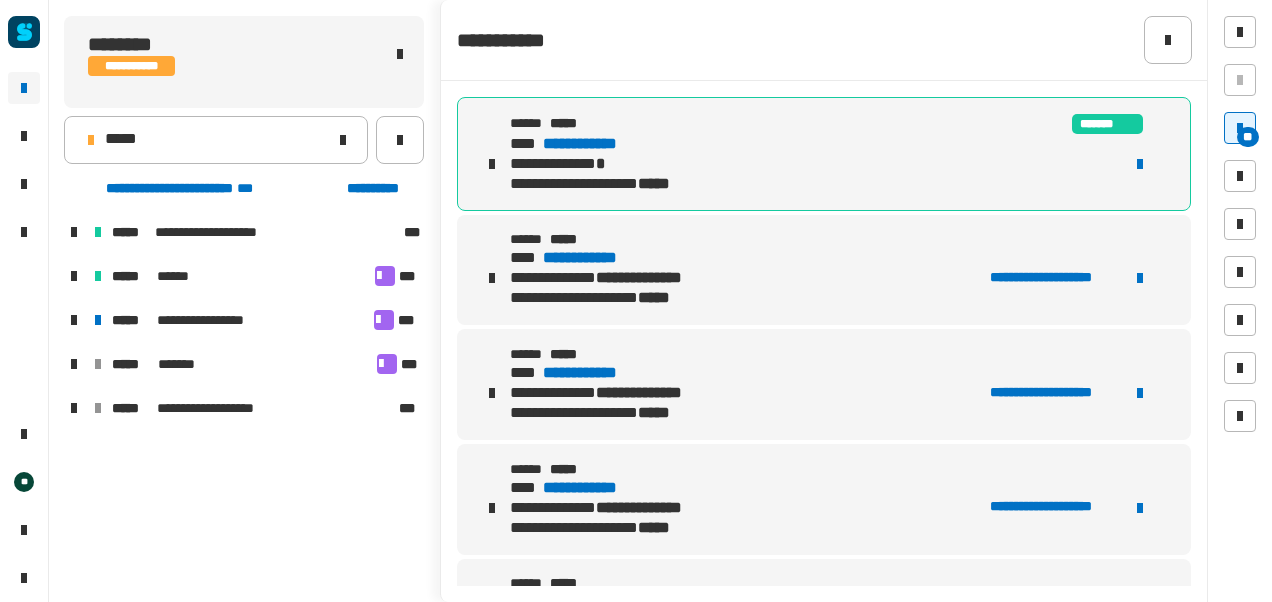 click on "*****" at bounding box center (807, 123) 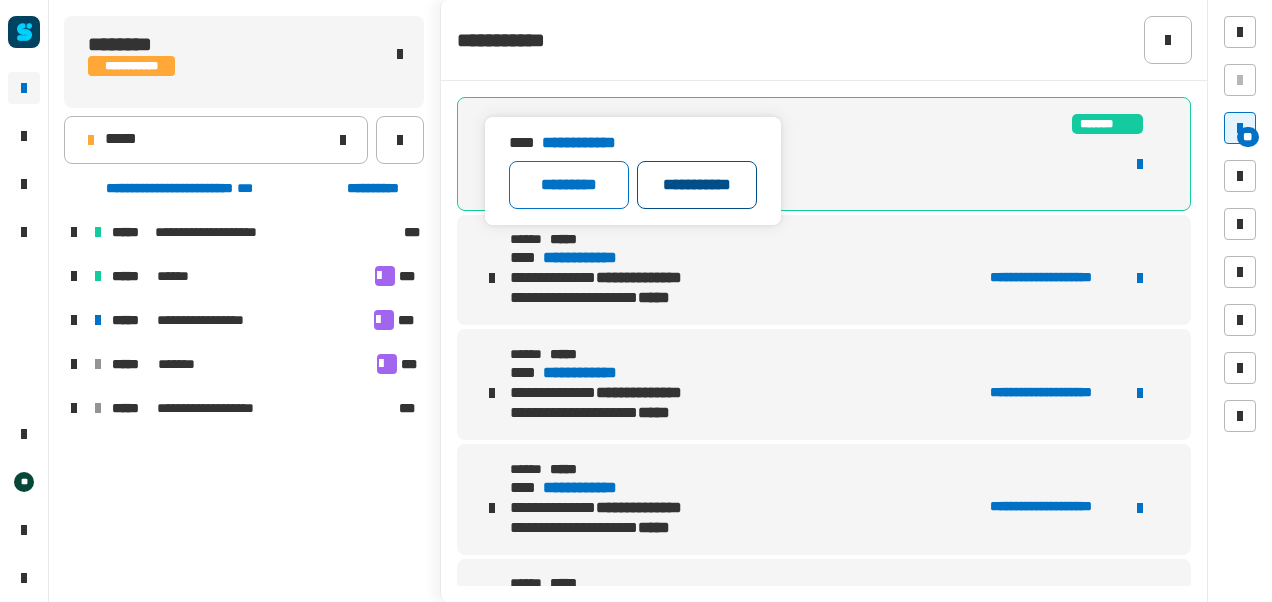 click on "**********" at bounding box center [697, 185] 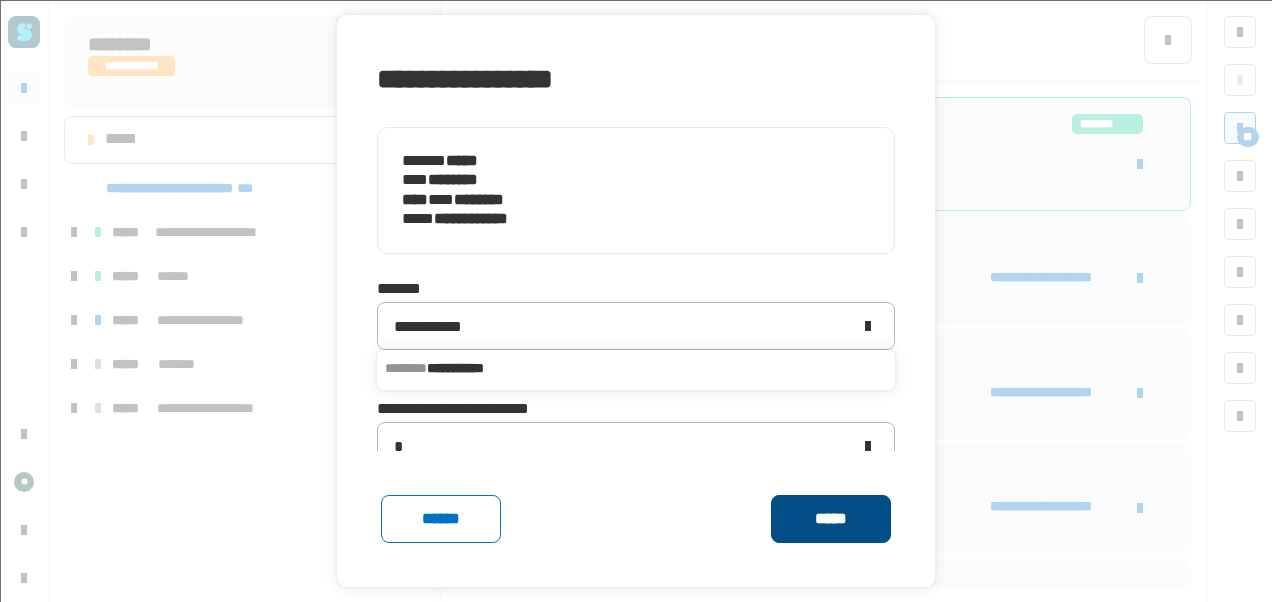 click on "*****" 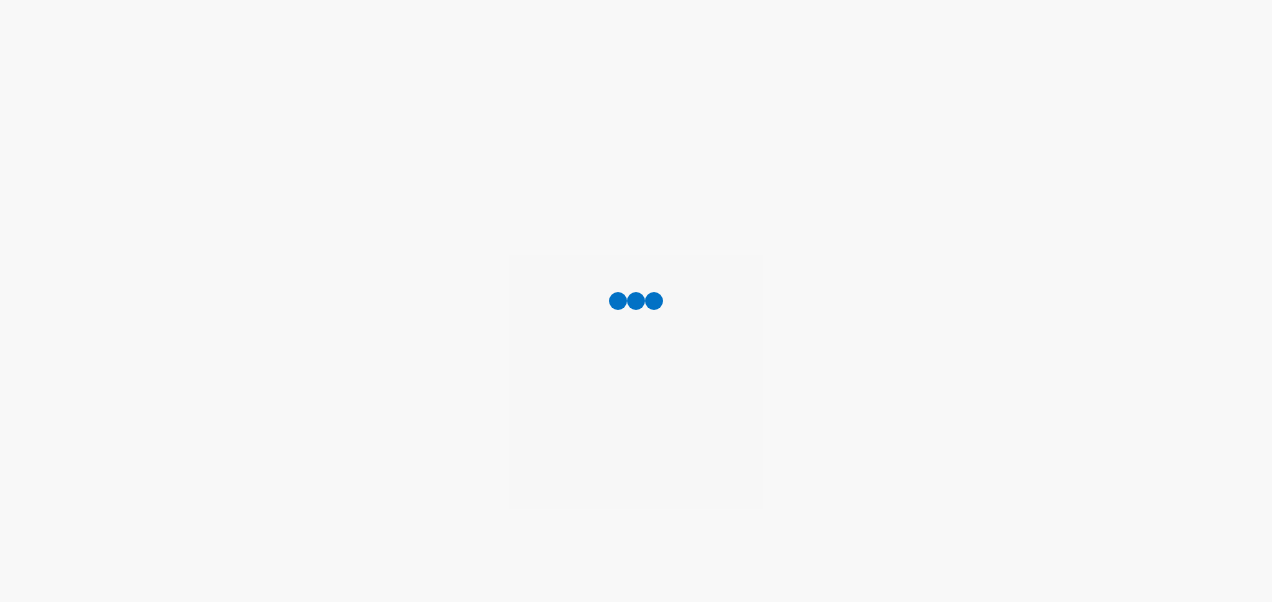 scroll, scrollTop: 0, scrollLeft: 0, axis: both 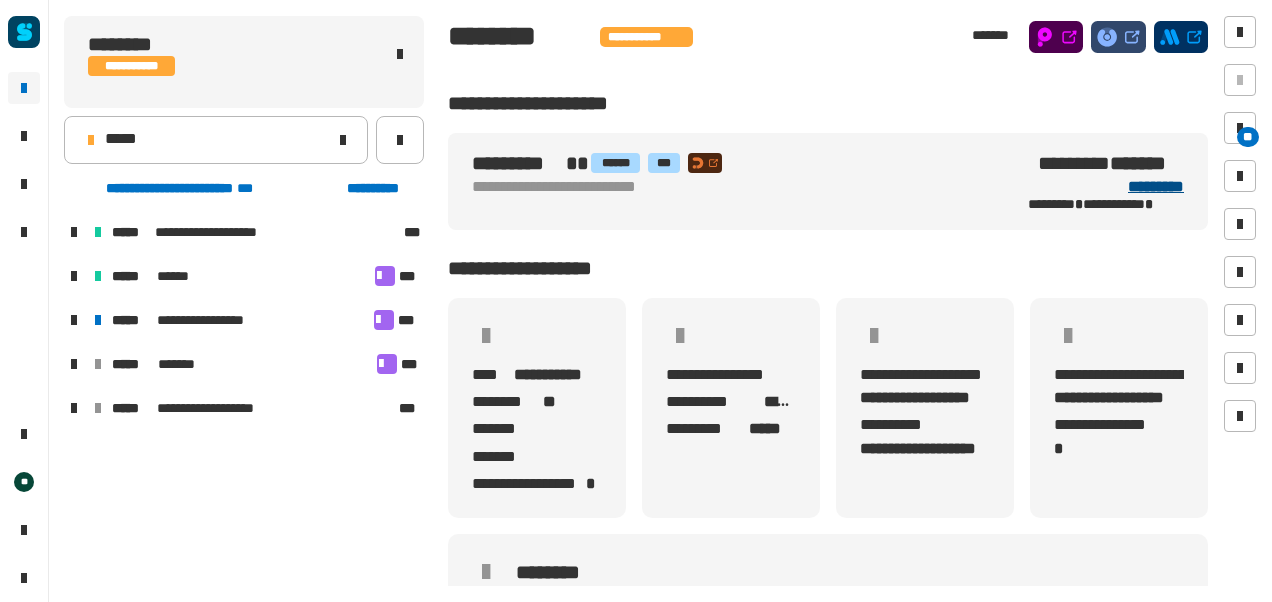 click on "*********" 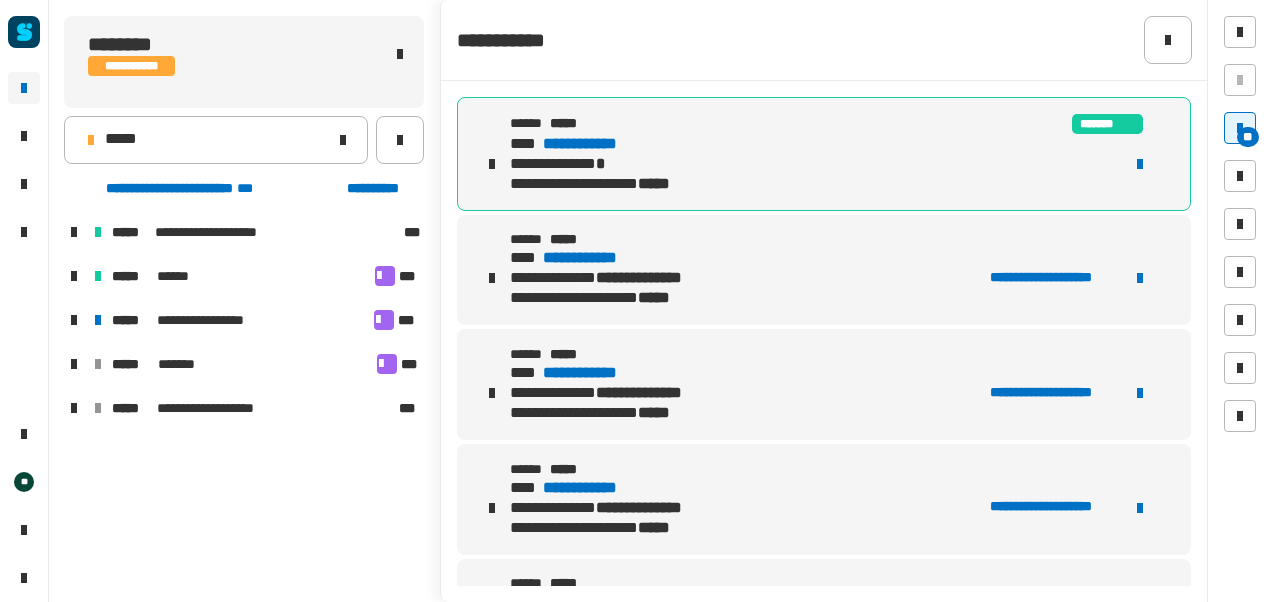 click on "**********" at bounding box center [598, 144] 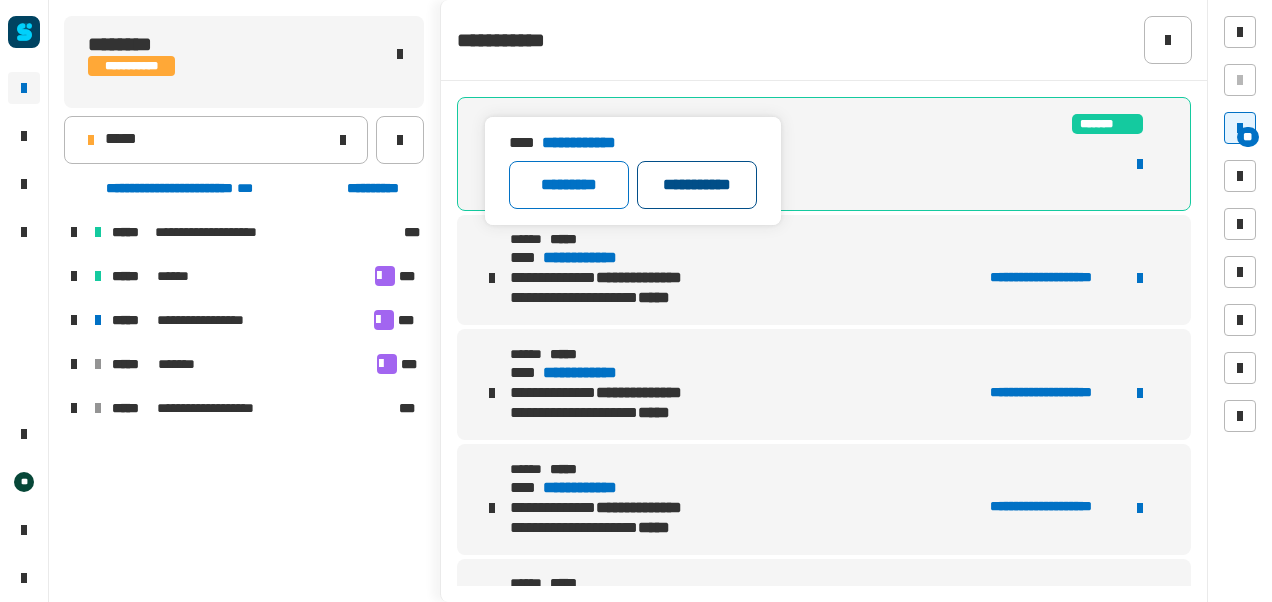 click on "**********" at bounding box center (697, 185) 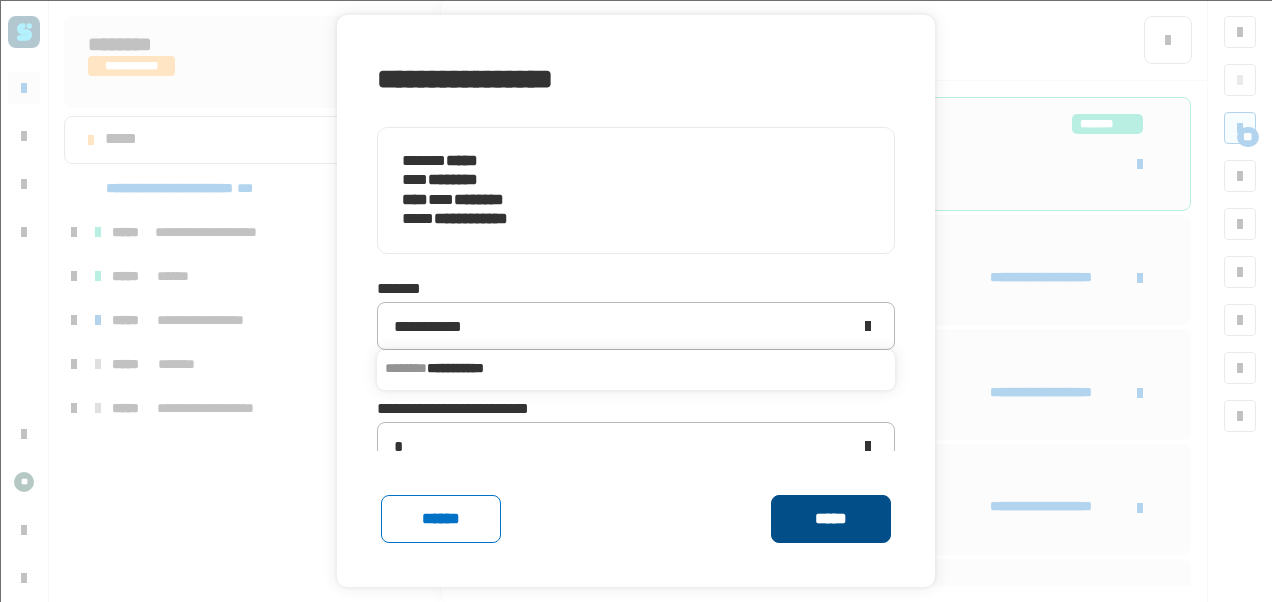 click on "*****" 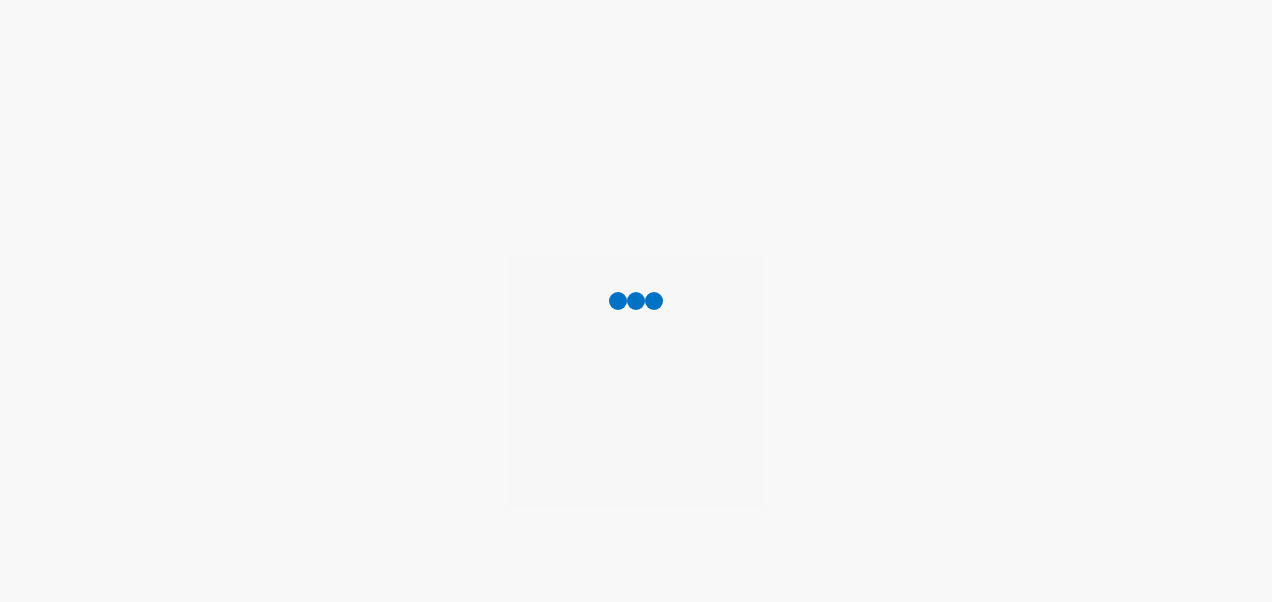scroll, scrollTop: 0, scrollLeft: 0, axis: both 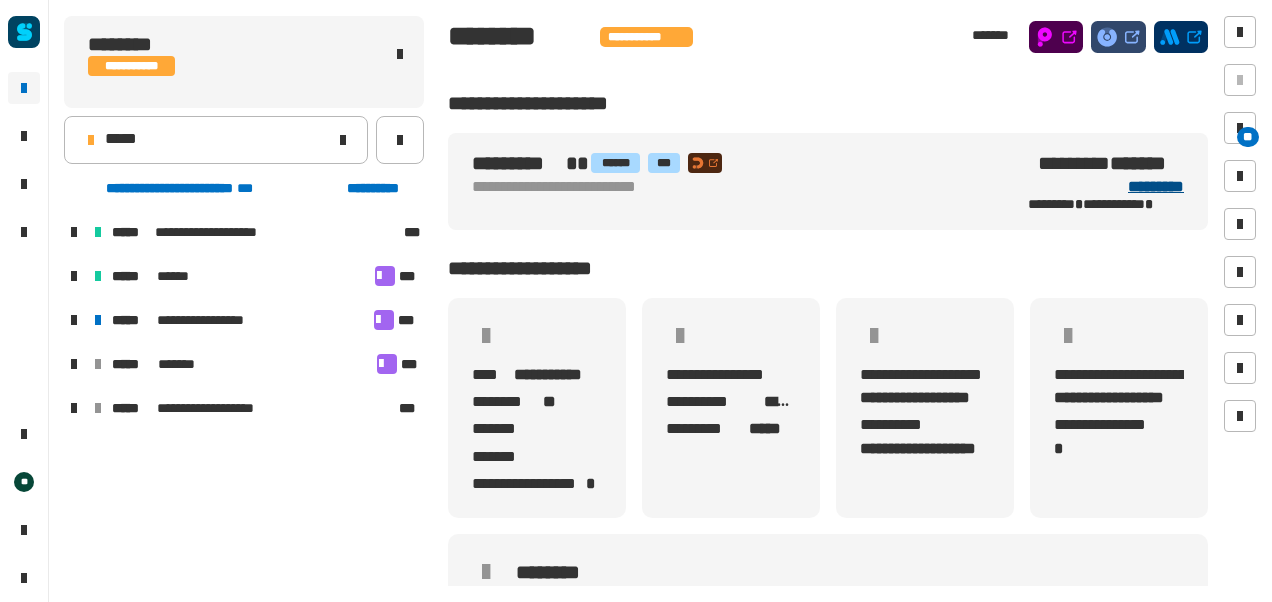 click on "*********" 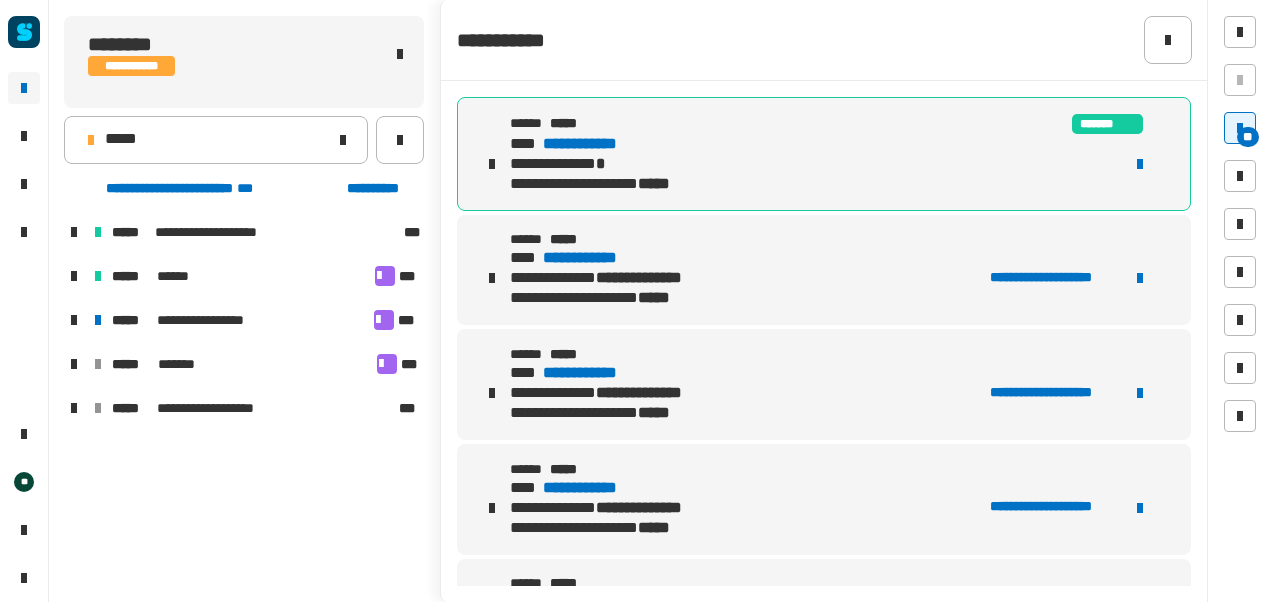 click on "**********" at bounding box center [599, 144] 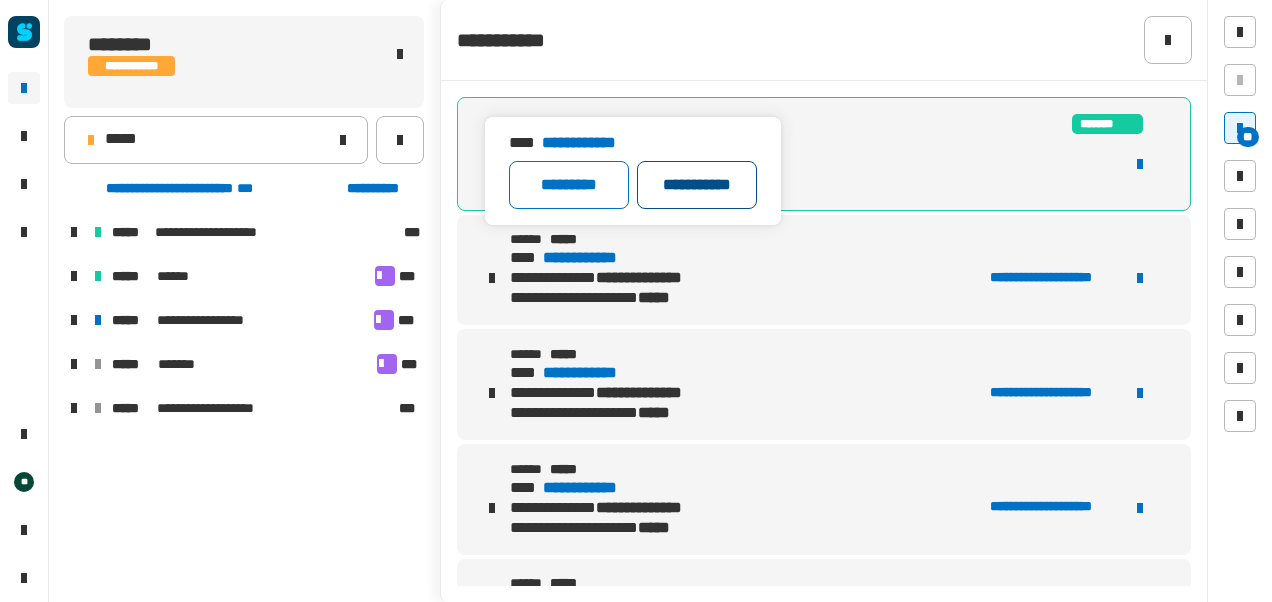 click on "**********" at bounding box center (697, 185) 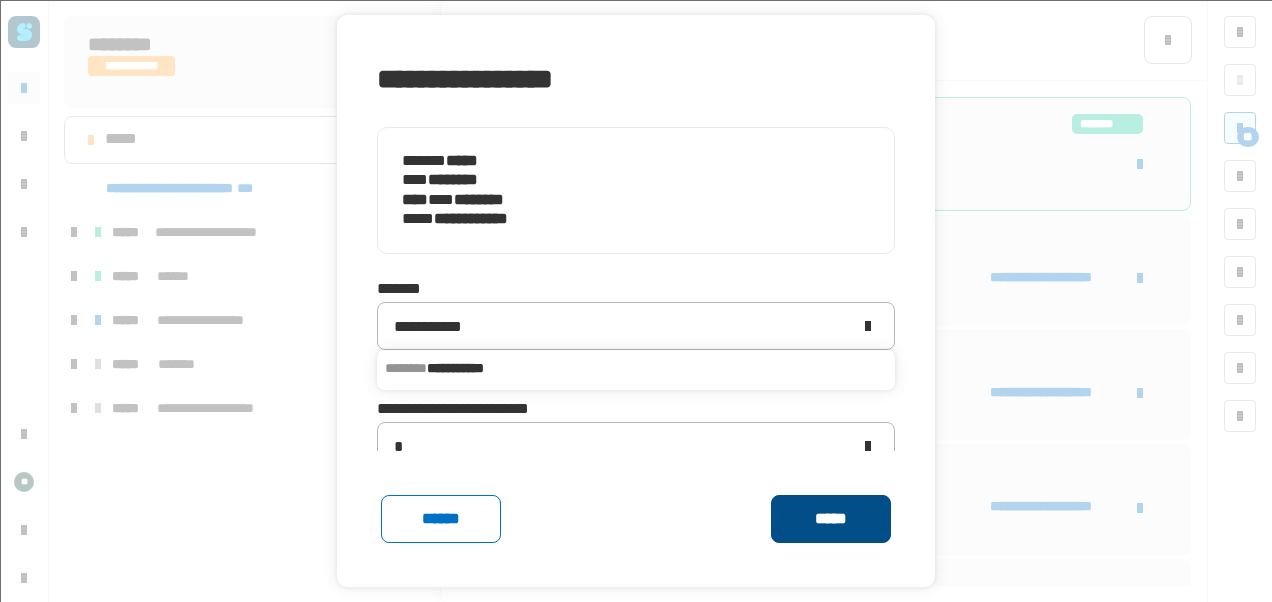 click on "*****" 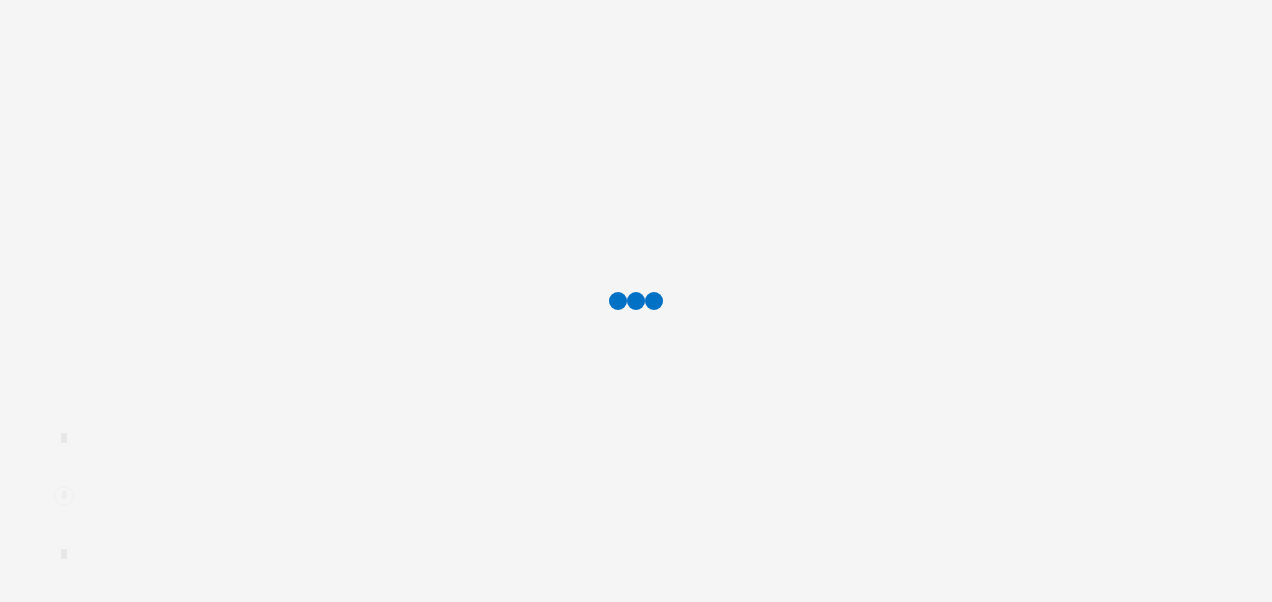 scroll, scrollTop: 0, scrollLeft: 0, axis: both 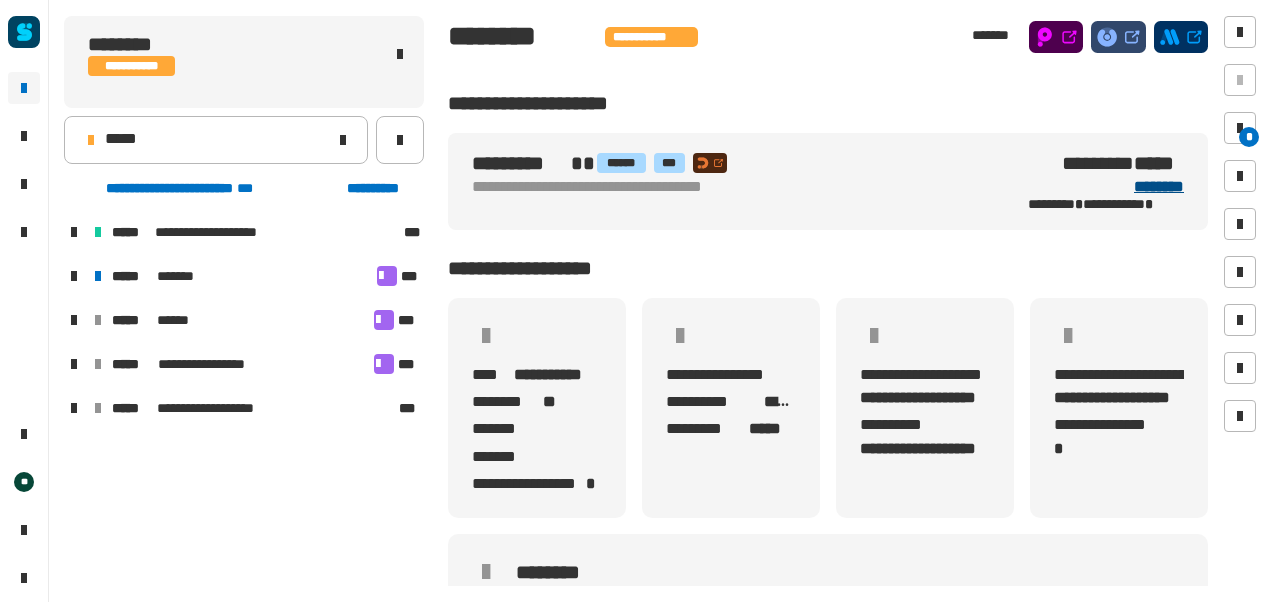 click on "********" 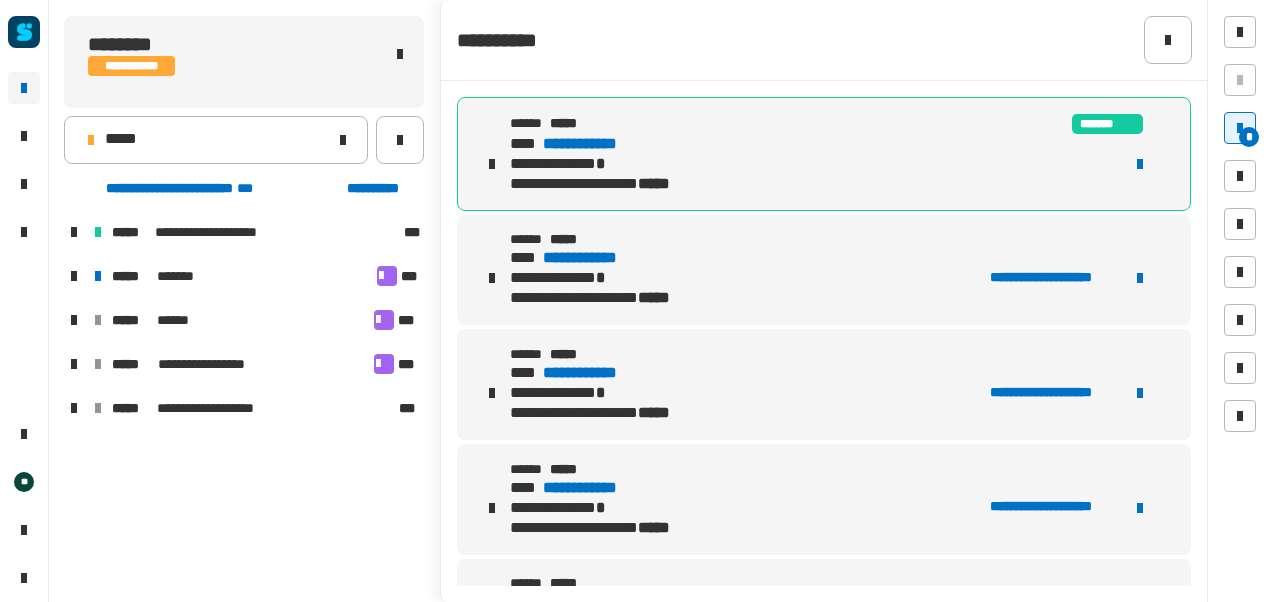 click on "**********" at bounding box center (599, 144) 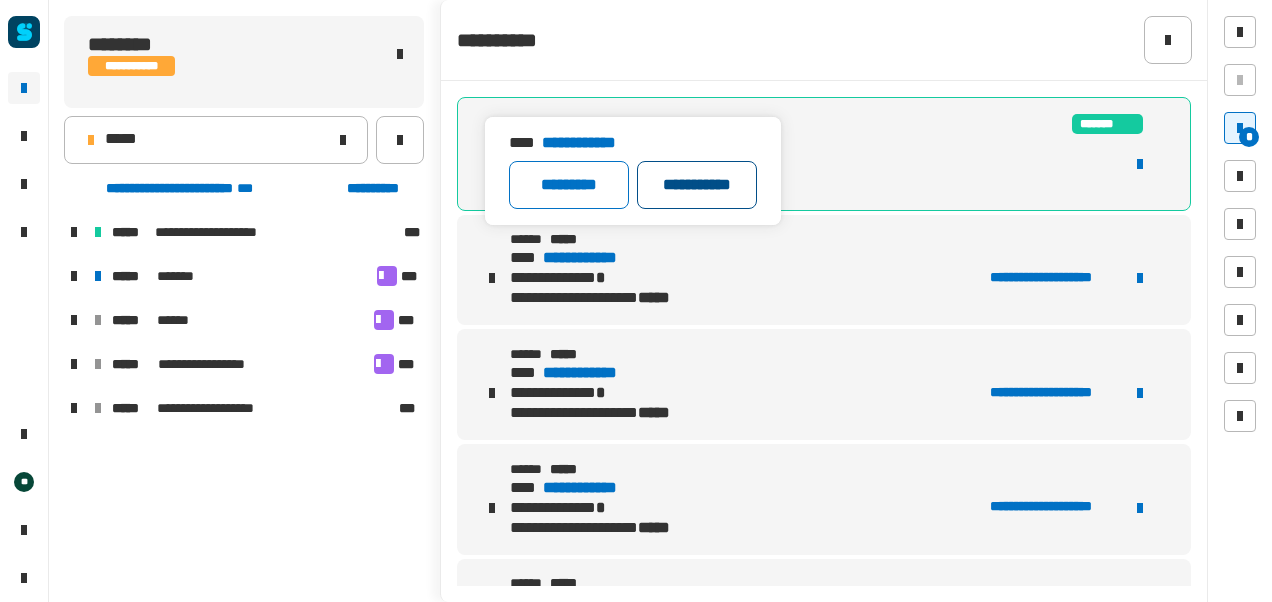 click on "**********" at bounding box center (697, 185) 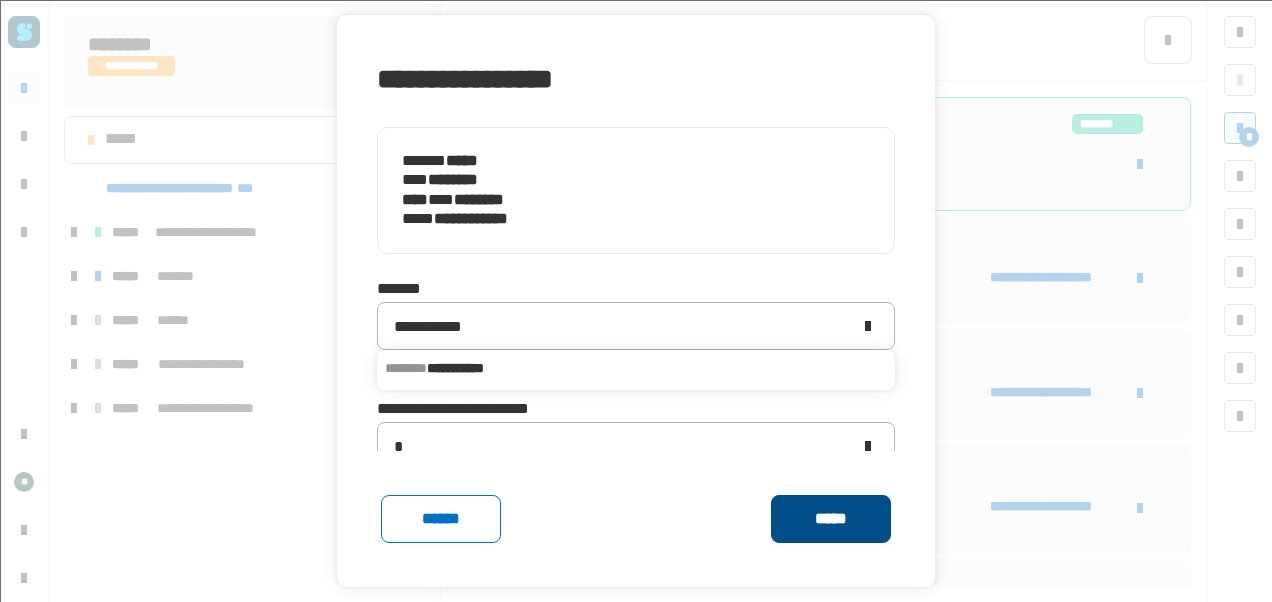 click on "*****" 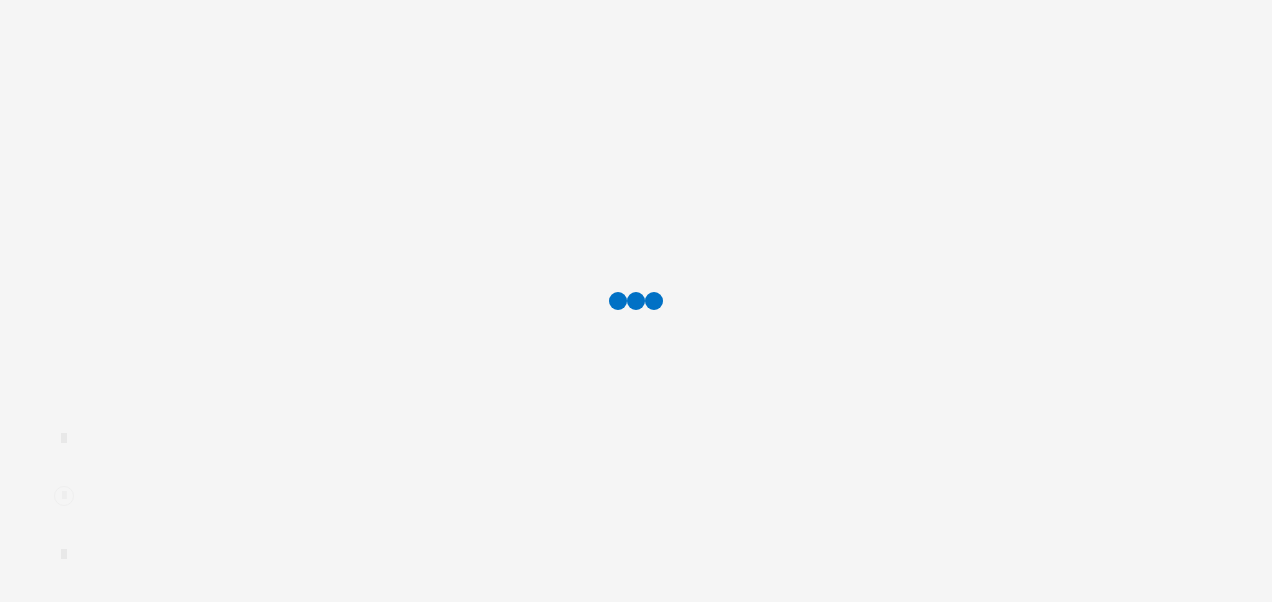 scroll, scrollTop: 0, scrollLeft: 0, axis: both 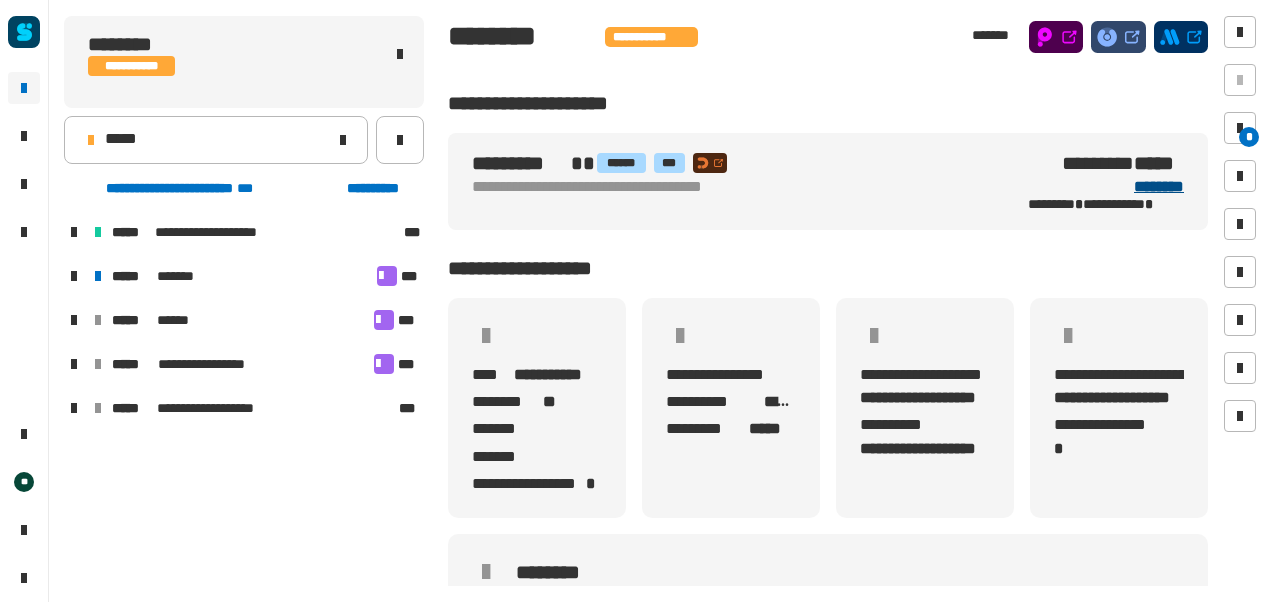 click on "********" 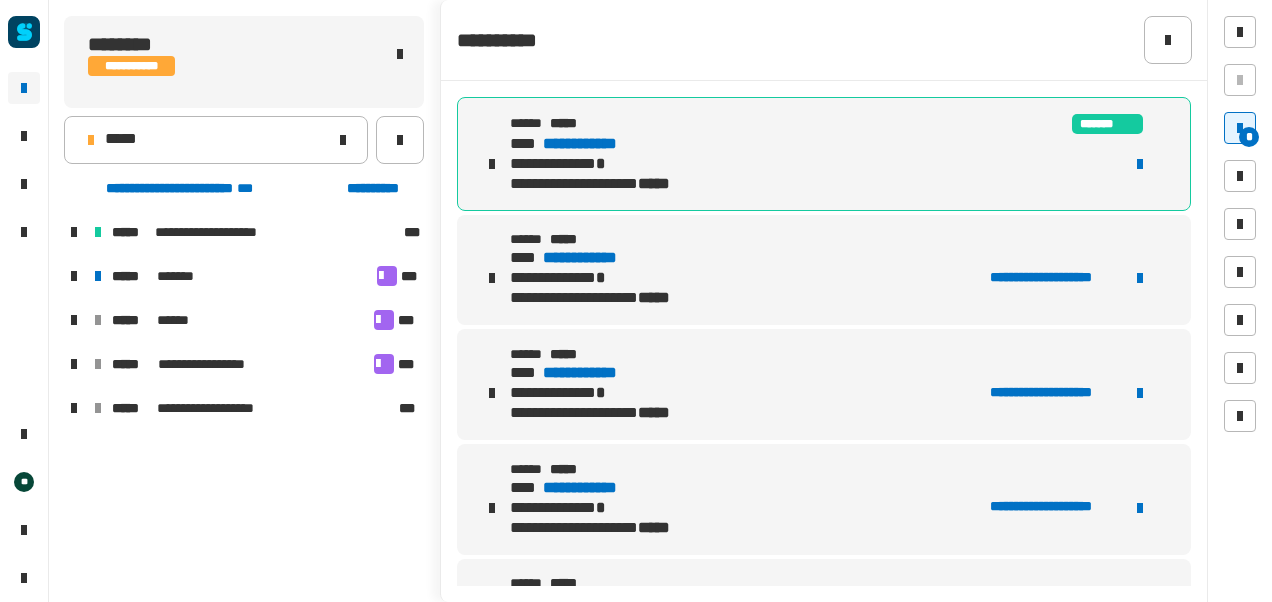 click on "**********" at bounding box center [600, 144] 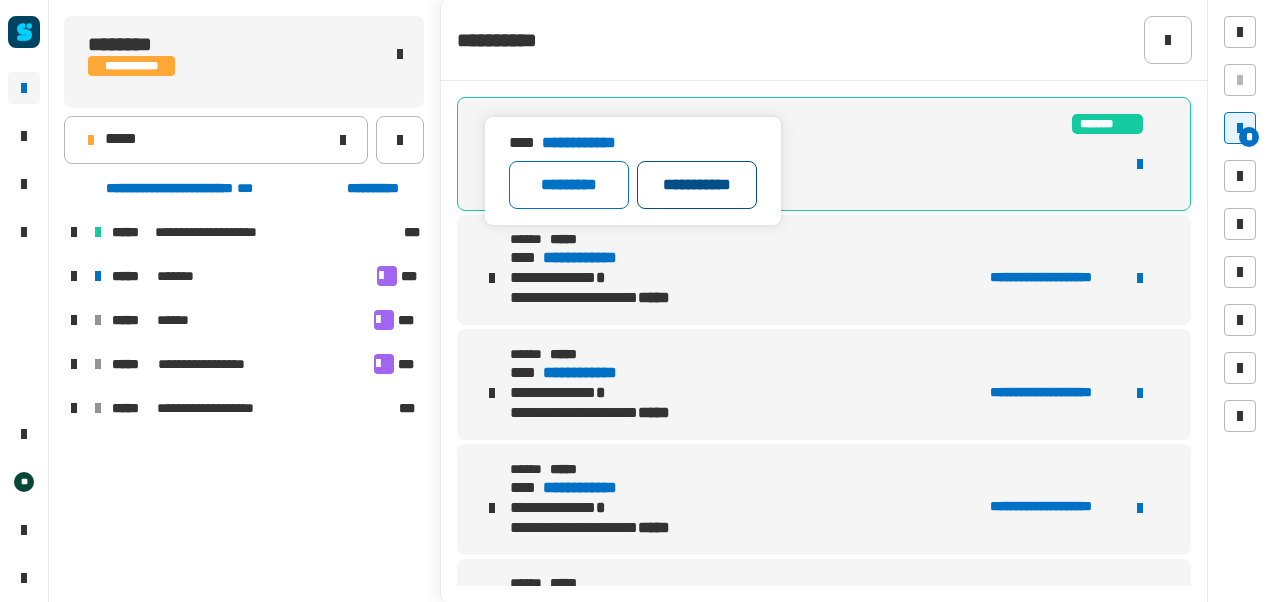 click on "**********" at bounding box center (697, 185) 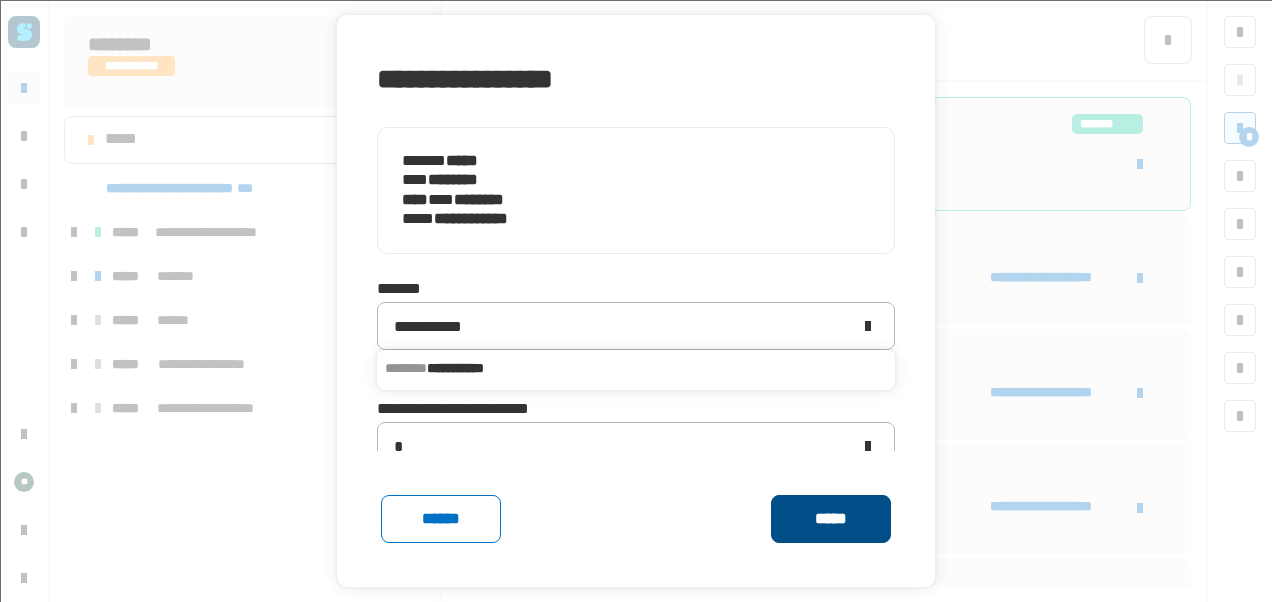 click on "*****" 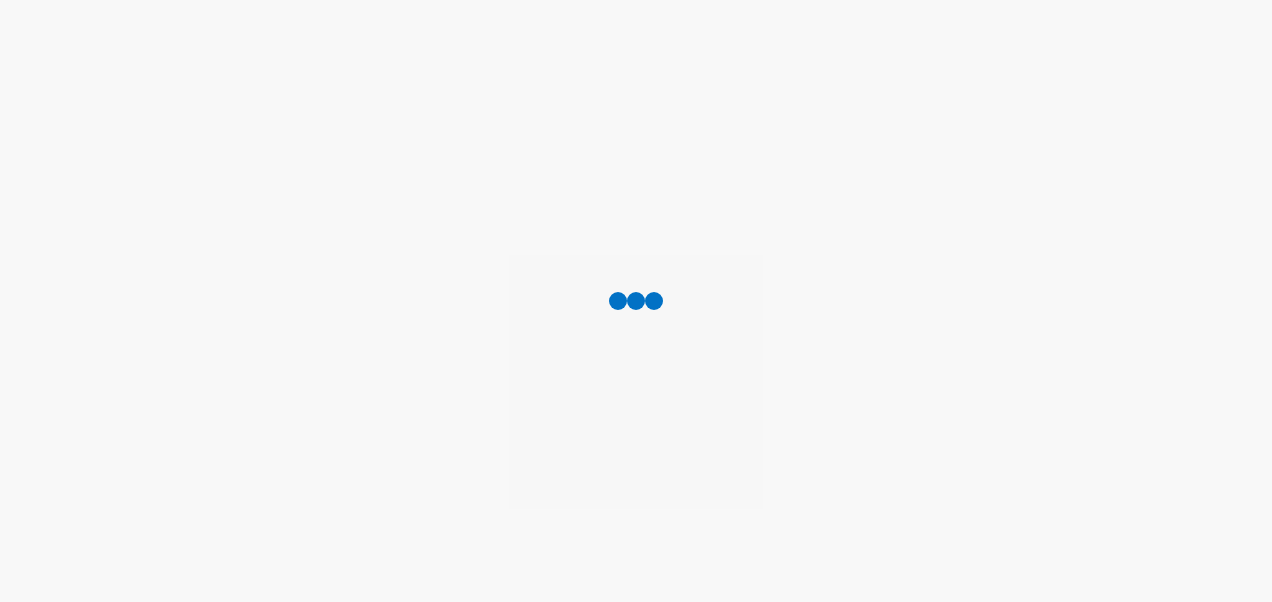 scroll, scrollTop: 0, scrollLeft: 0, axis: both 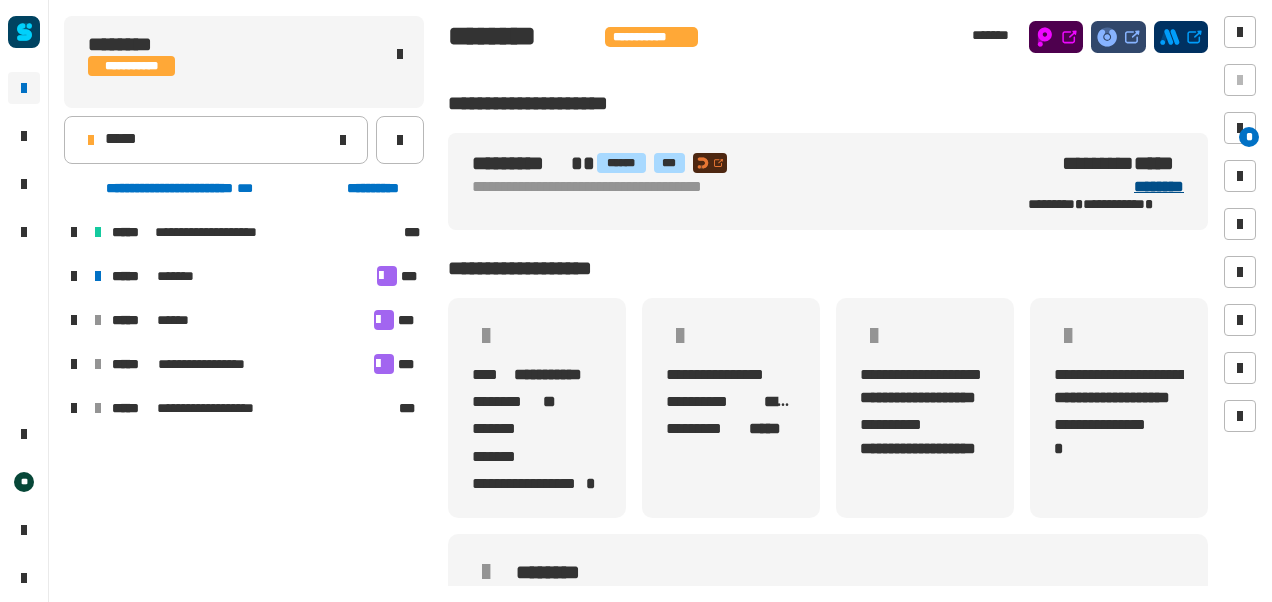click on "********" 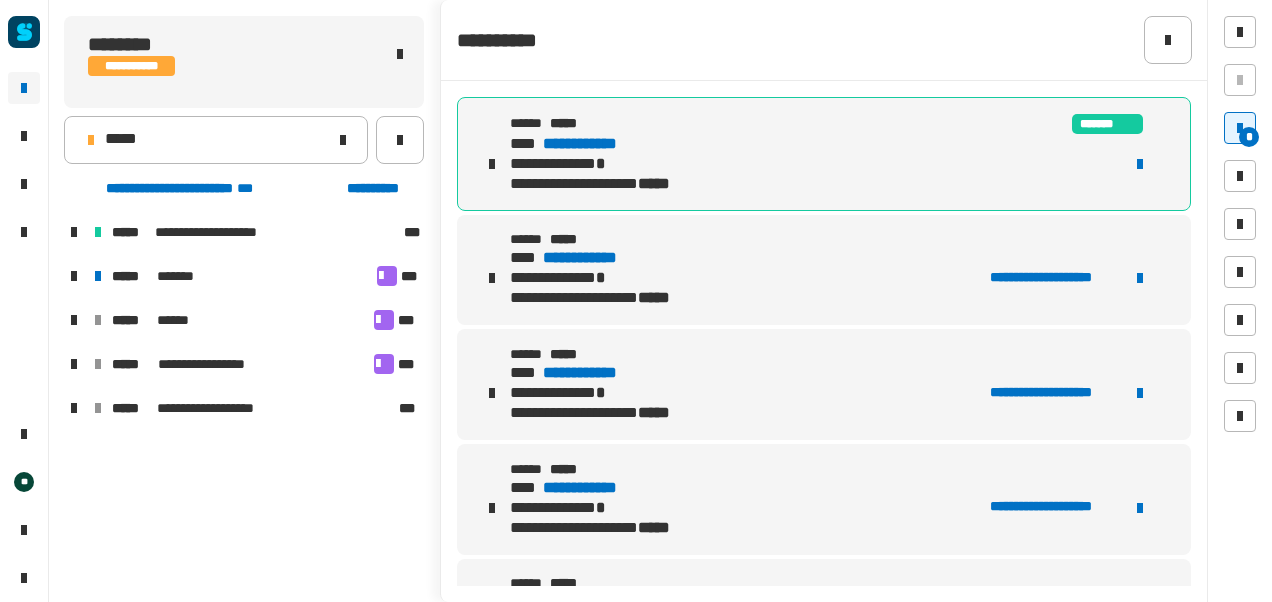 click on "**********" at bounding box center [600, 144] 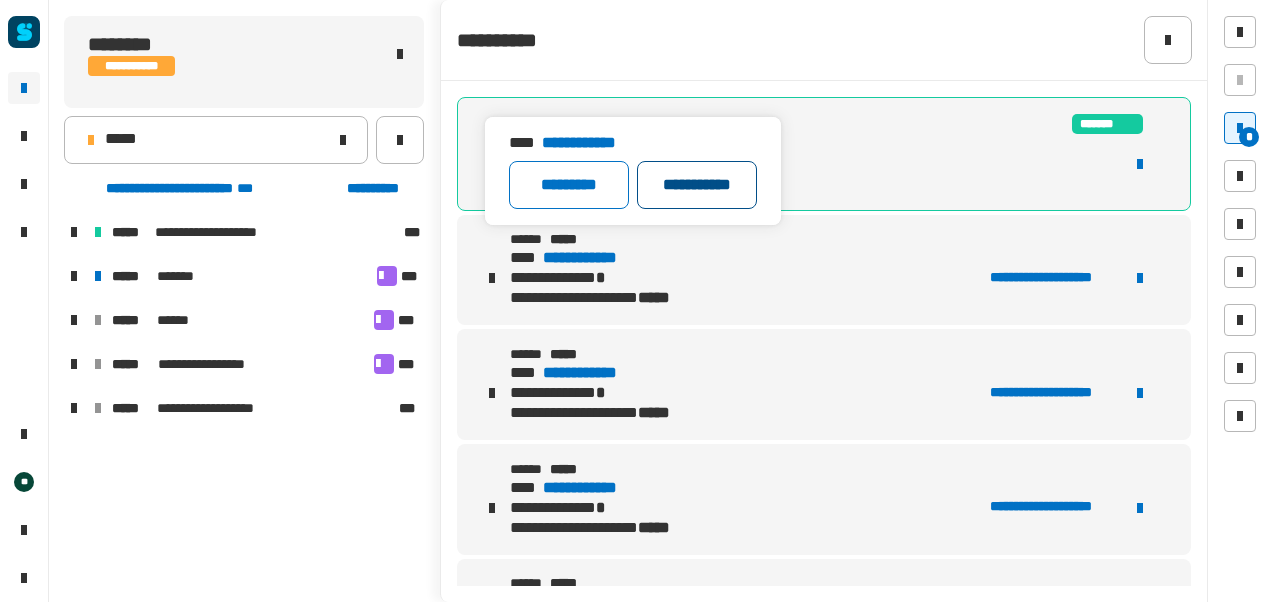 click on "**********" at bounding box center [697, 185] 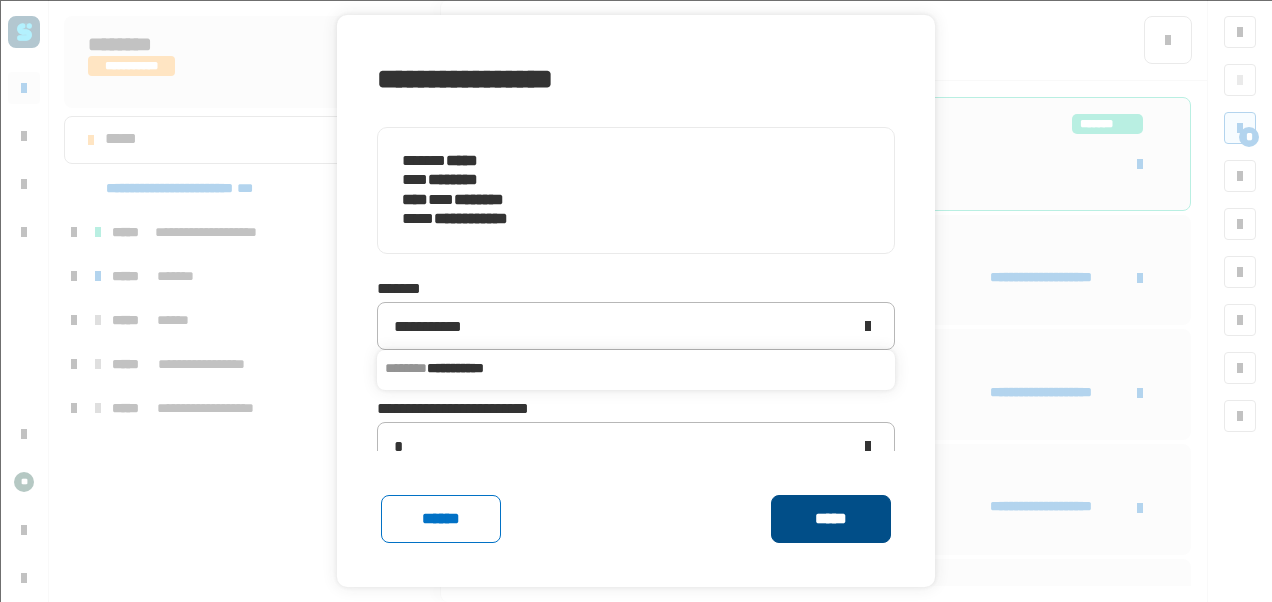 click on "*****" 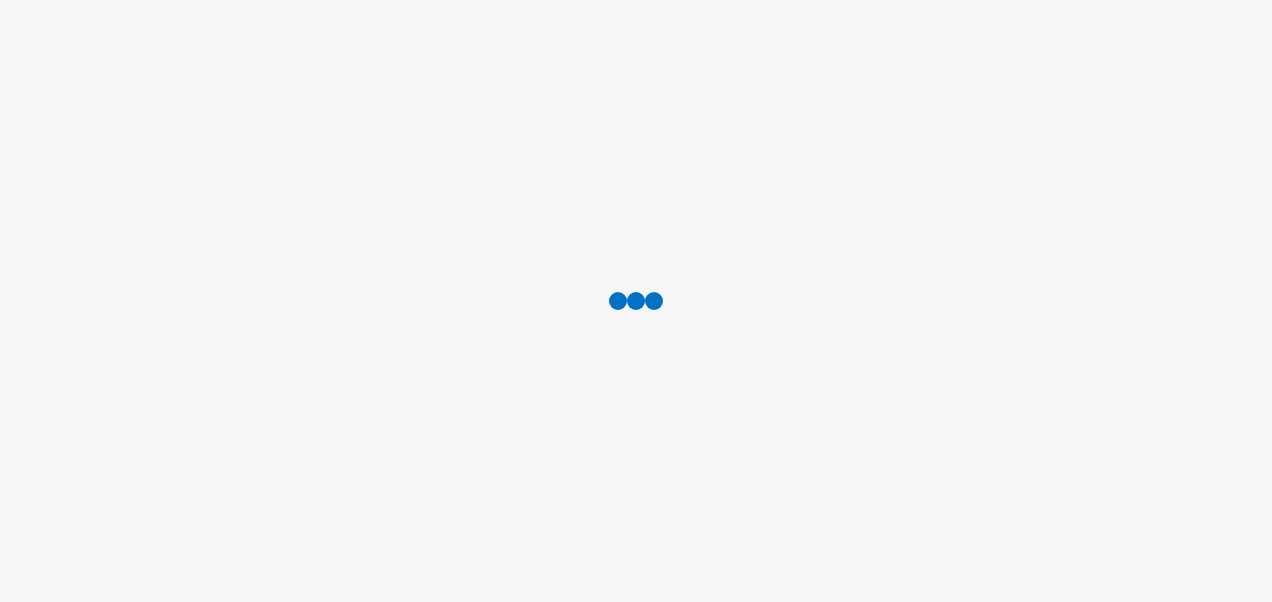 scroll, scrollTop: 0, scrollLeft: 0, axis: both 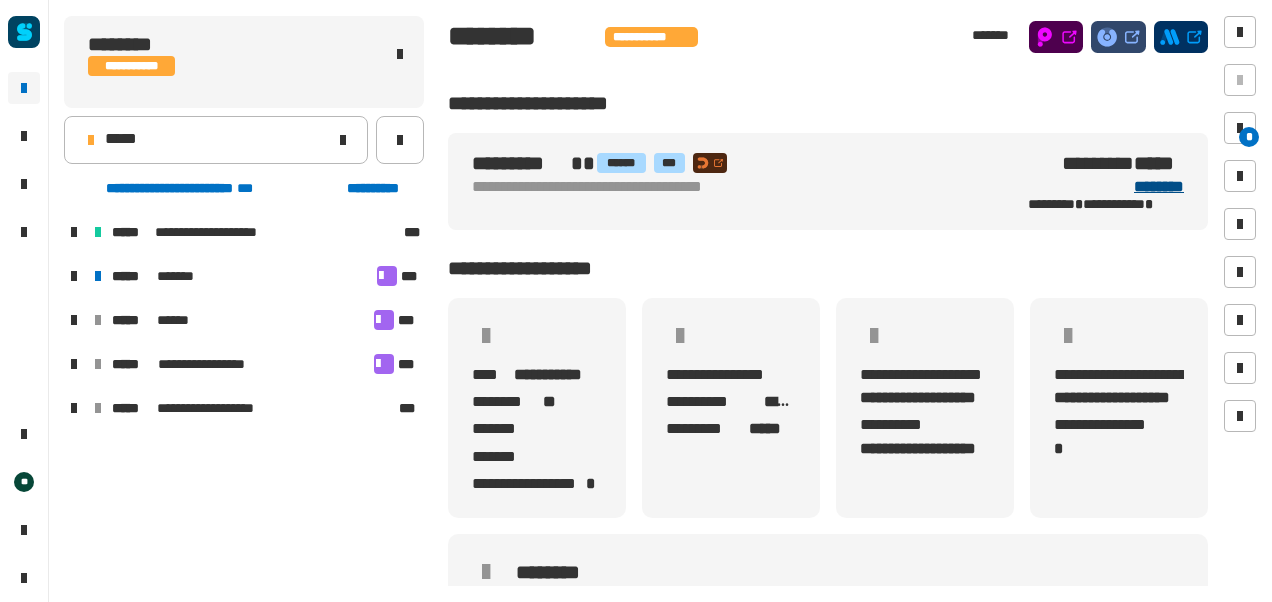 click on "********" 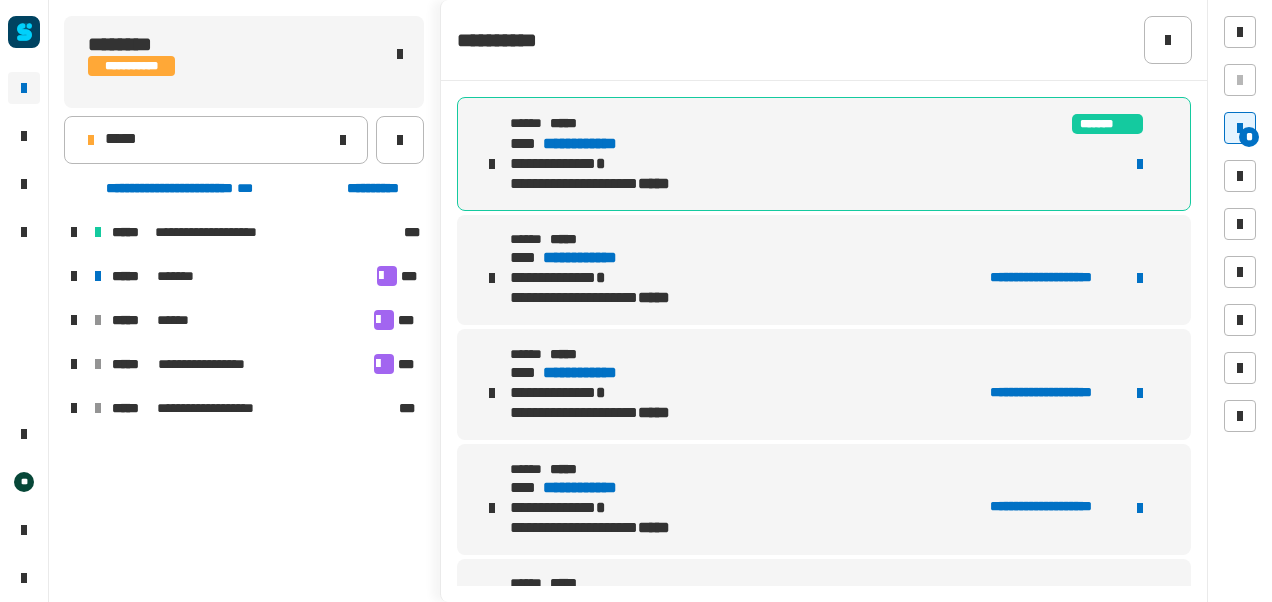 click on "**********" at bounding box center [599, 144] 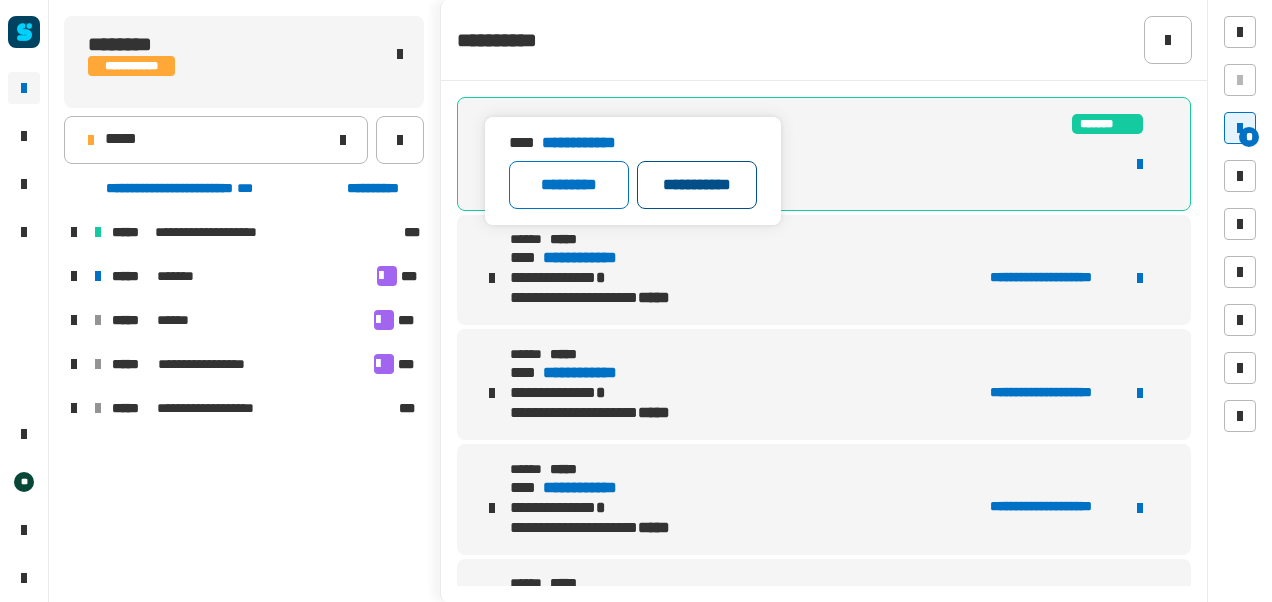 click on "**********" at bounding box center [697, 185] 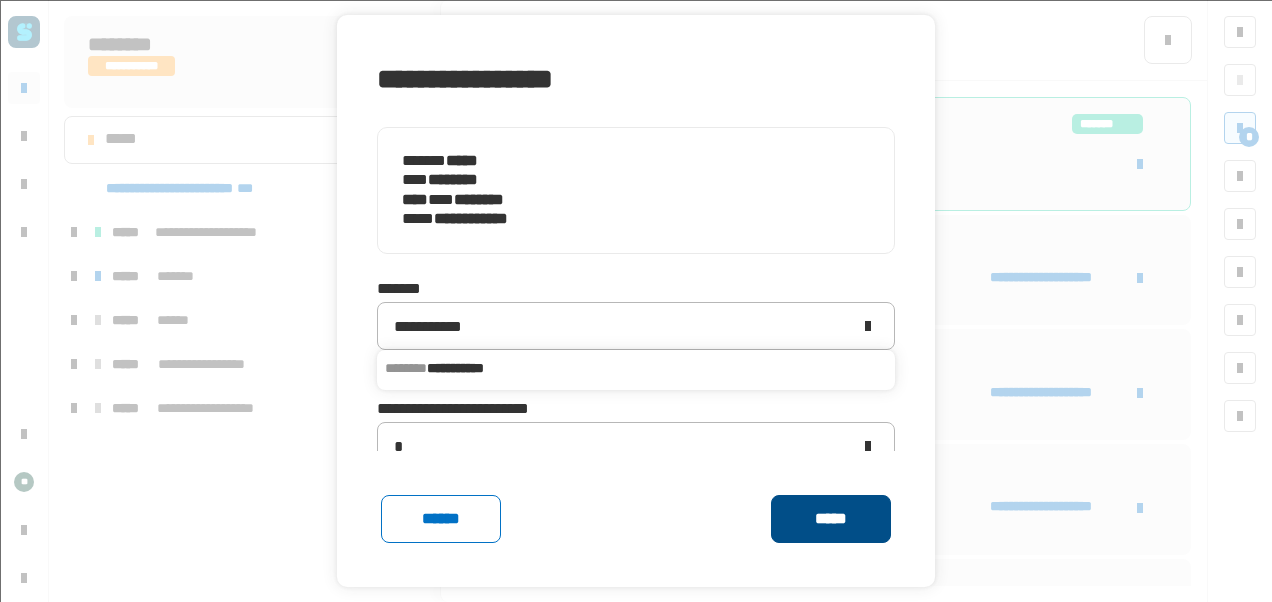 click on "*****" 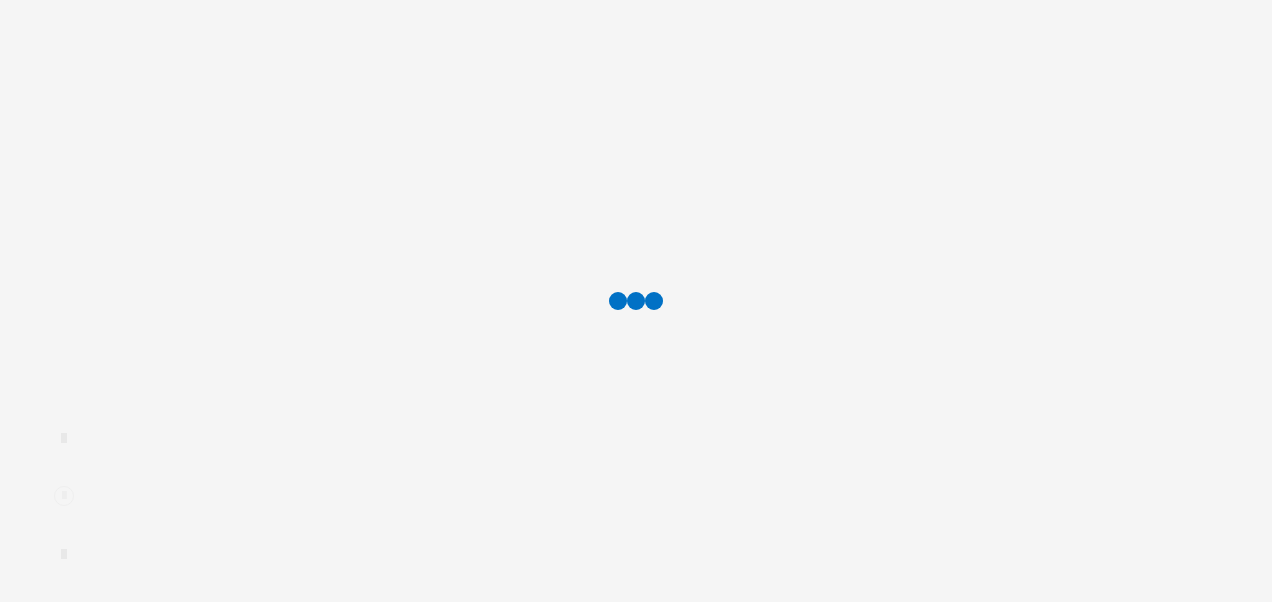 scroll, scrollTop: 0, scrollLeft: 0, axis: both 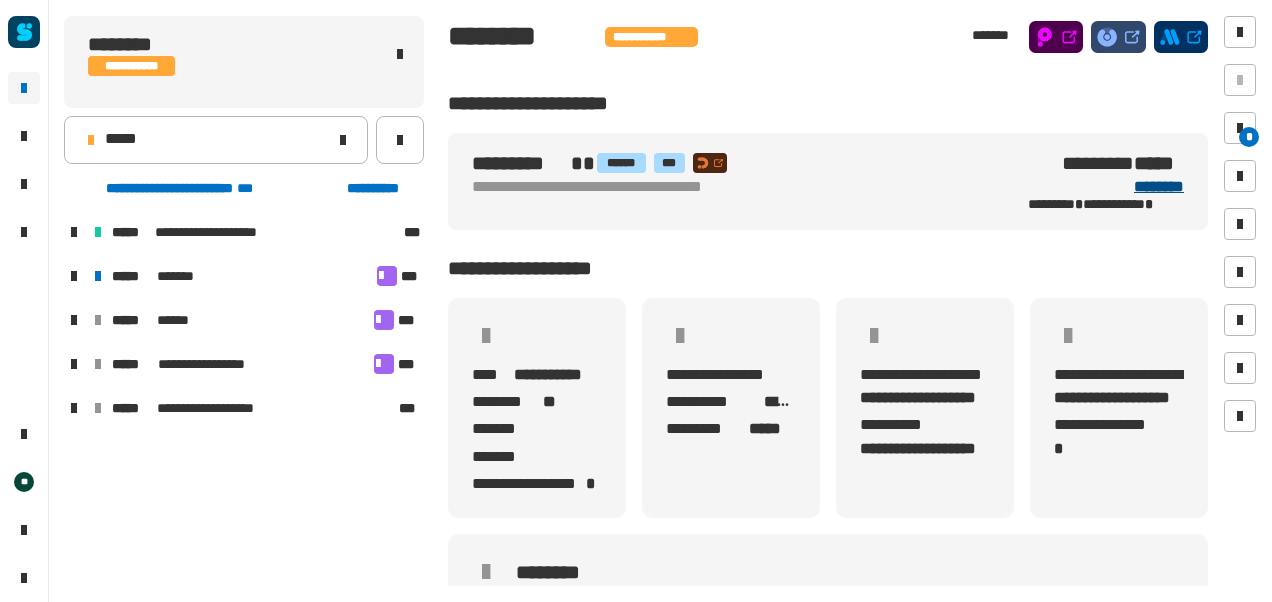 click on "********" 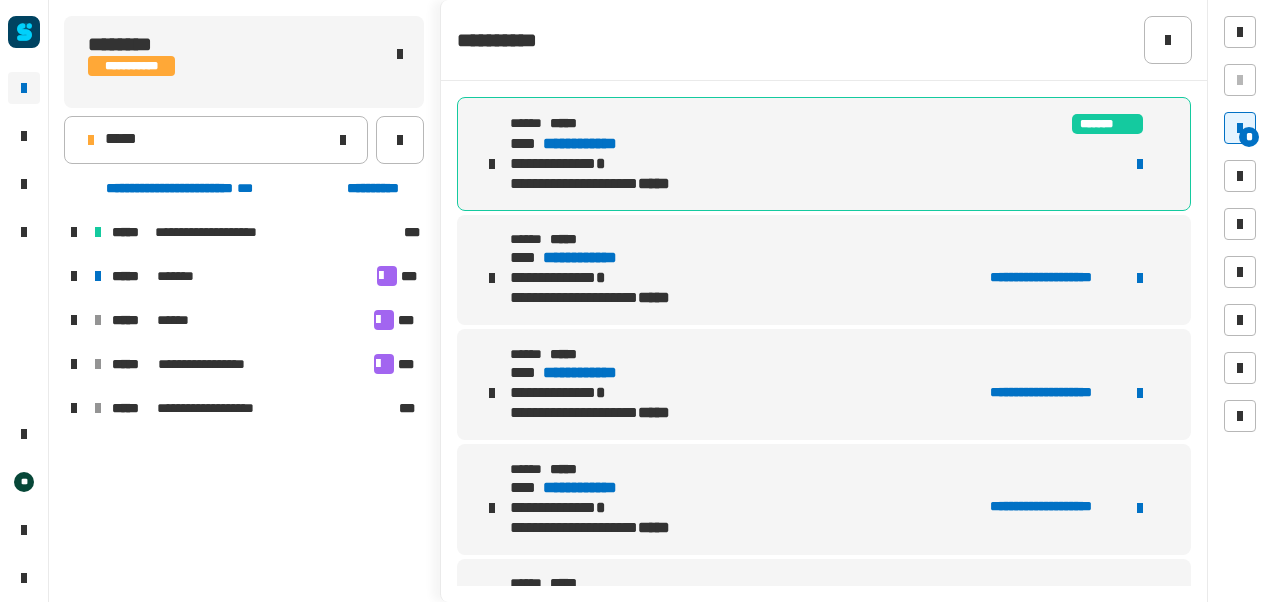 click on "**********" at bounding box center (597, 144) 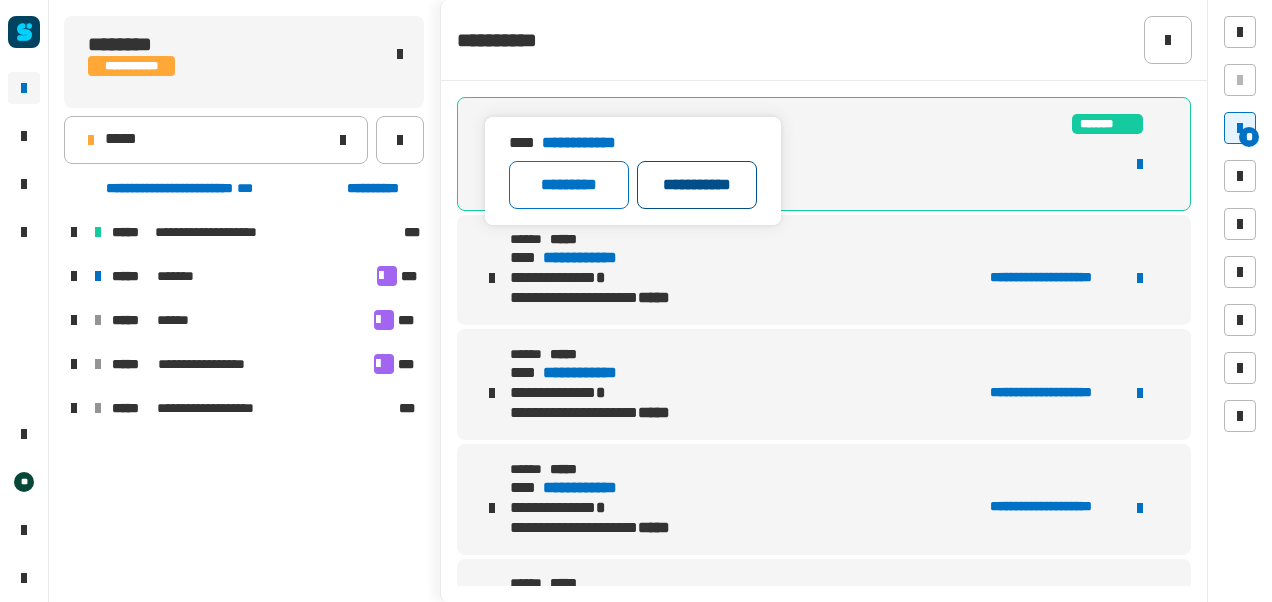 click on "**********" at bounding box center [697, 185] 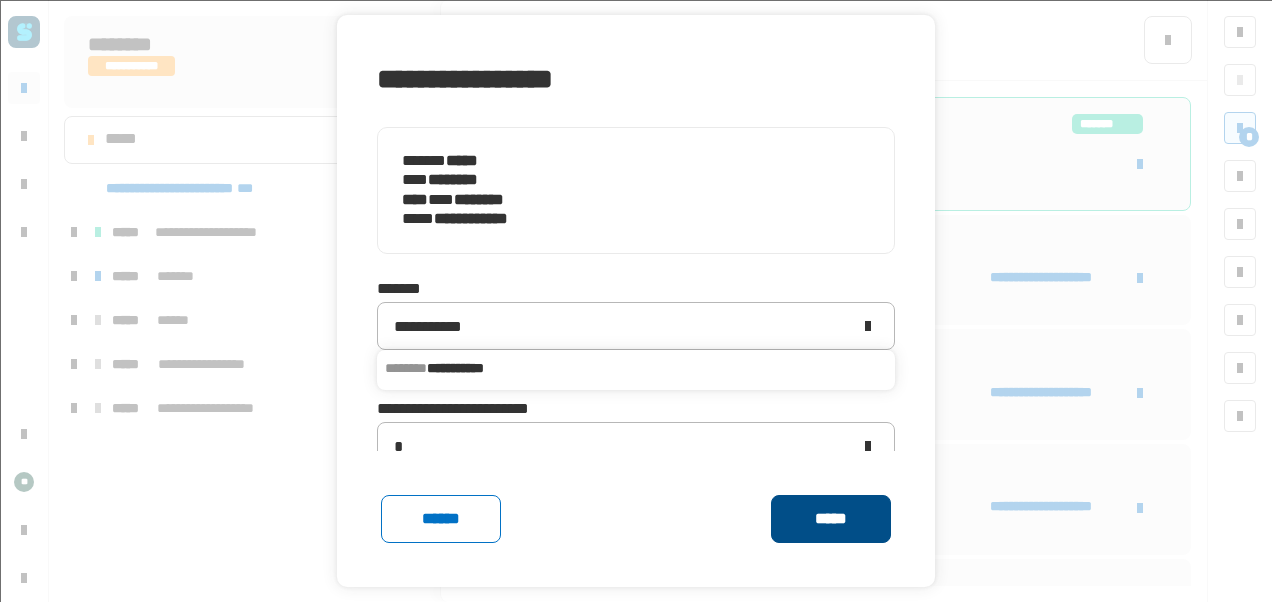 click on "*****" 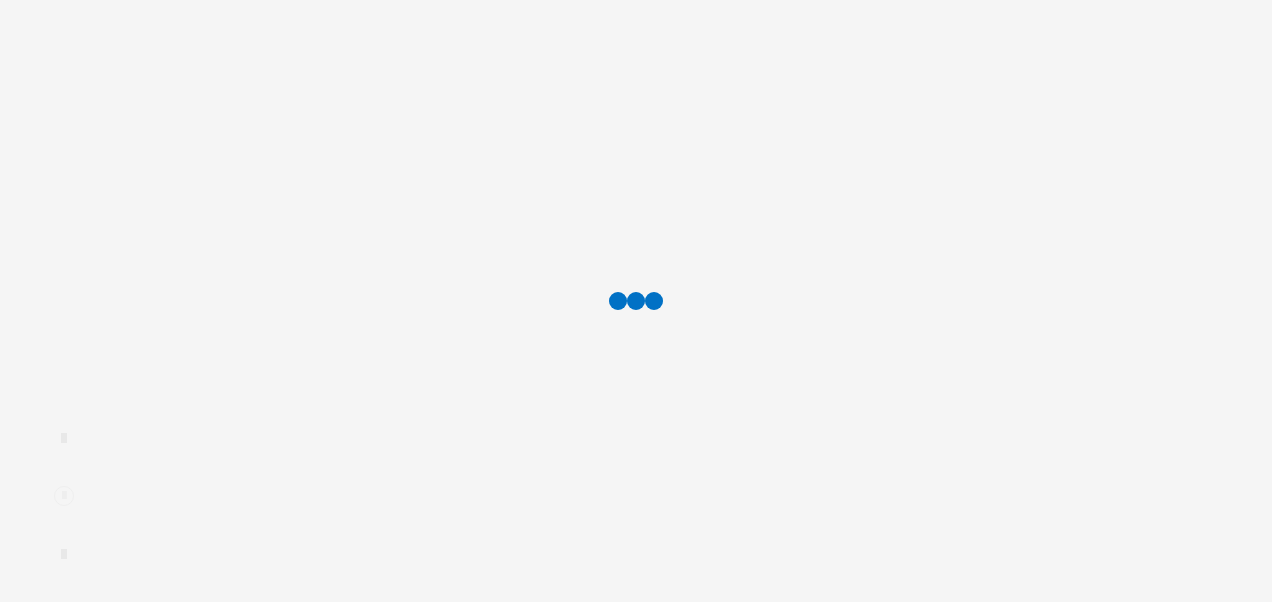 scroll, scrollTop: 0, scrollLeft: 0, axis: both 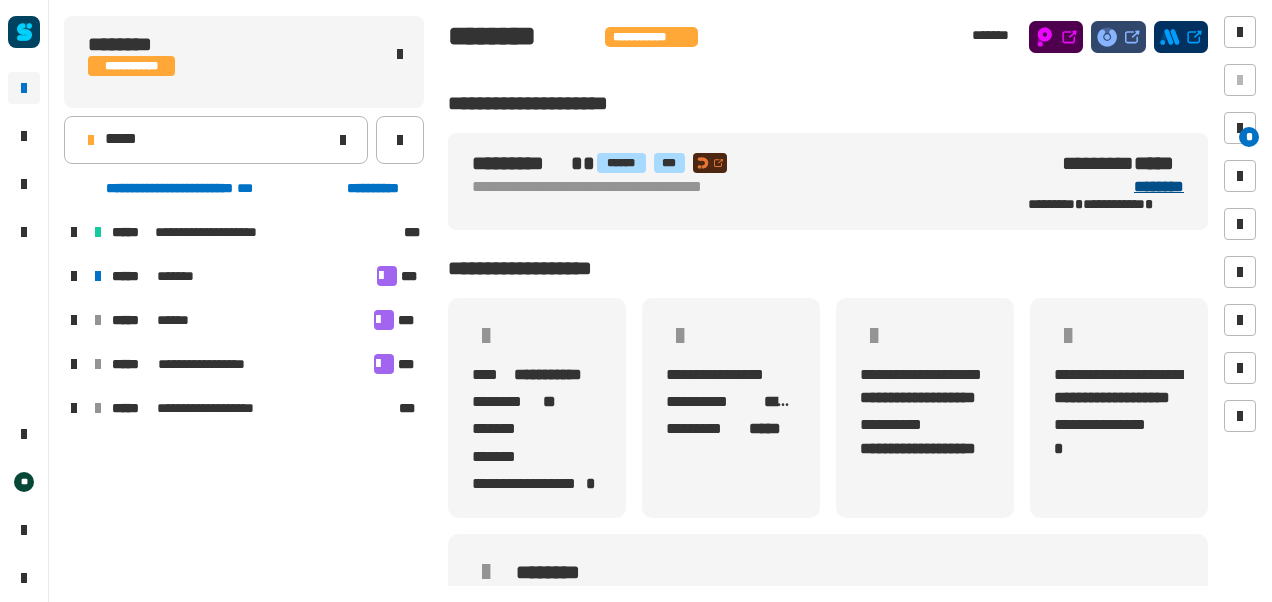 click on "********" 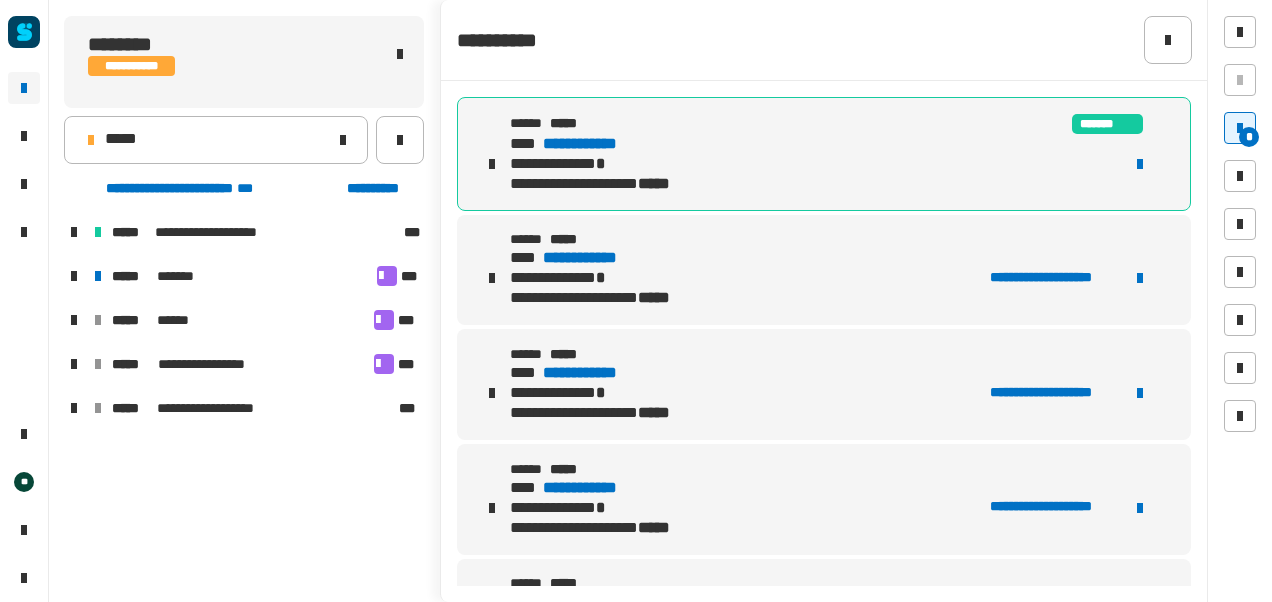 click on "**********" at bounding box center (599, 144) 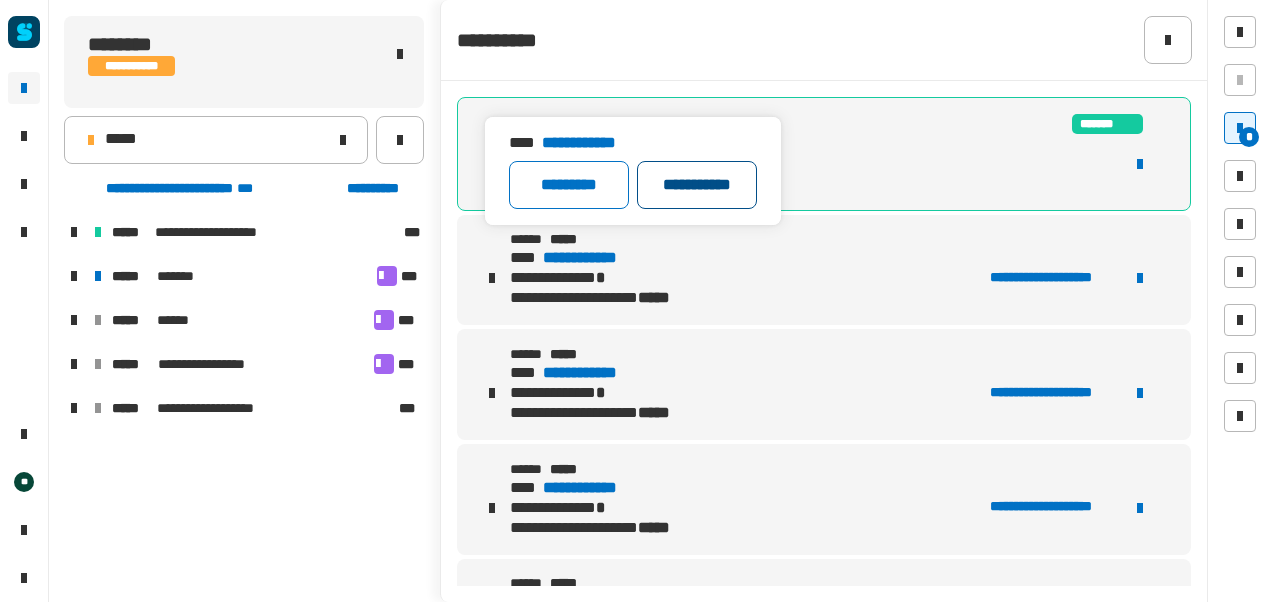 click on "**********" at bounding box center (697, 185) 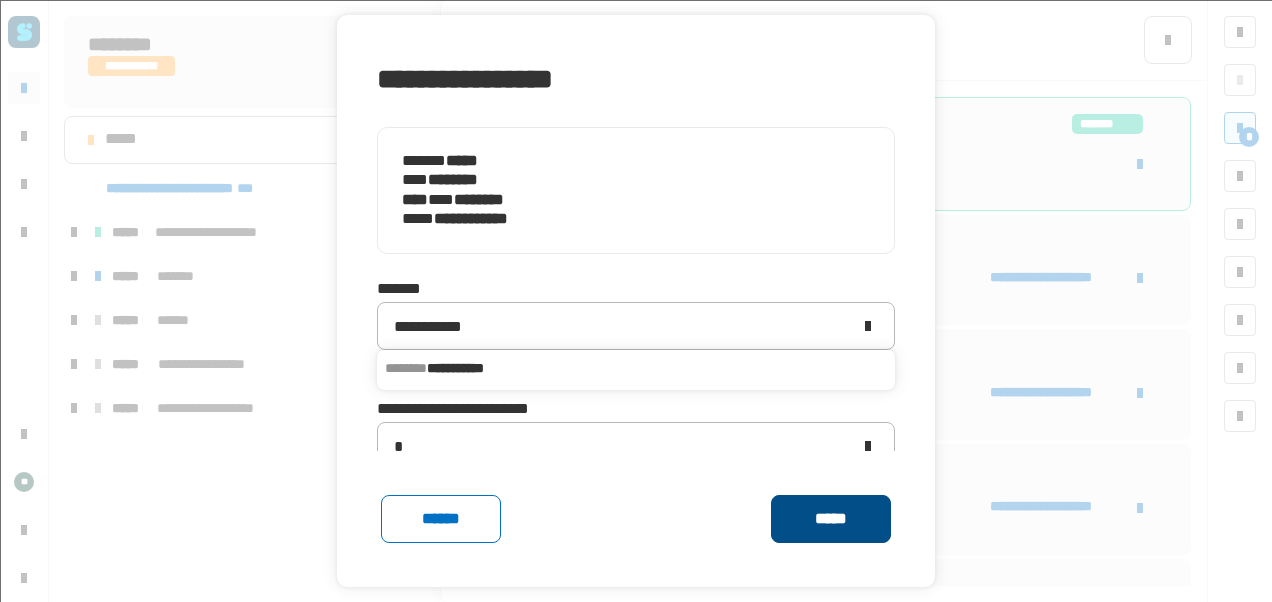 click on "*****" 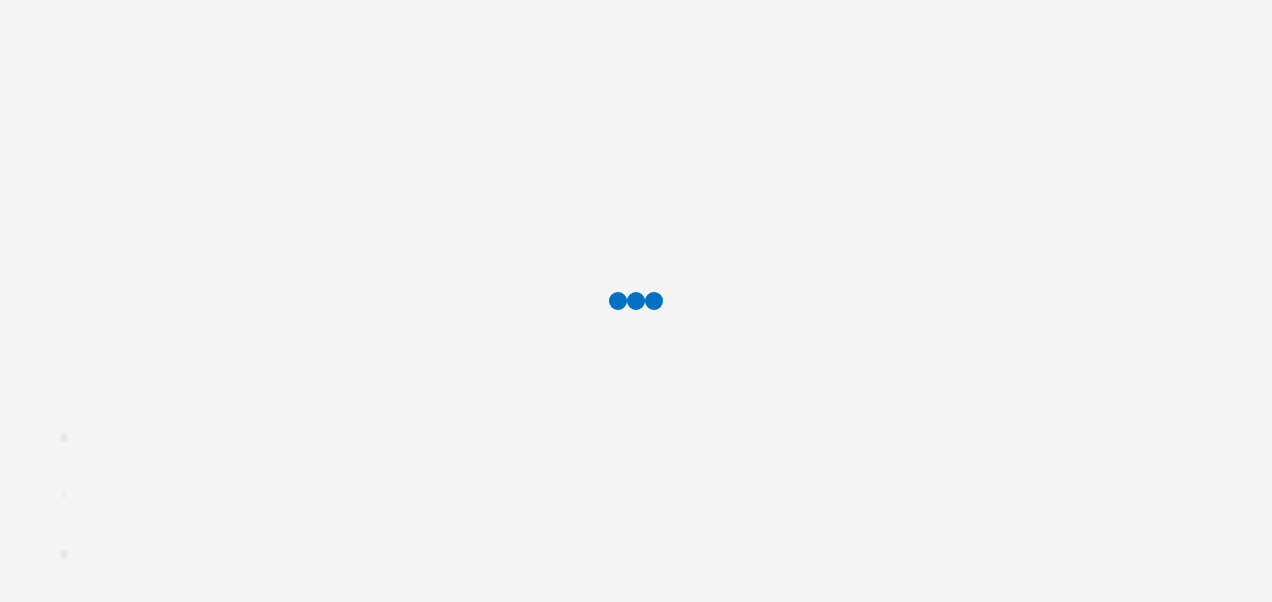 scroll, scrollTop: 0, scrollLeft: 0, axis: both 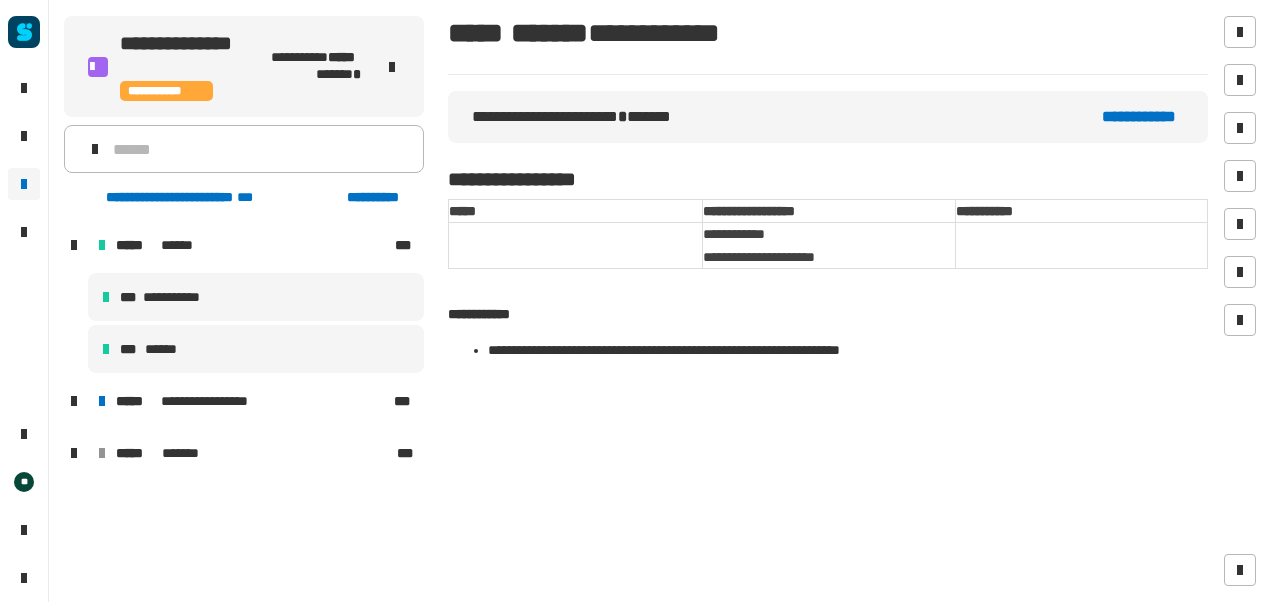 click on "*** ******" at bounding box center [256, 349] 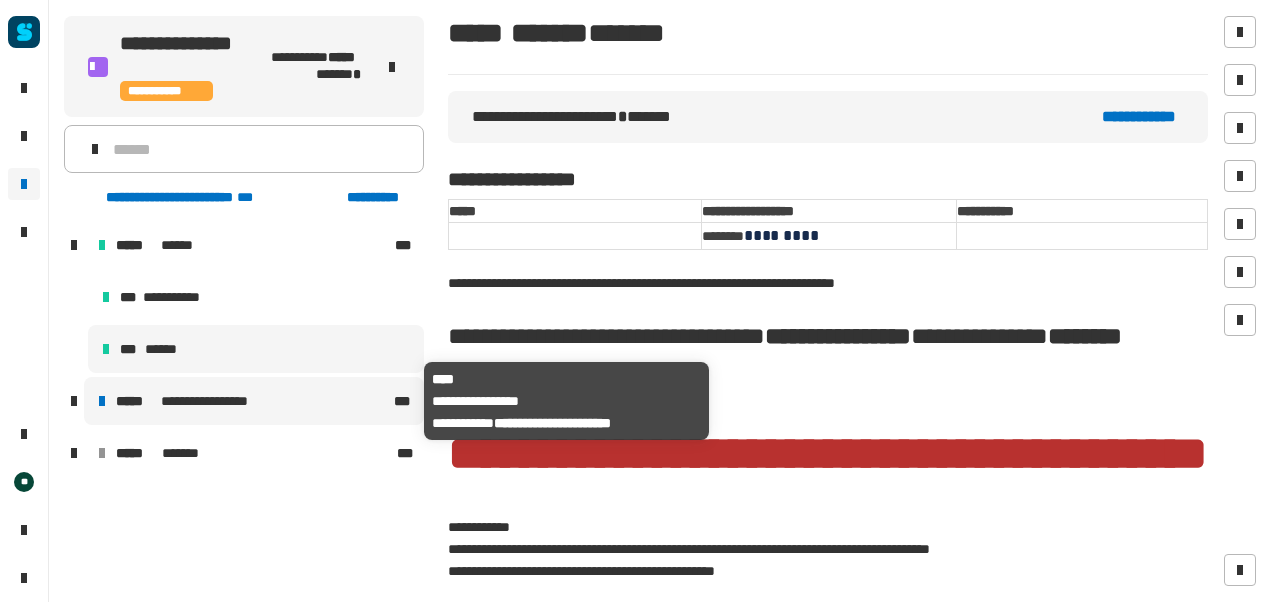 click on "**********" at bounding box center (218, 401) 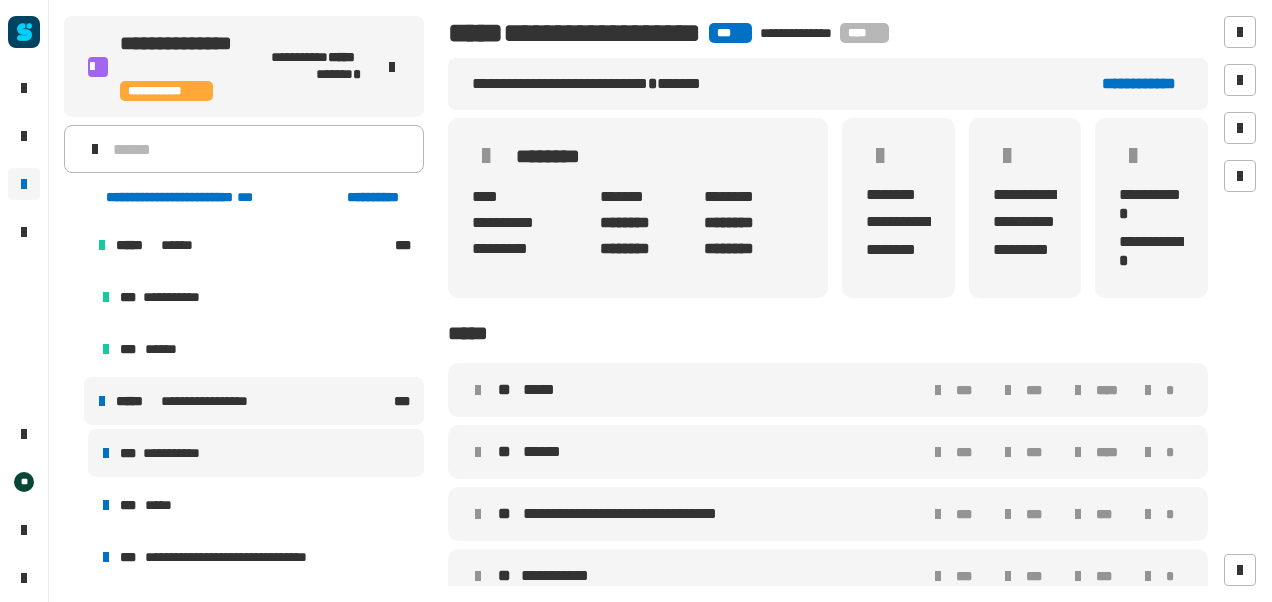 scroll, scrollTop: 28, scrollLeft: 0, axis: vertical 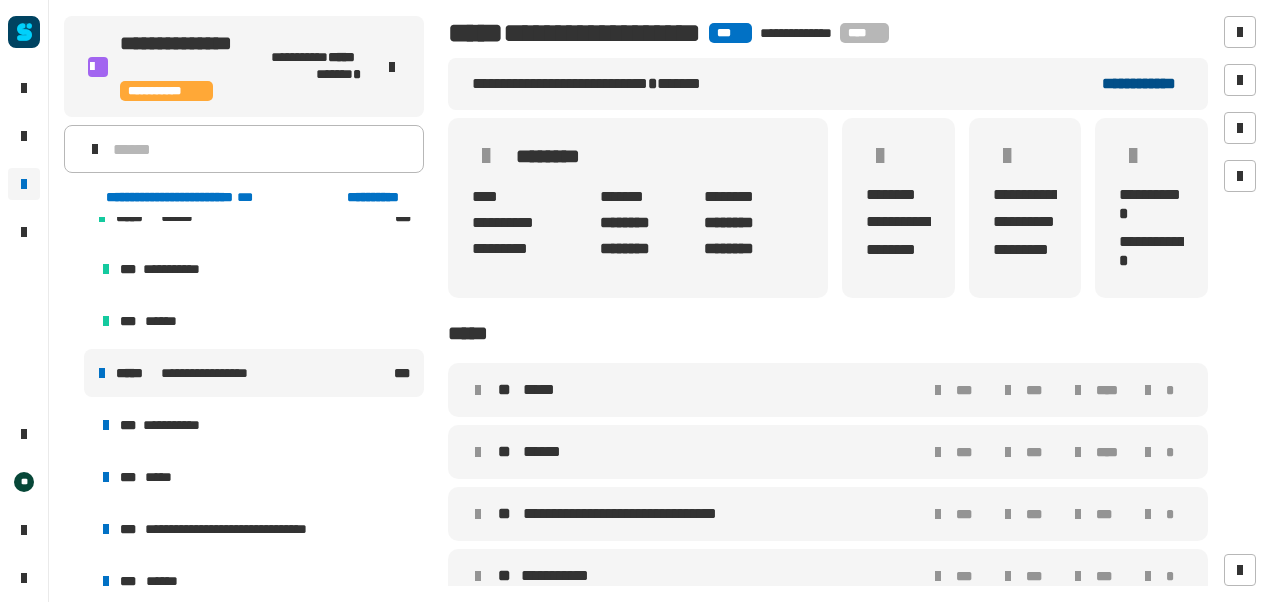 click on "**********" 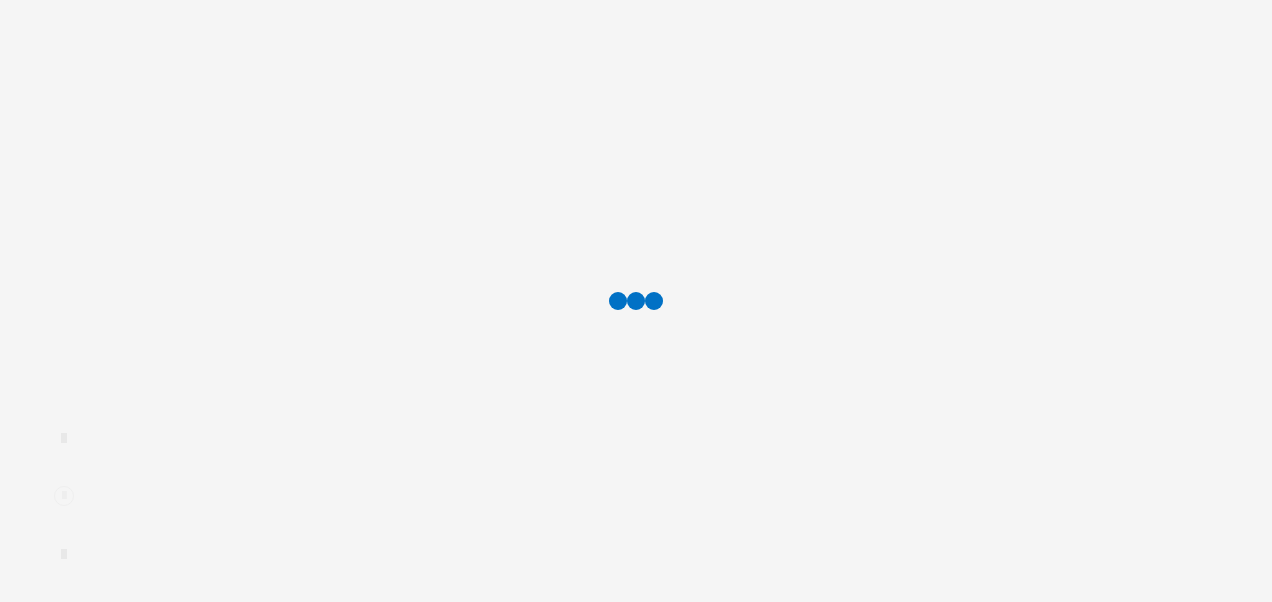 scroll, scrollTop: 0, scrollLeft: 0, axis: both 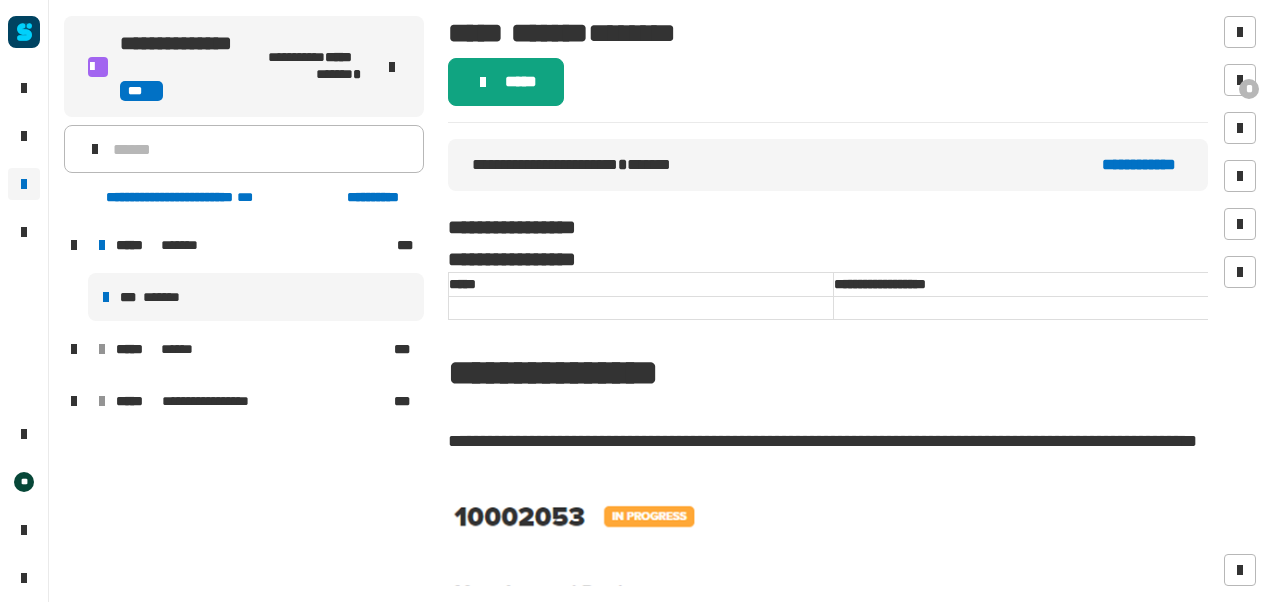 click on "*****" 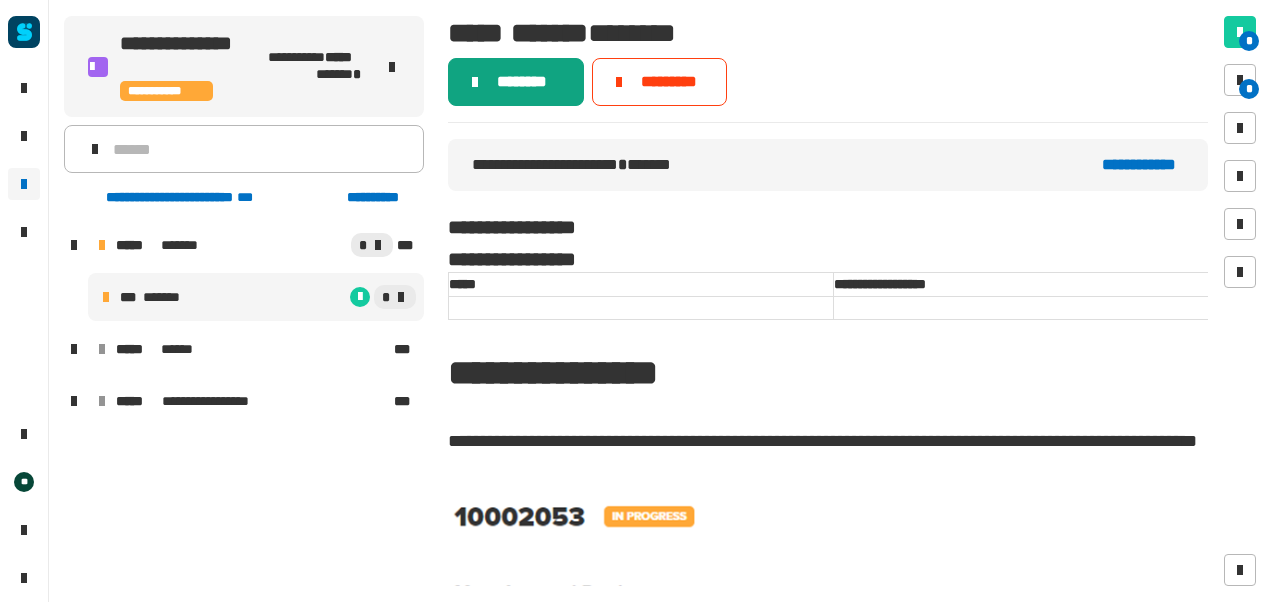 click on "********" 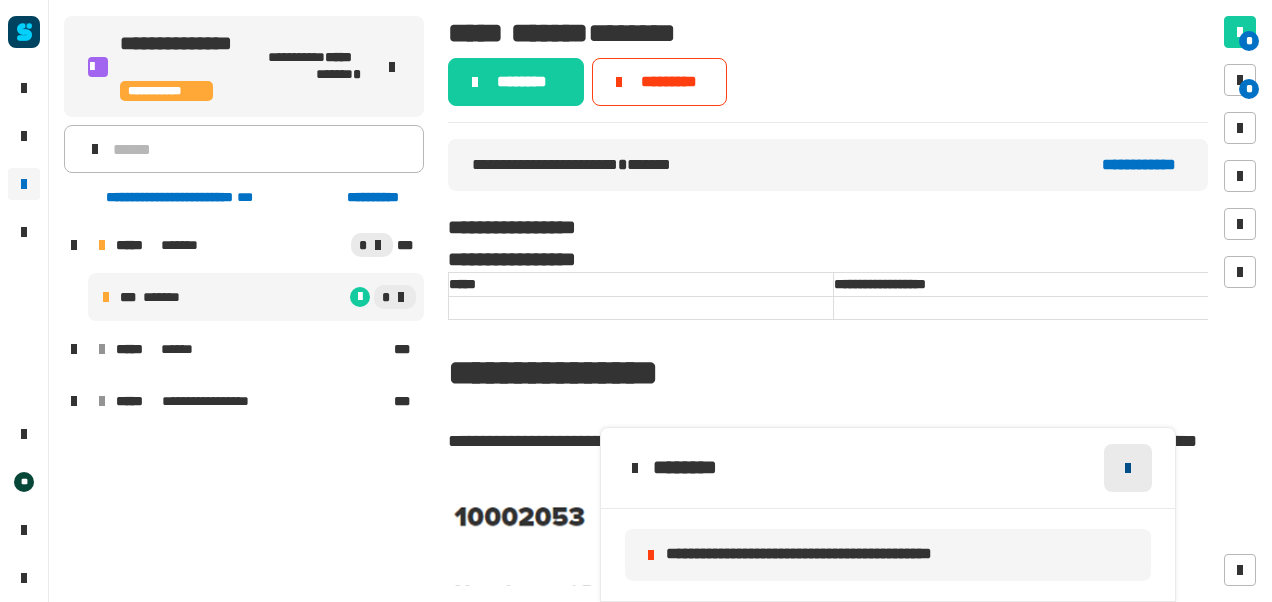 click 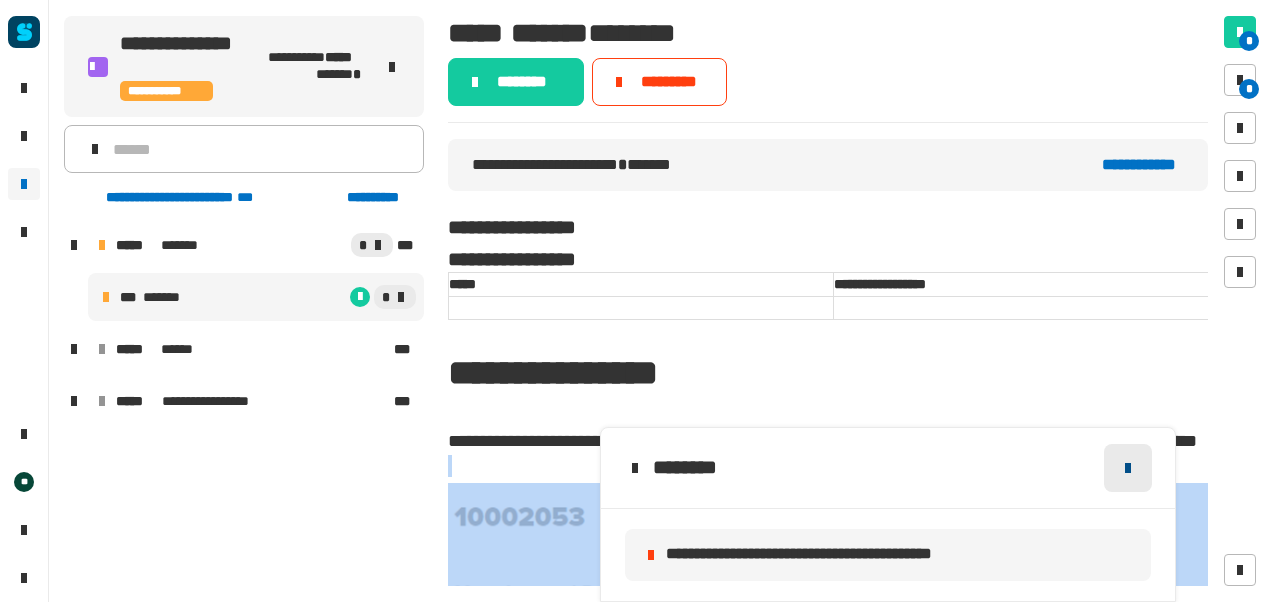 click 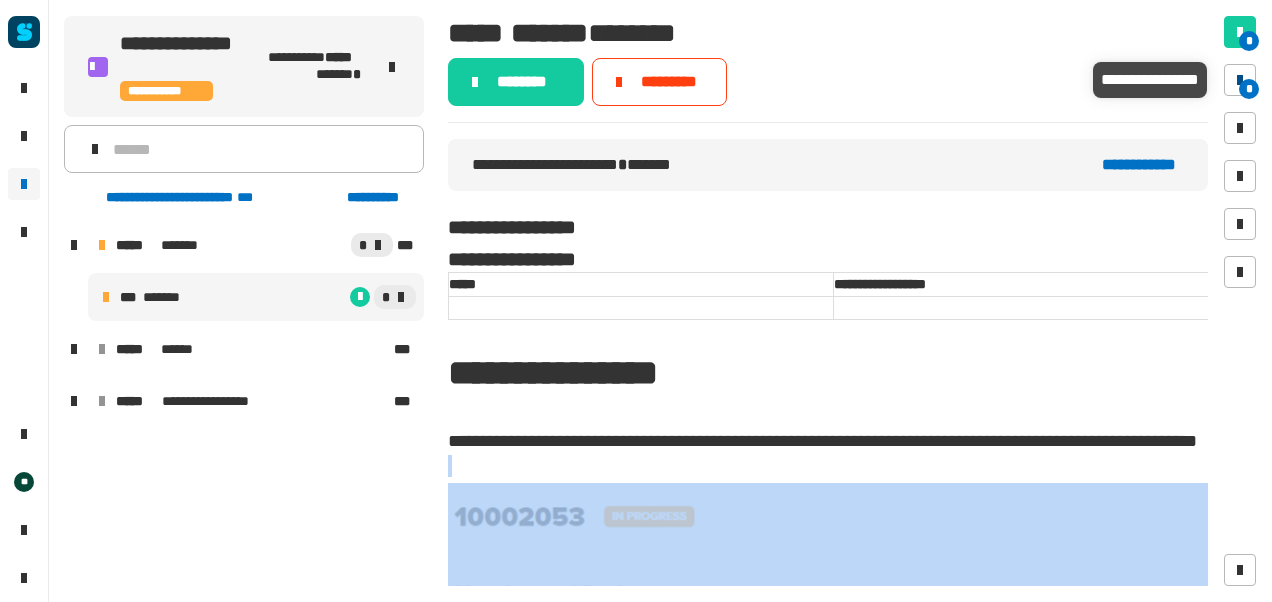 click on "*" at bounding box center [1249, 89] 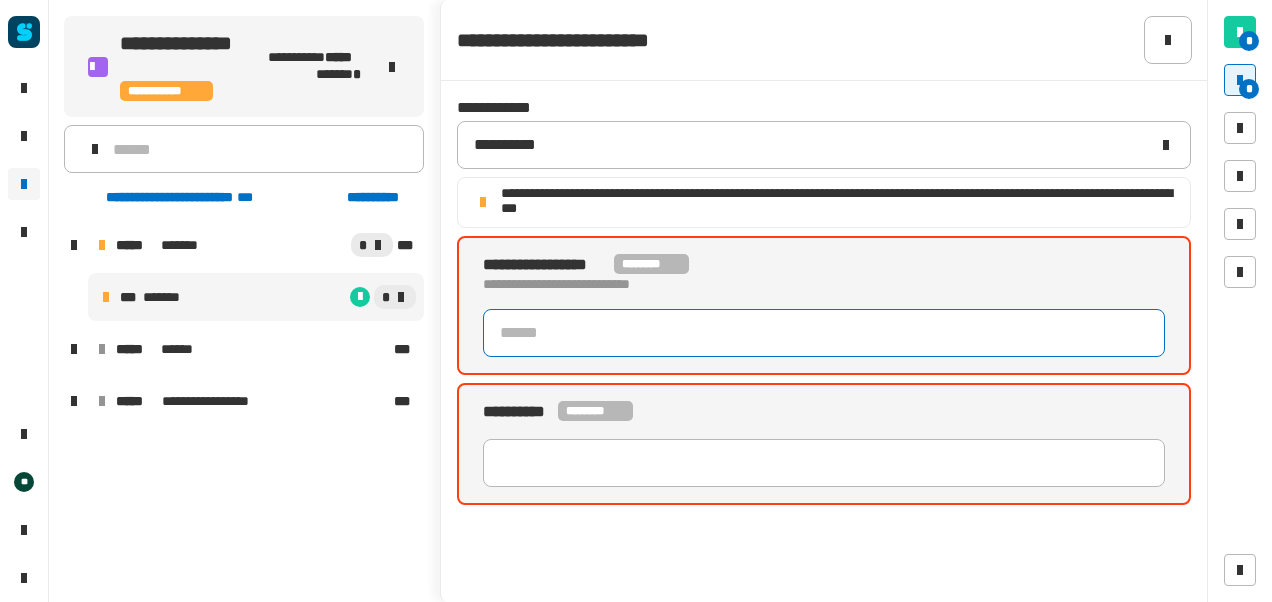 click 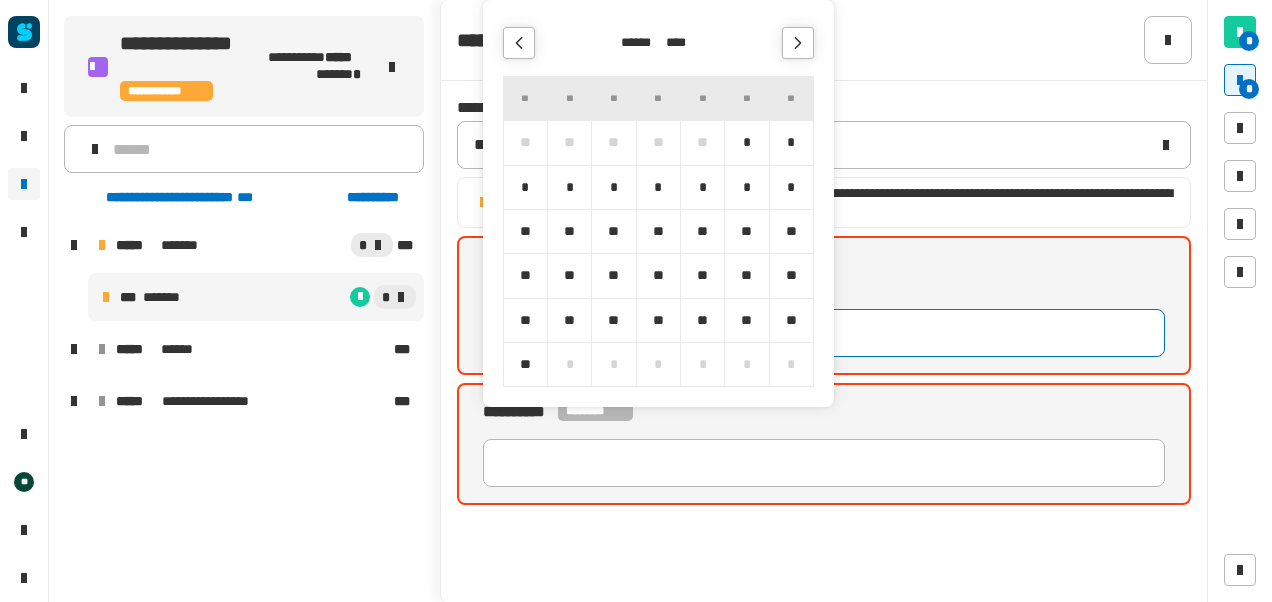 click 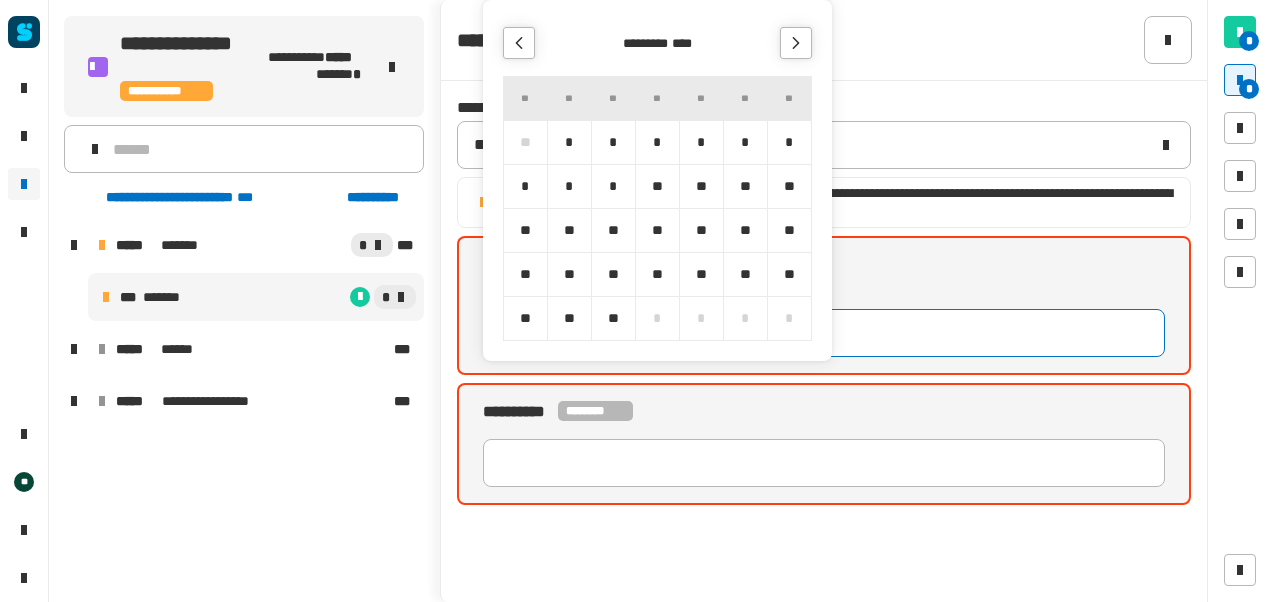 click 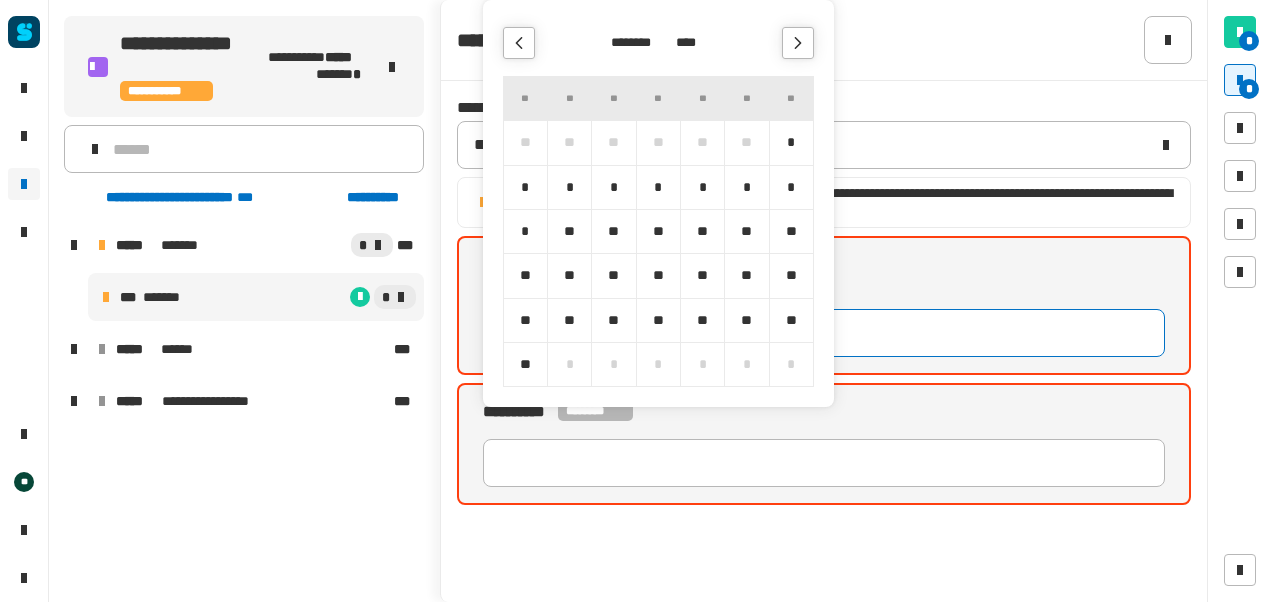 click 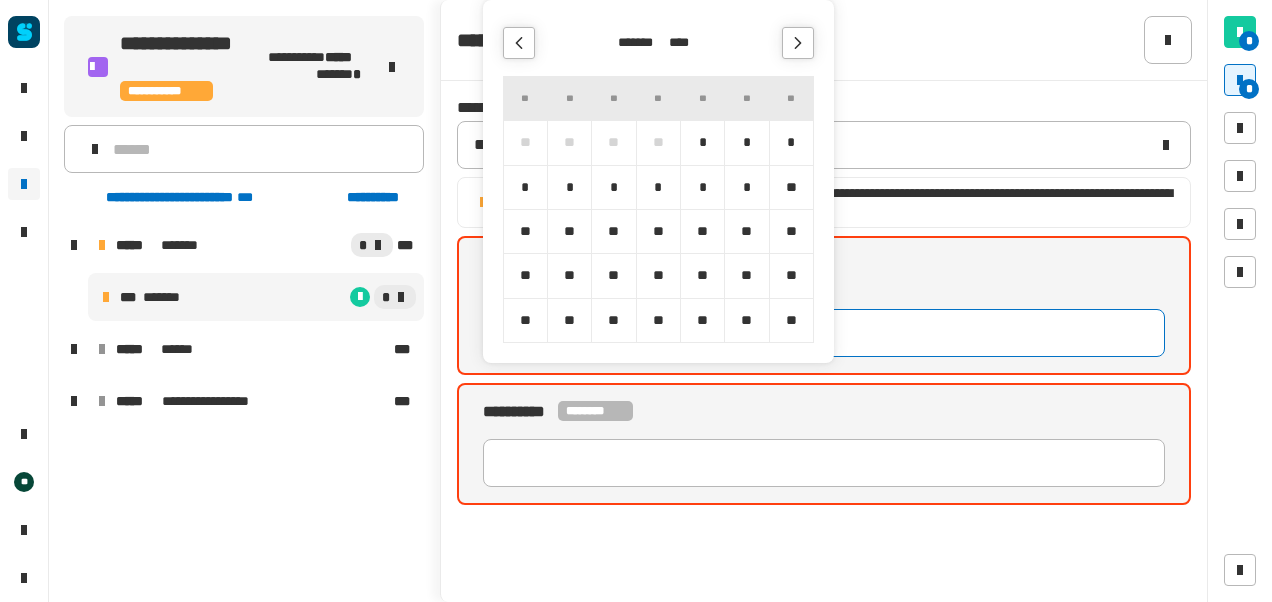 click 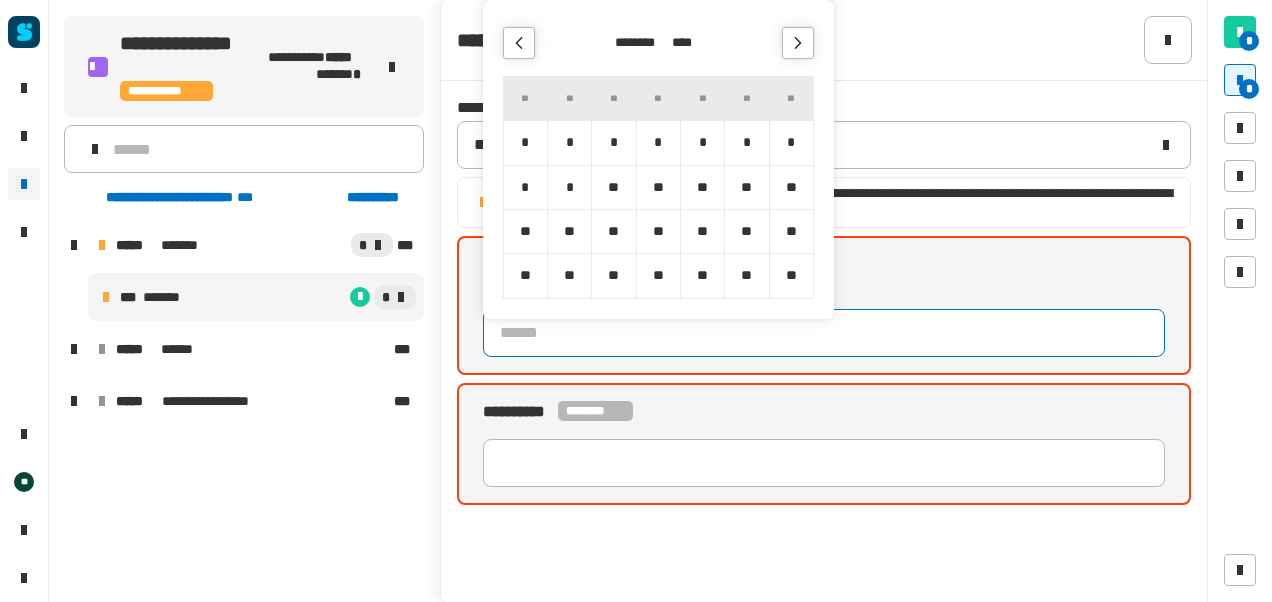 click 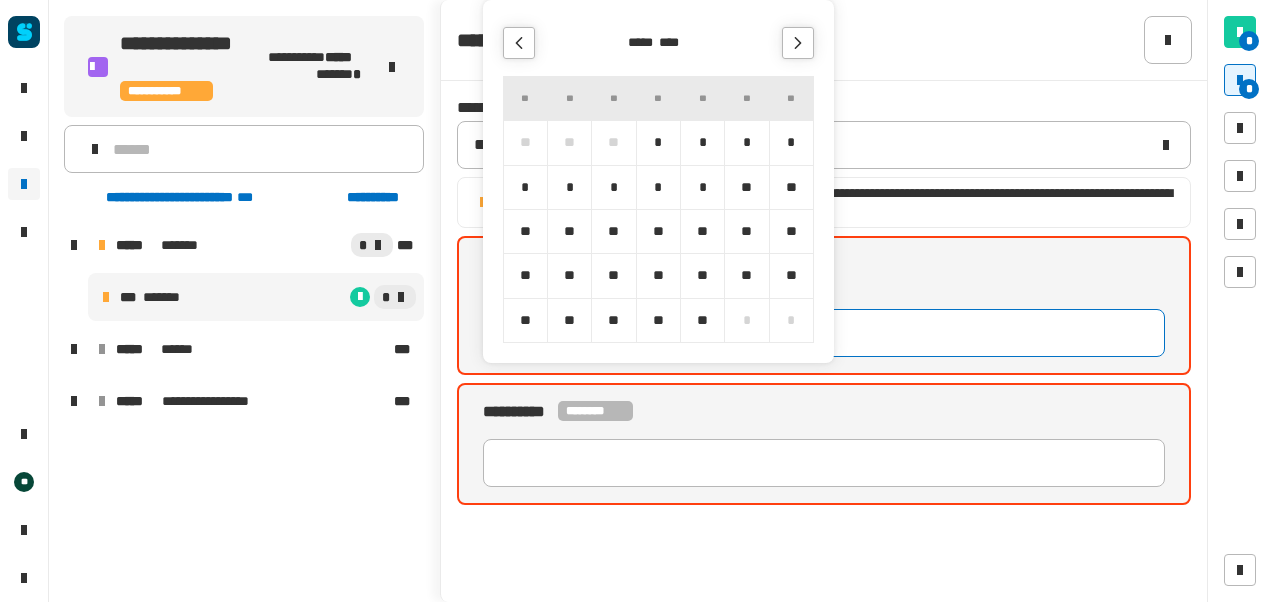 click 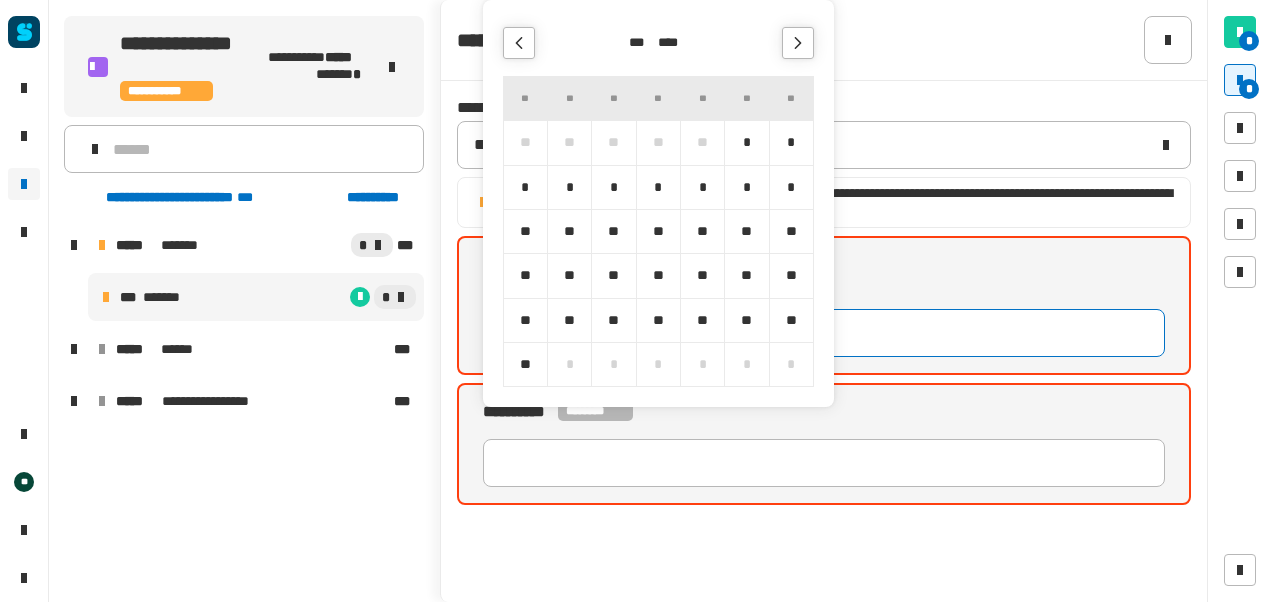click 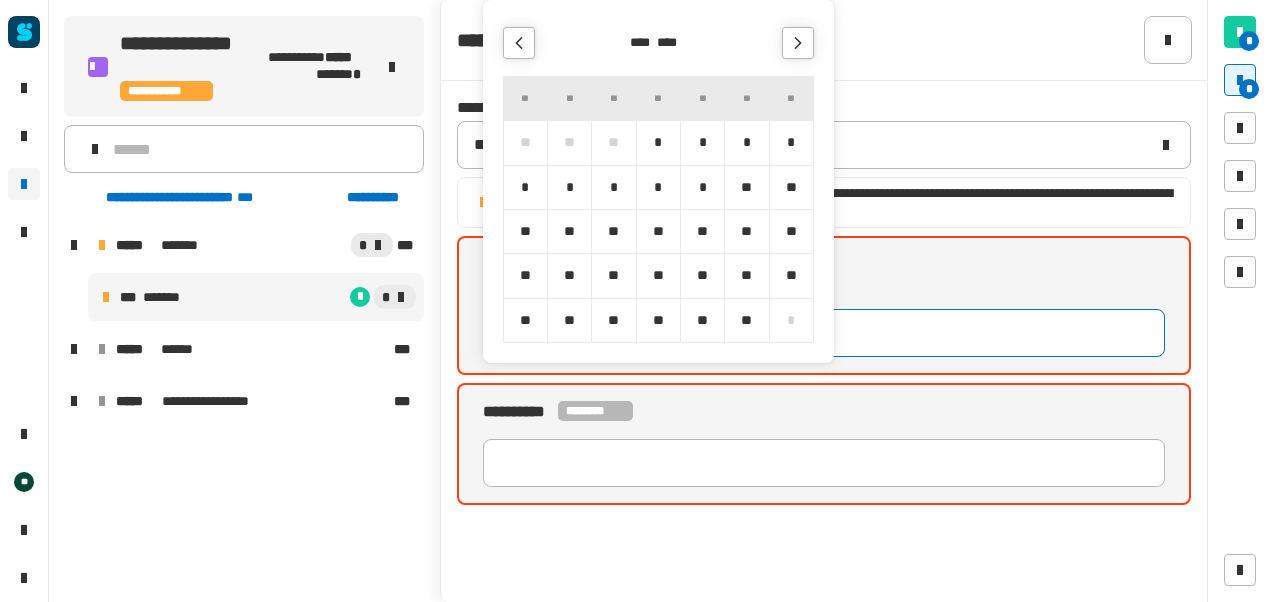 click 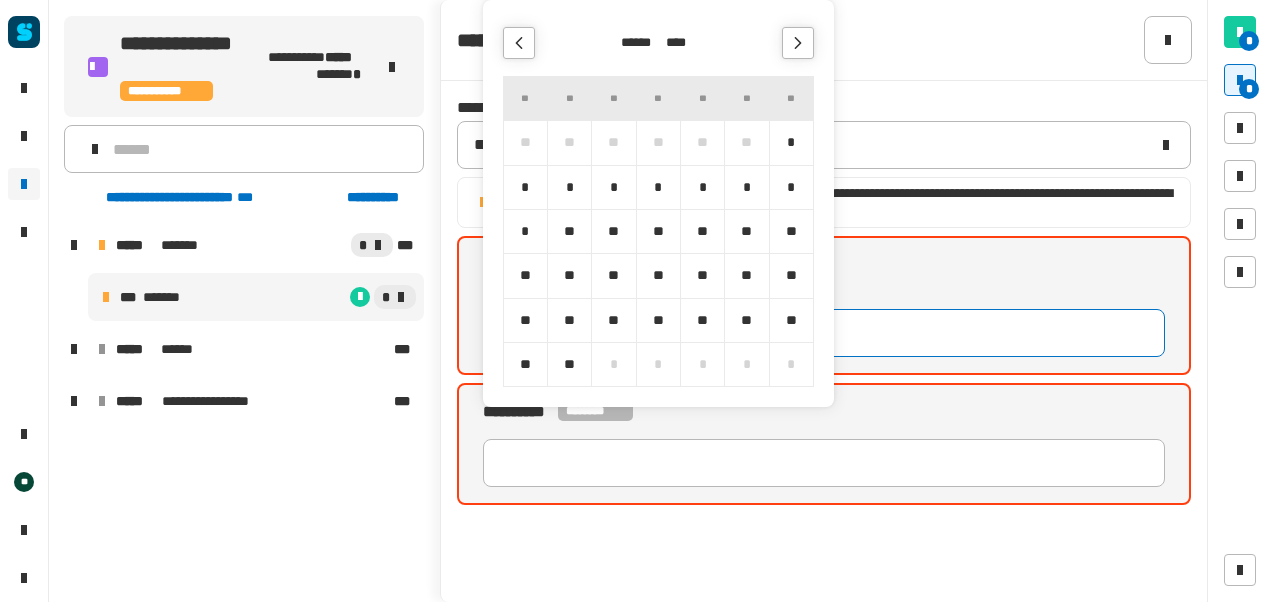 click 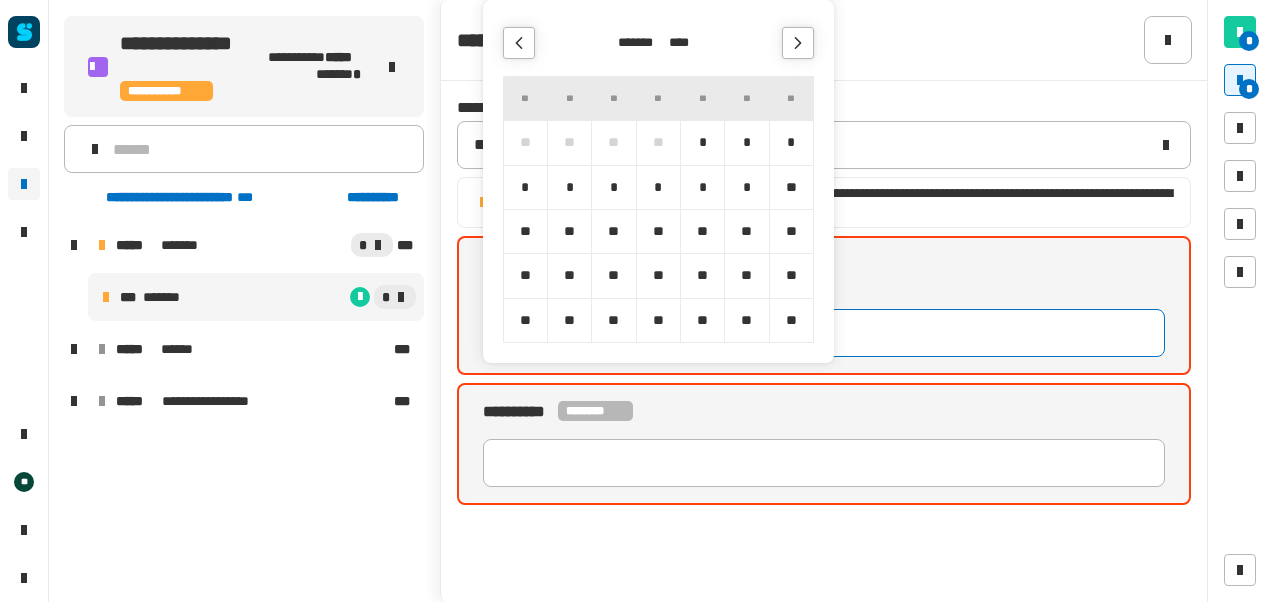 click 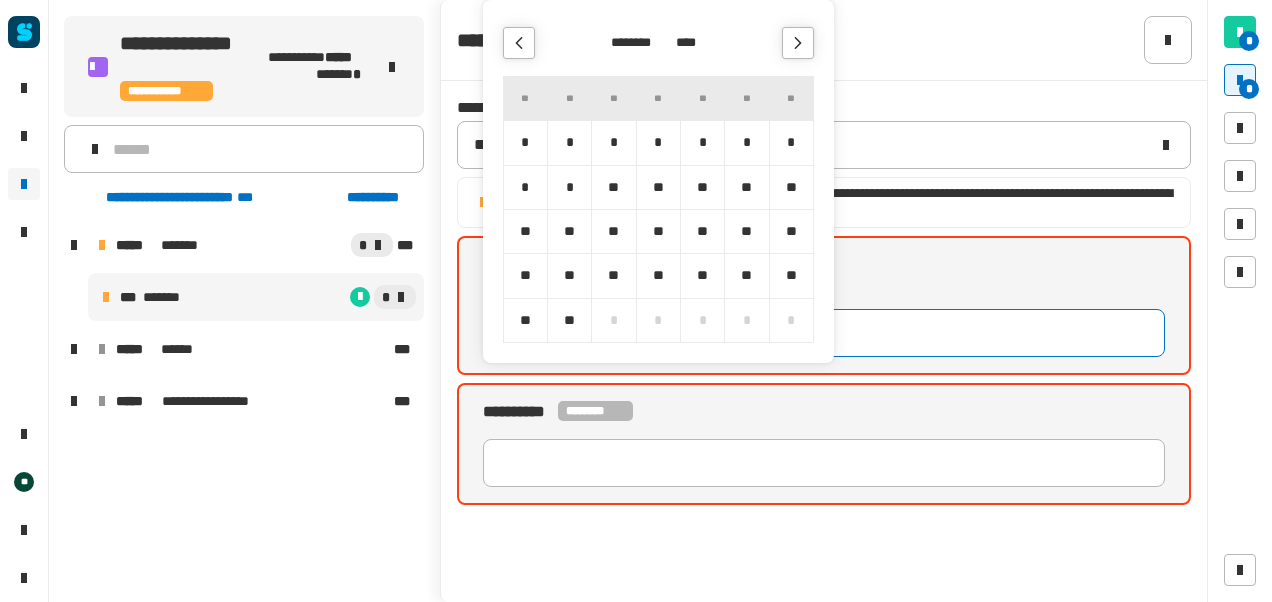 click 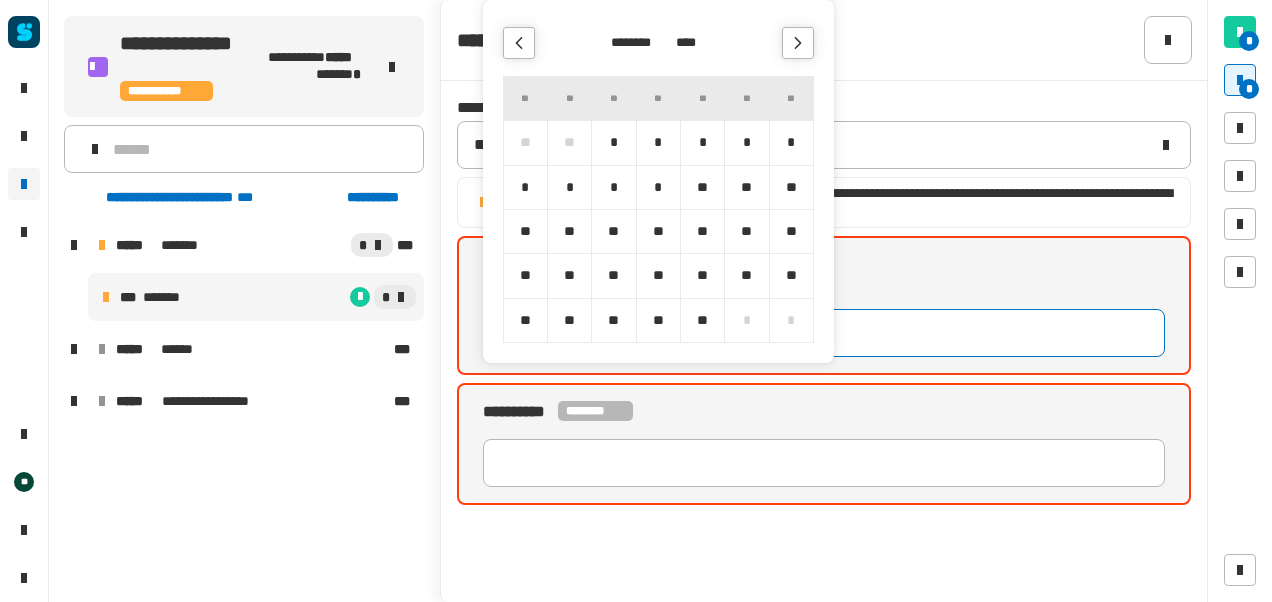 click 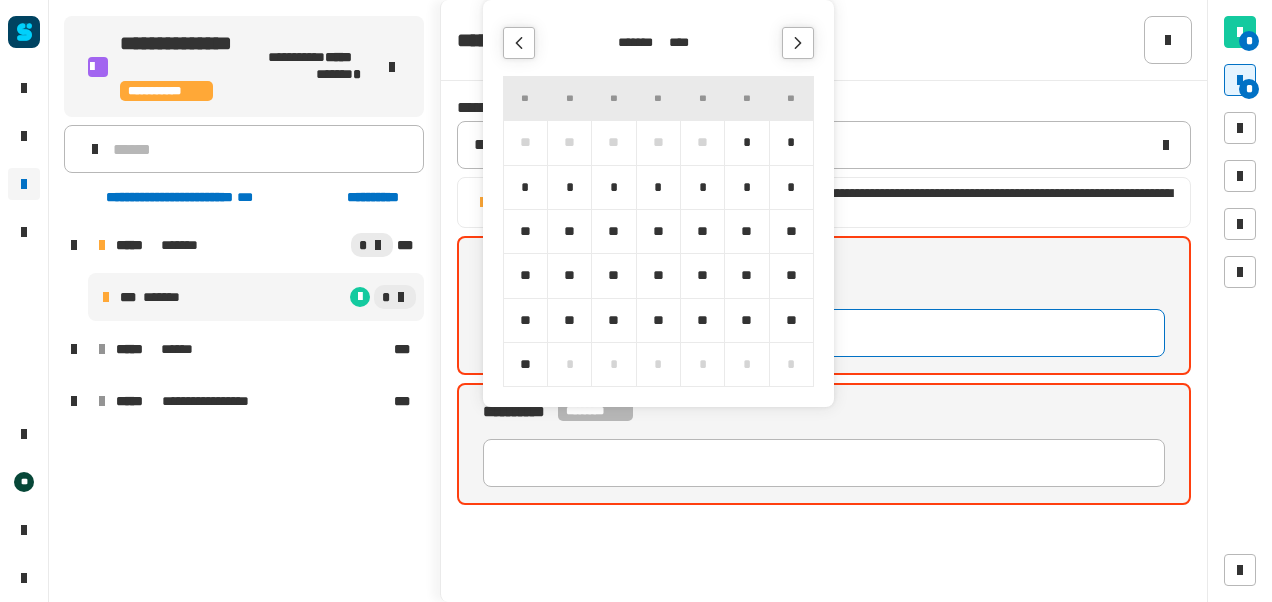 click 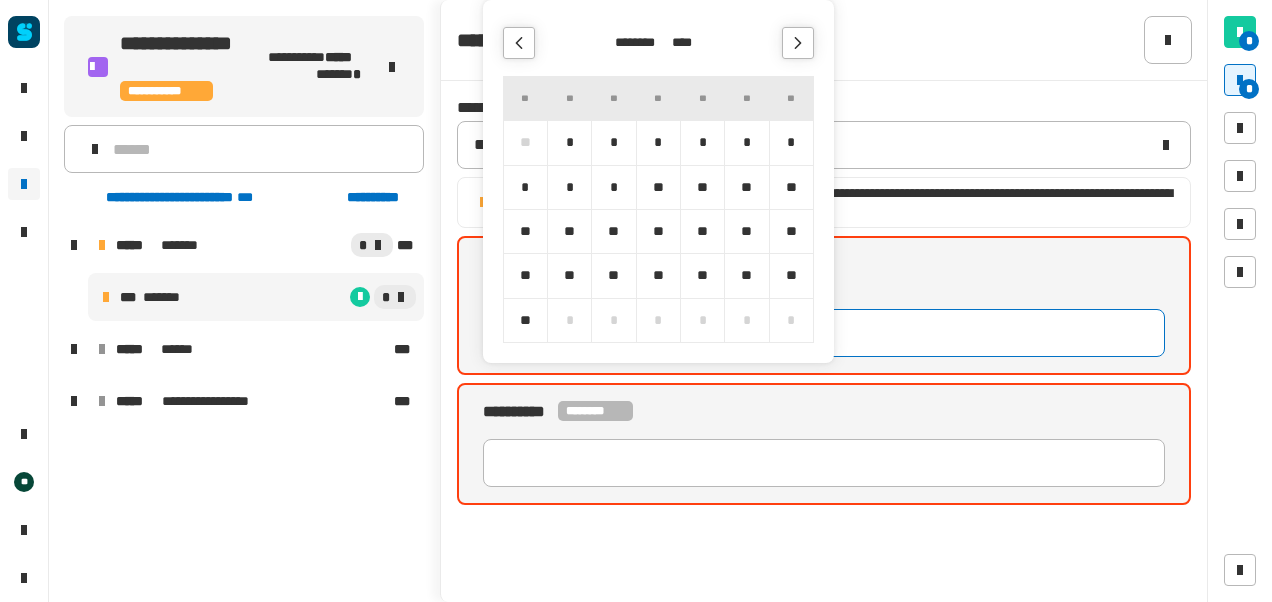 click on "*" at bounding box center [791, 142] 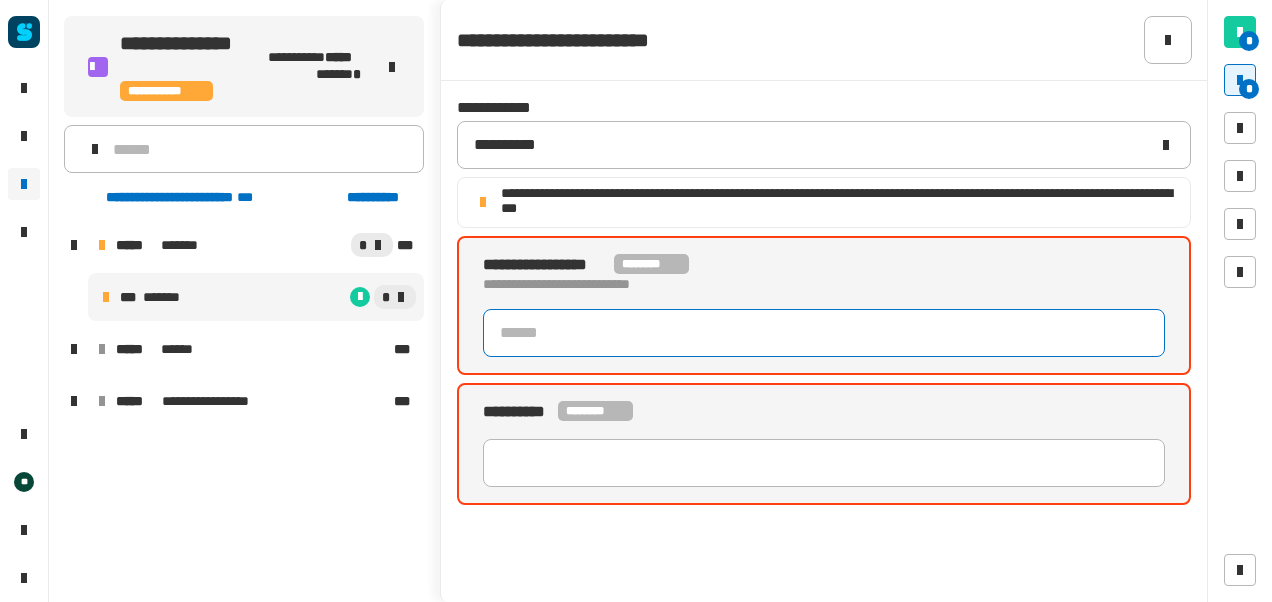 type on "**********" 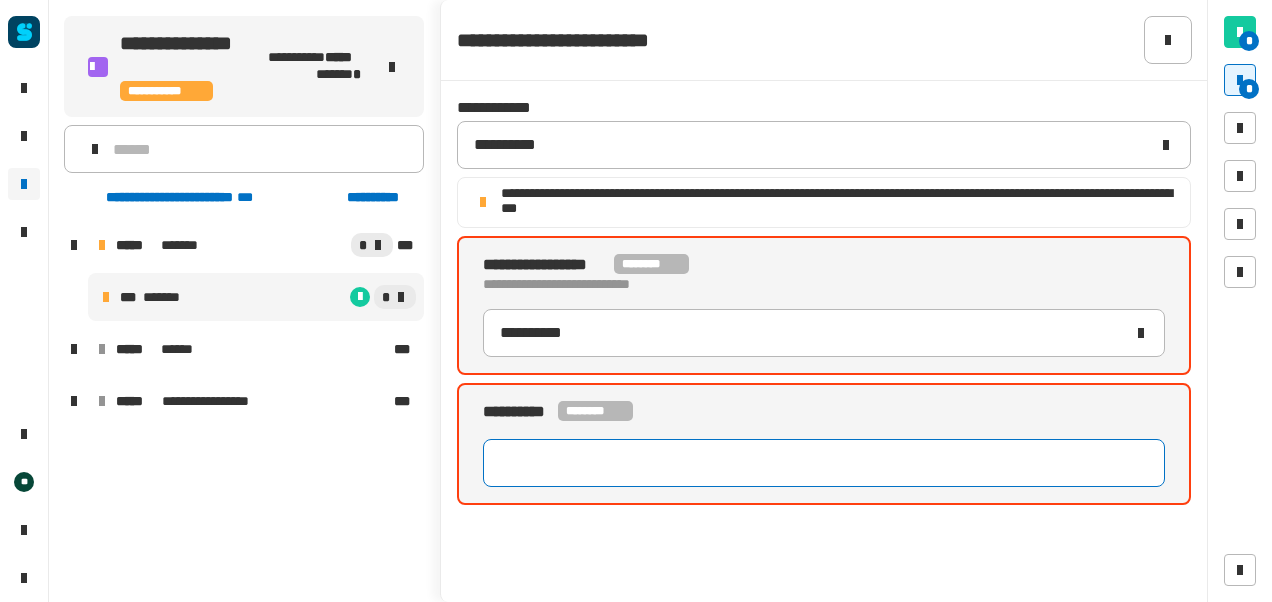 click 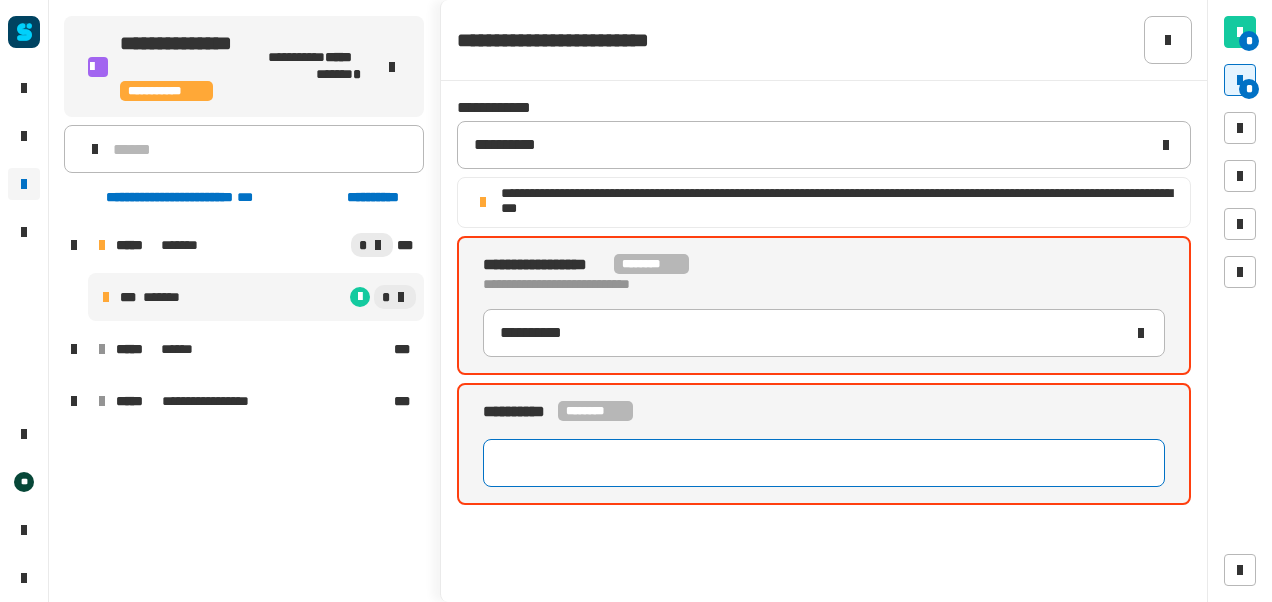 click 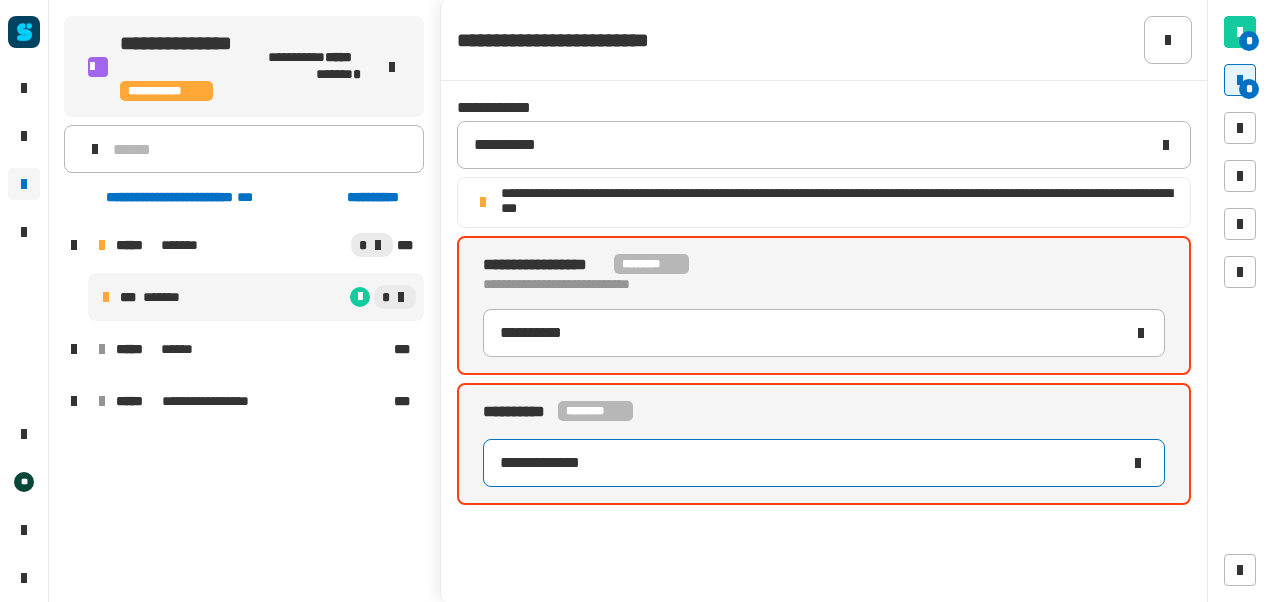 type on "**********" 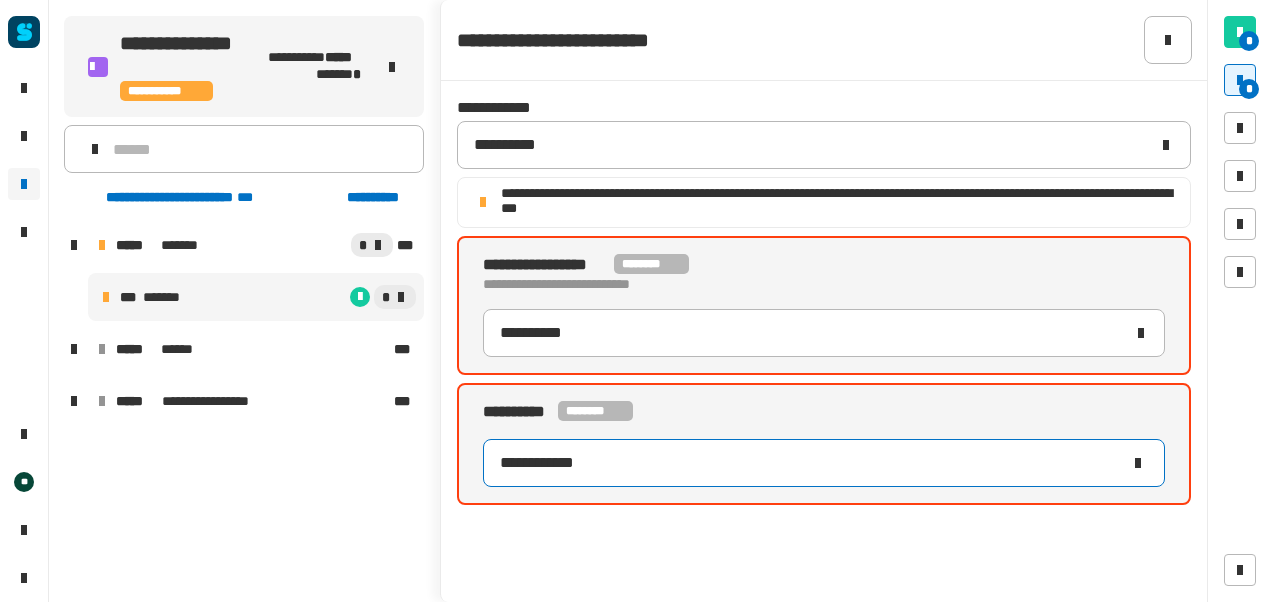 type on "**********" 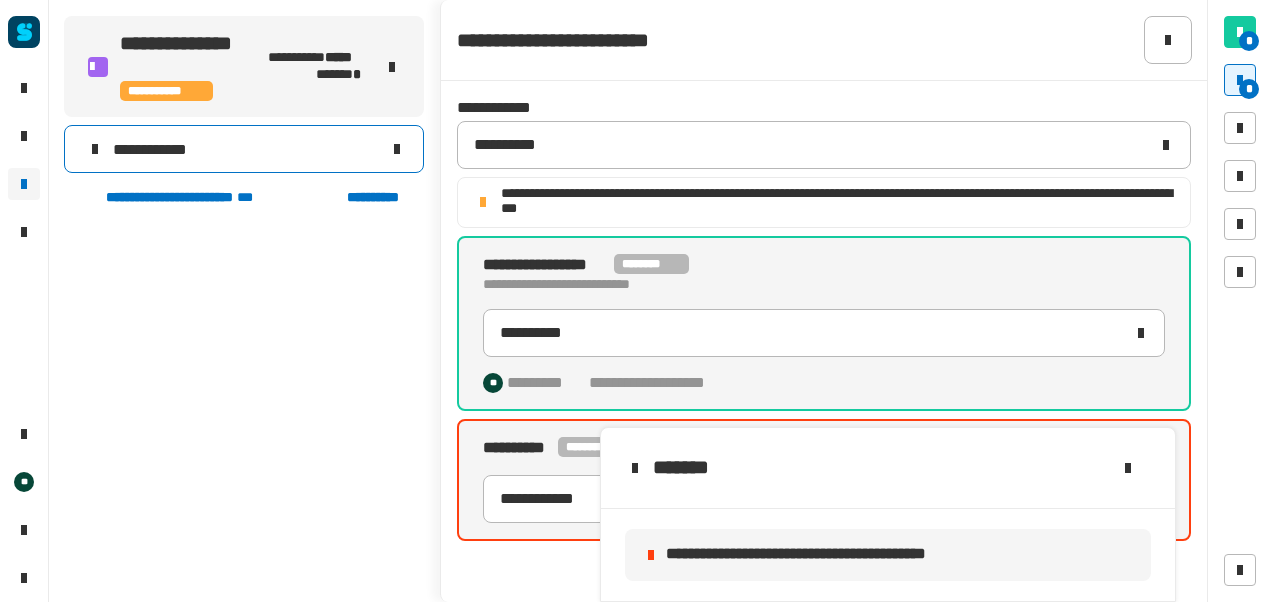 click 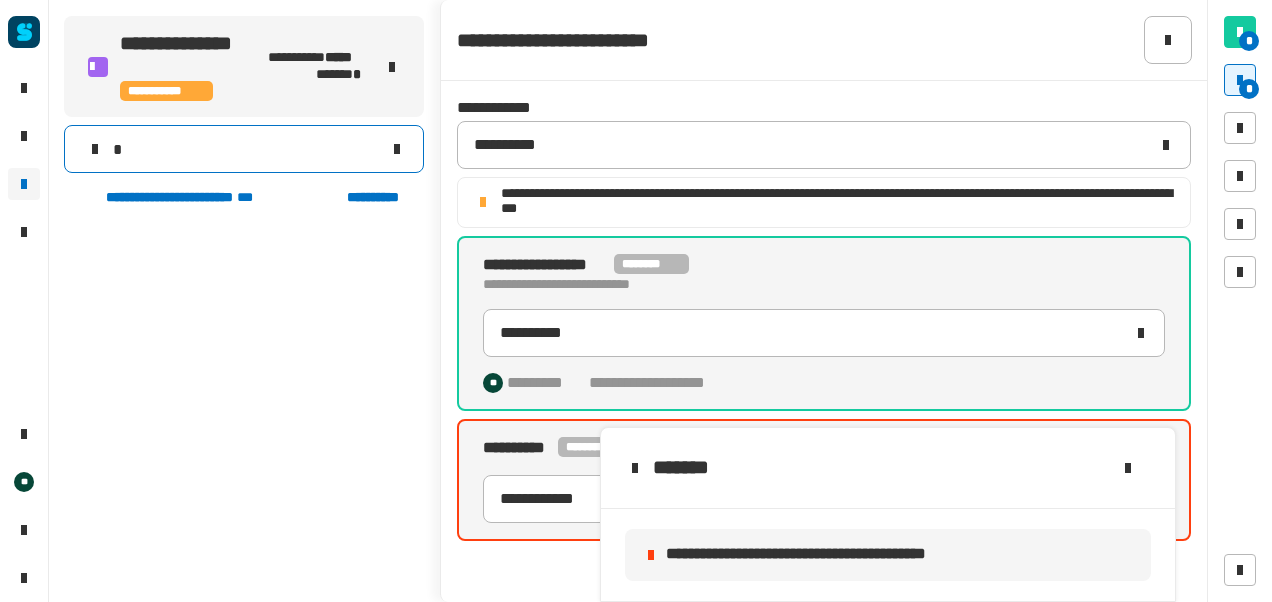 type 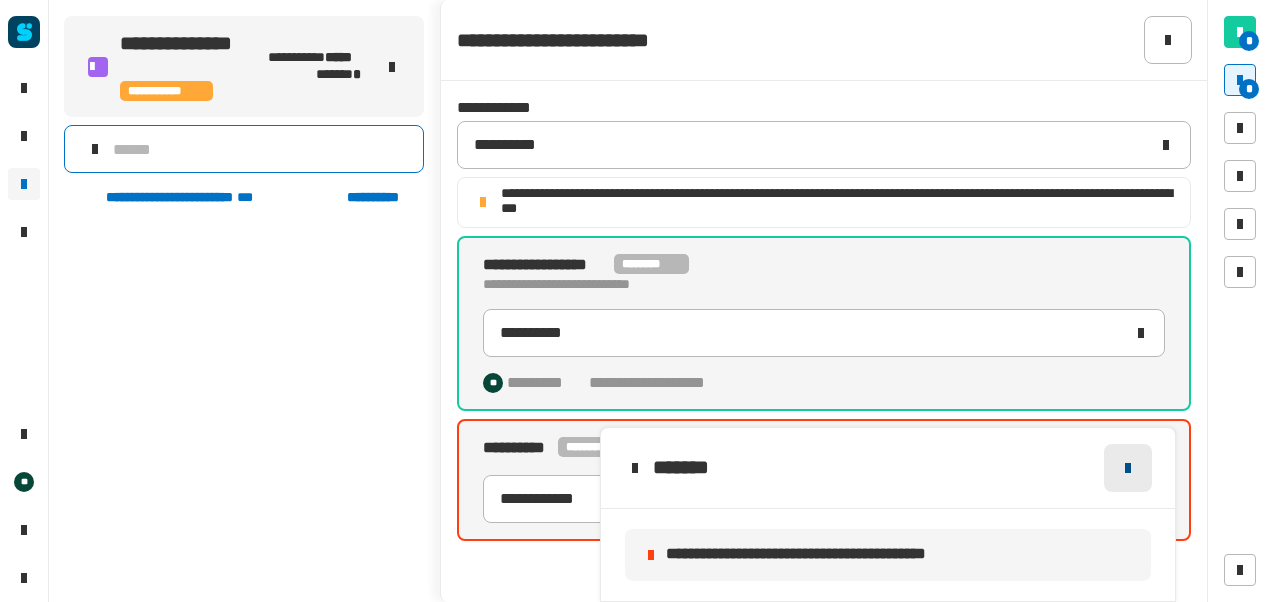 click 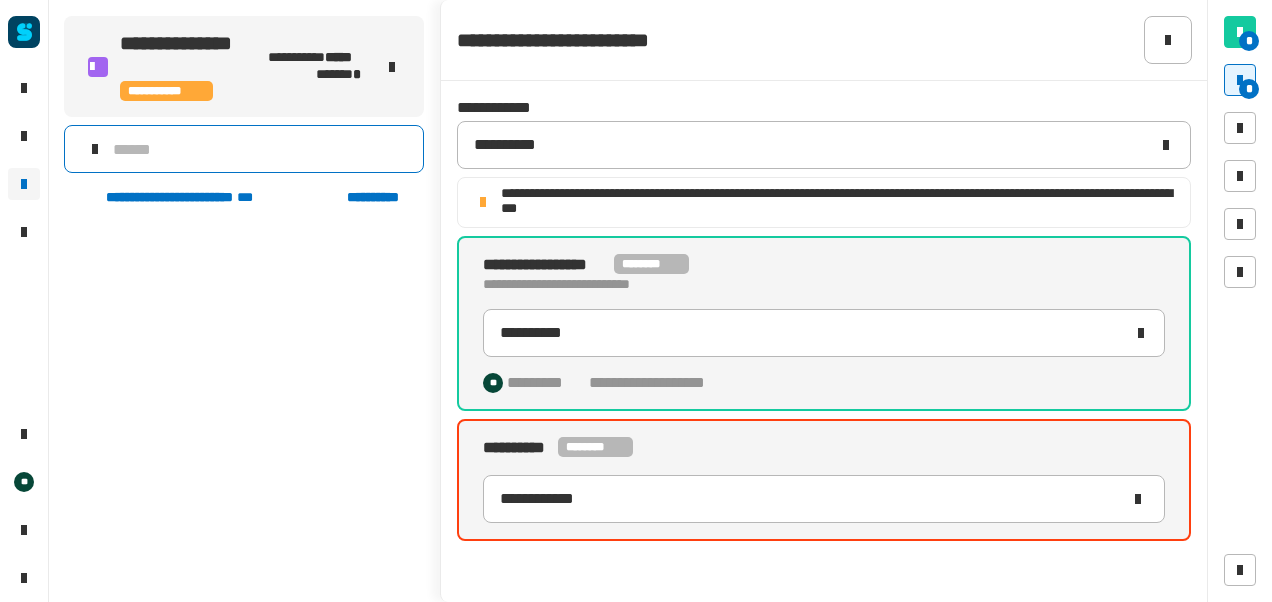 click on "* *" 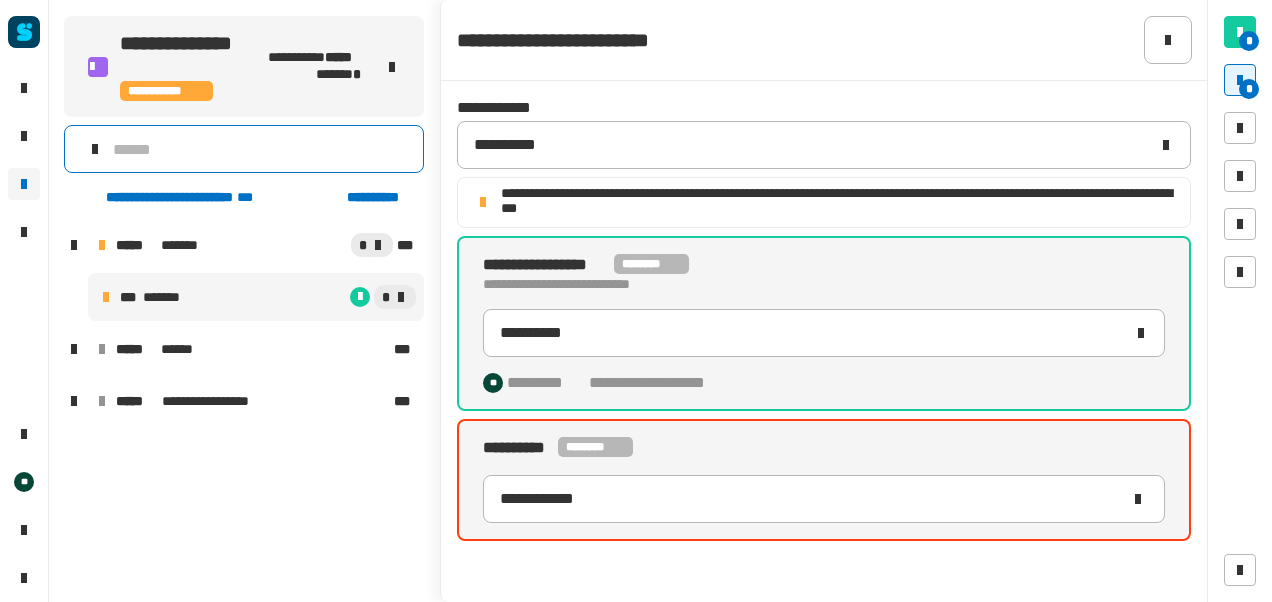 click on "* *" 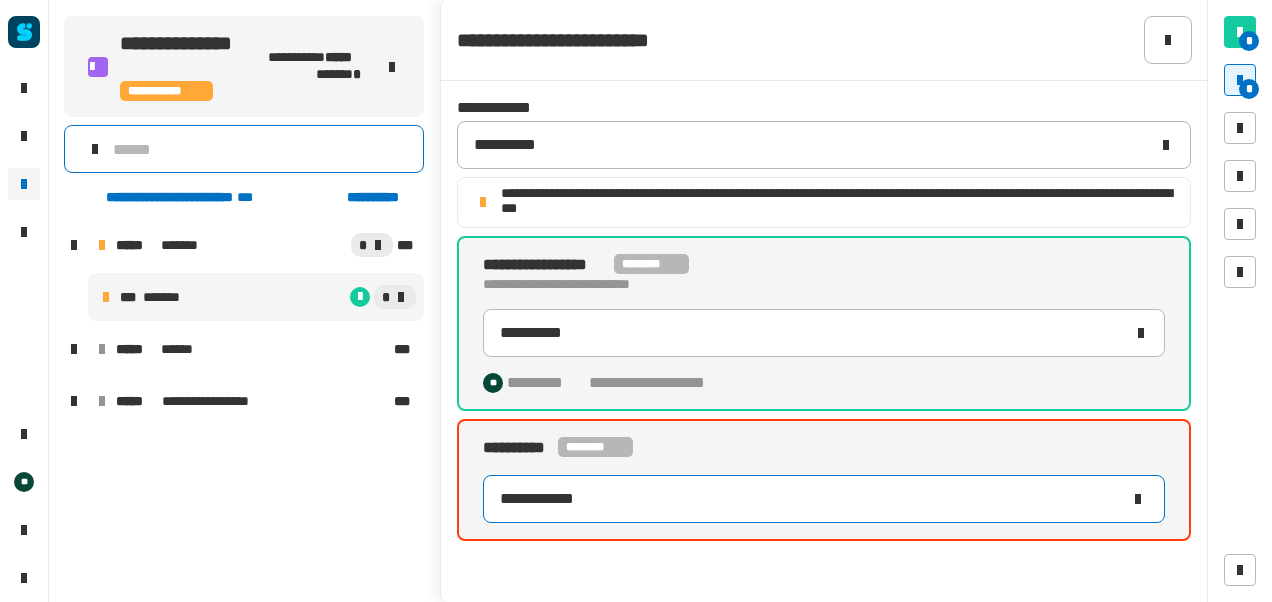 click on "**********" 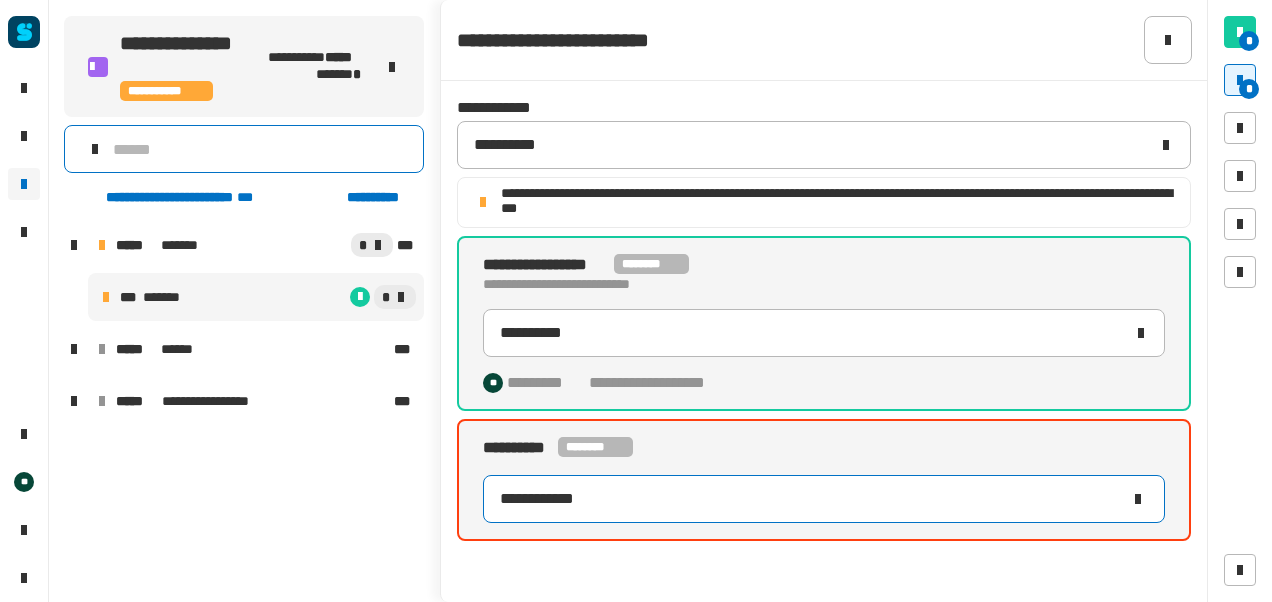 click on "**********" 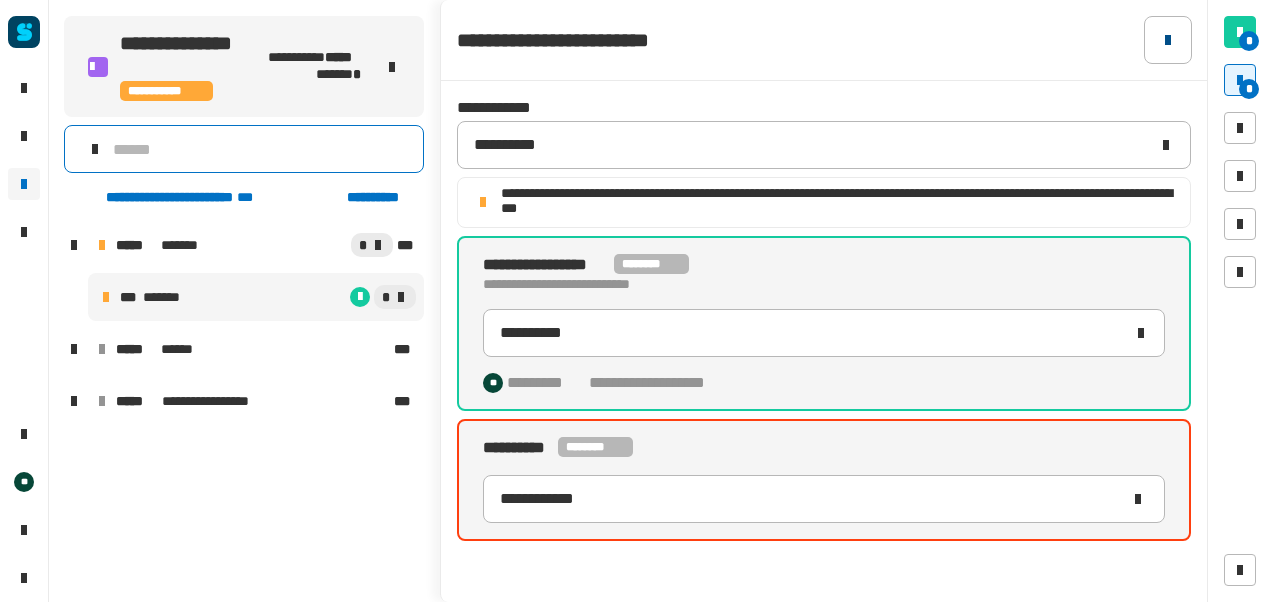click 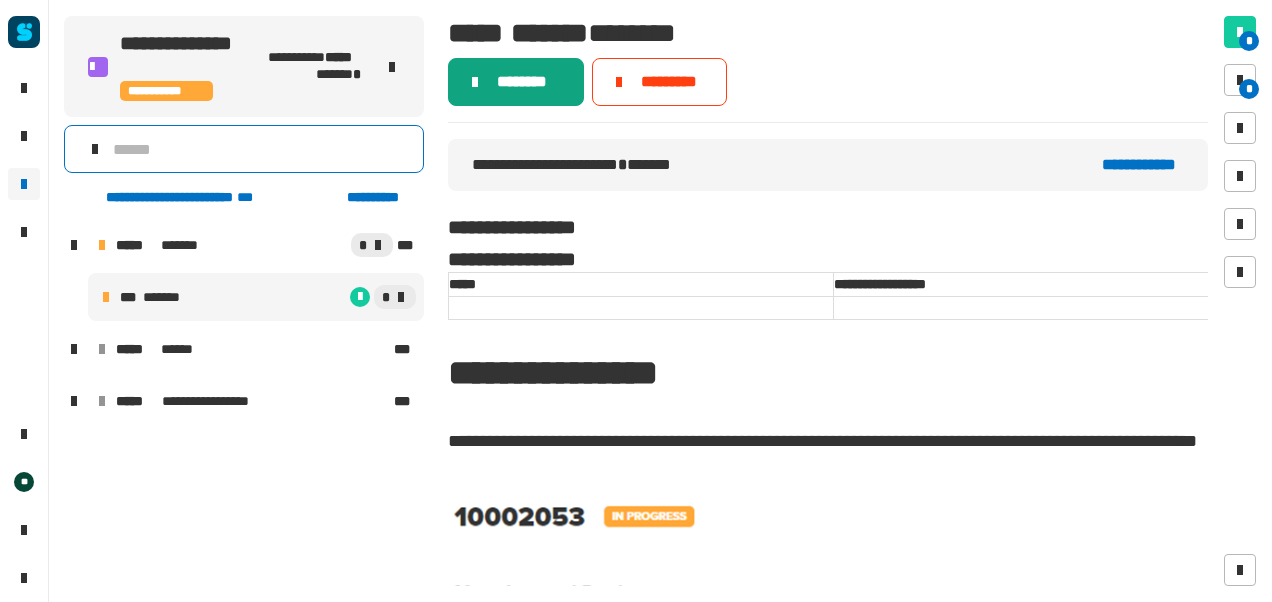 click on "********" 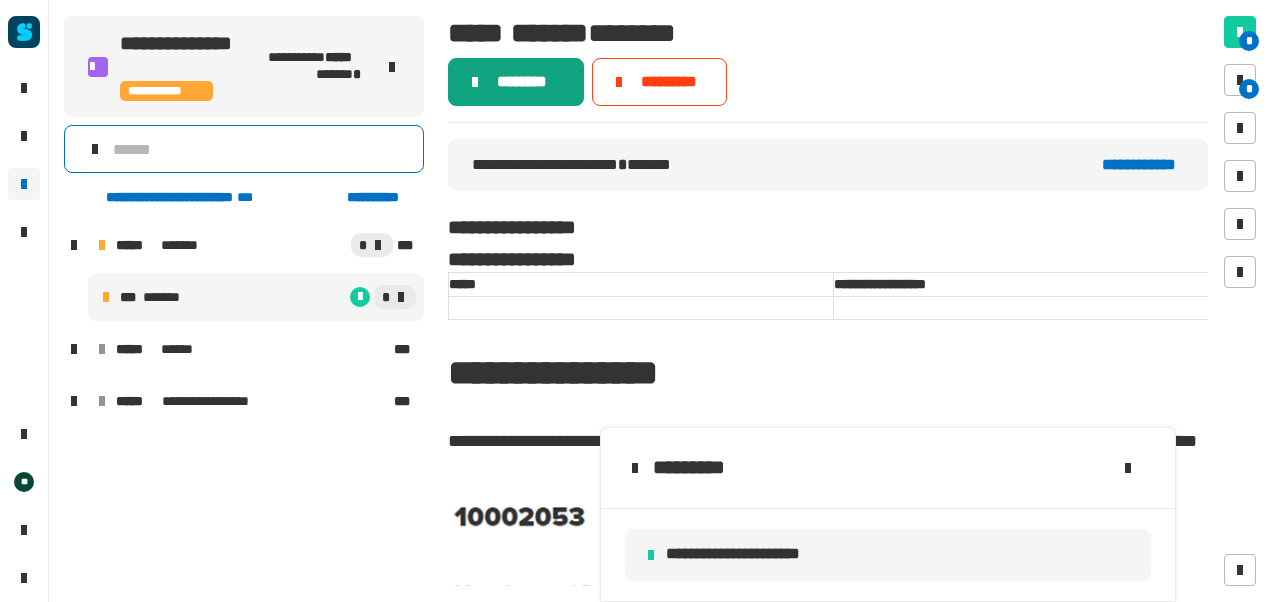 click on "********" 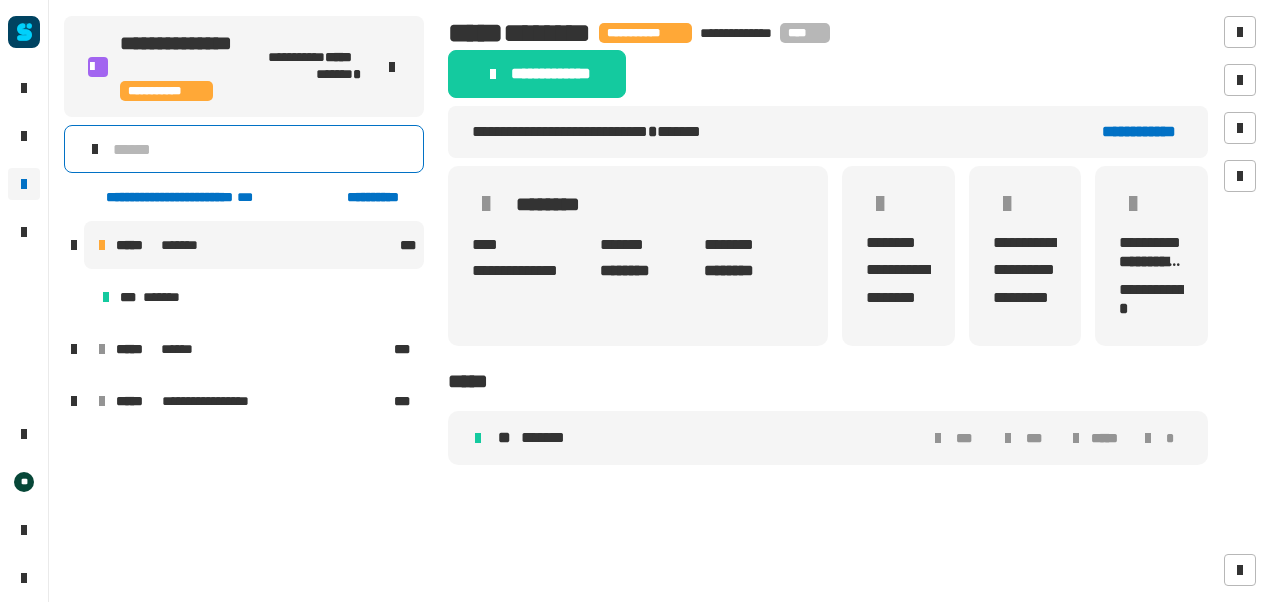 click on "******** ****" 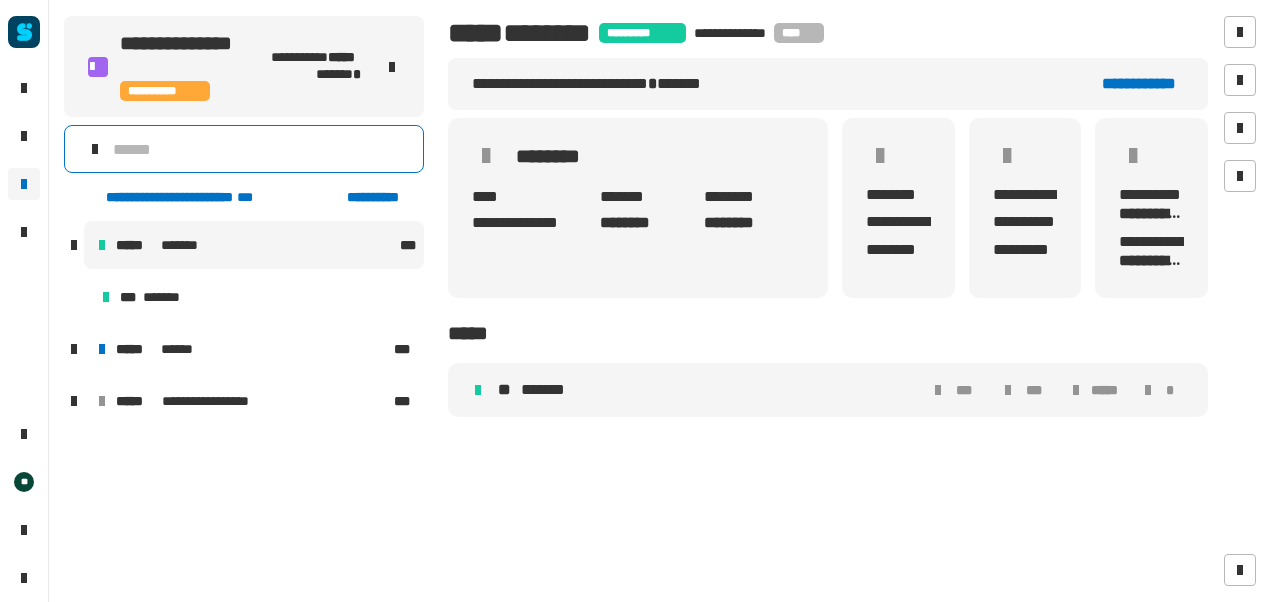 click on "**********" 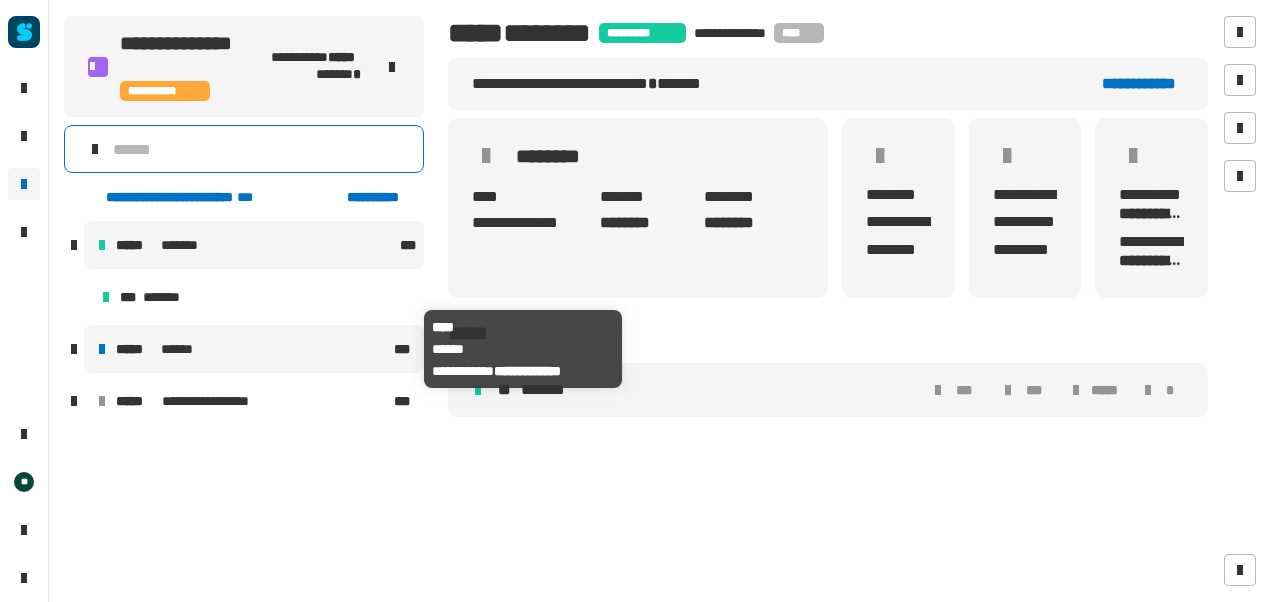 click on "***** ******" at bounding box center [253, 349] 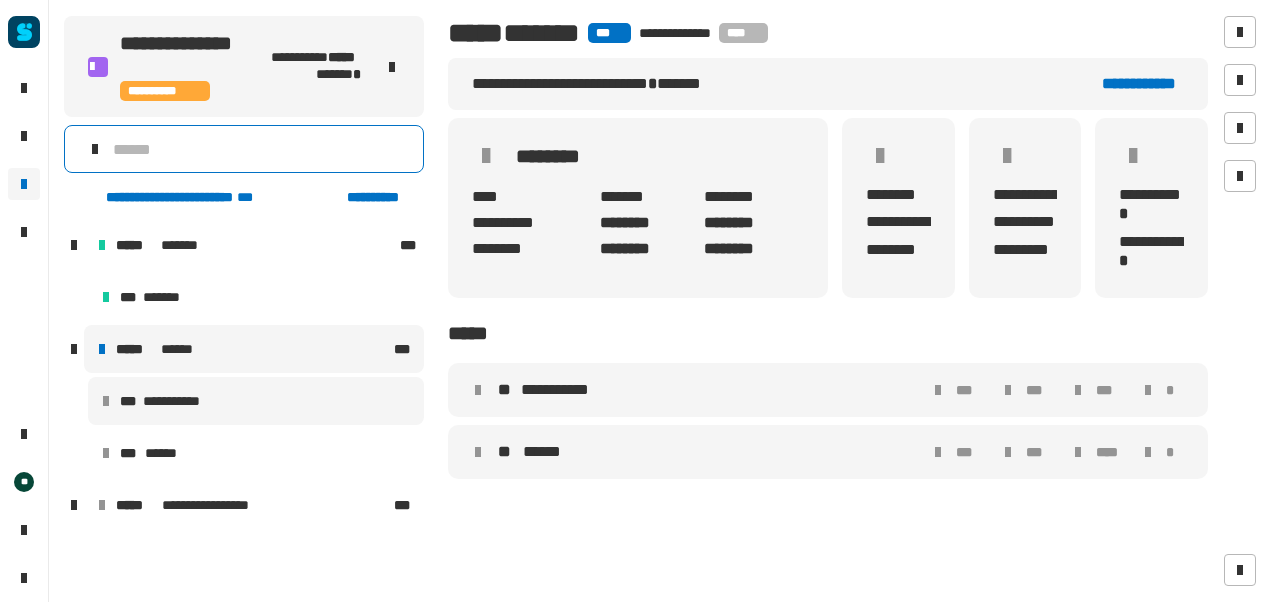 click on "**********" at bounding box center (256, 401) 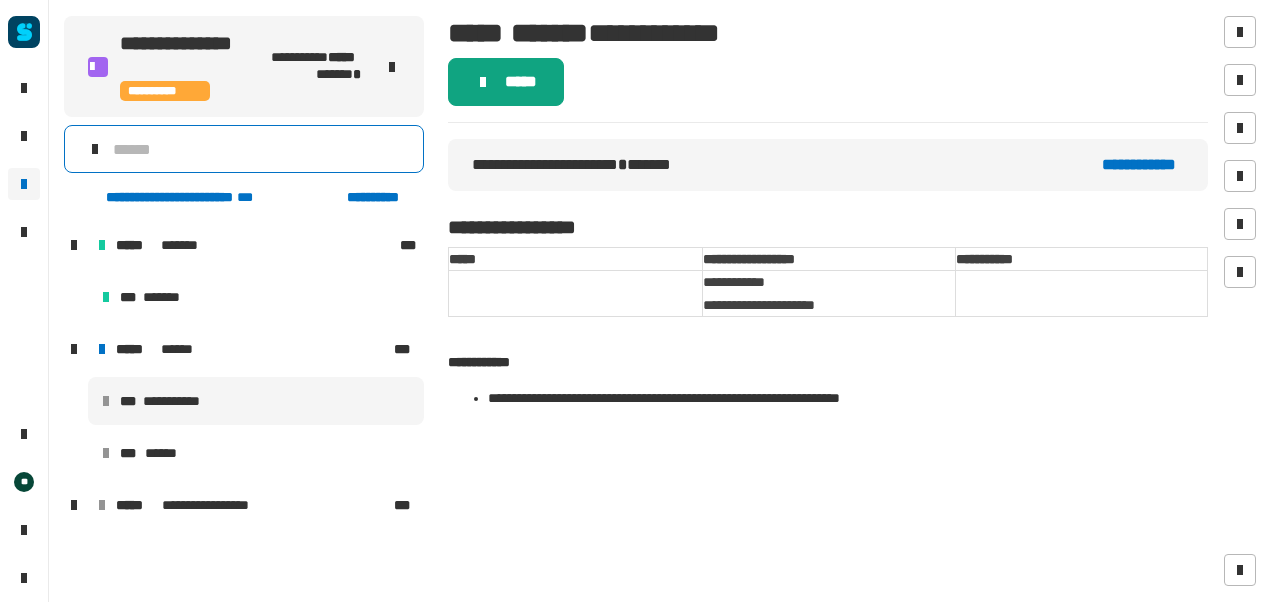 click on "*****" 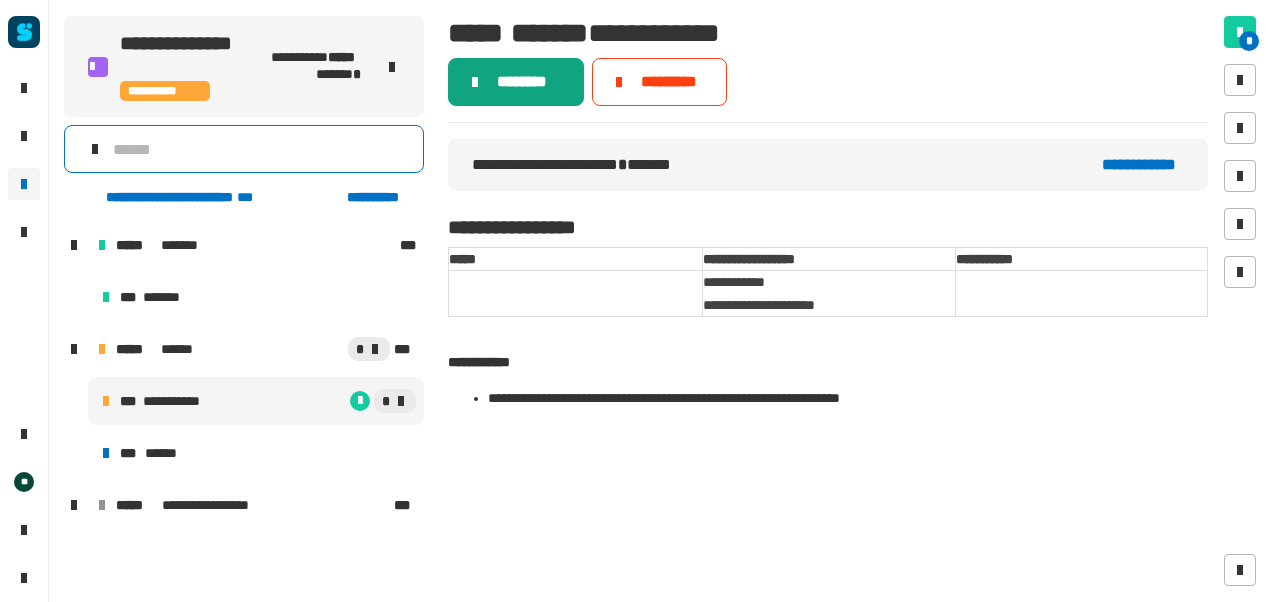 click on "********" 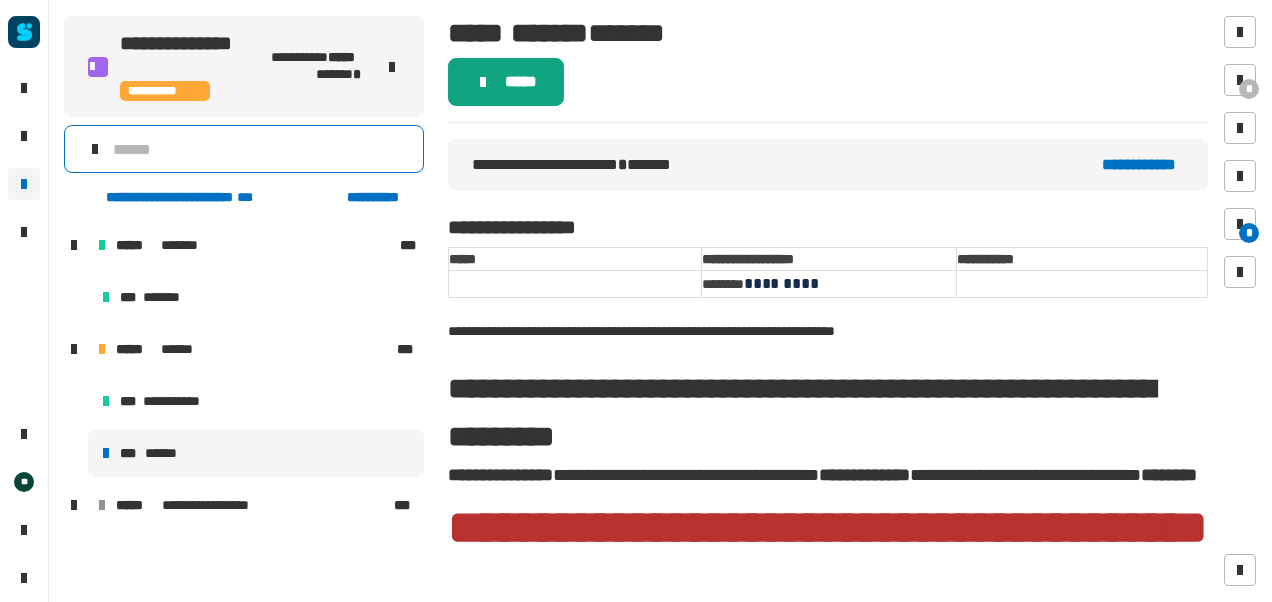 click on "*****" 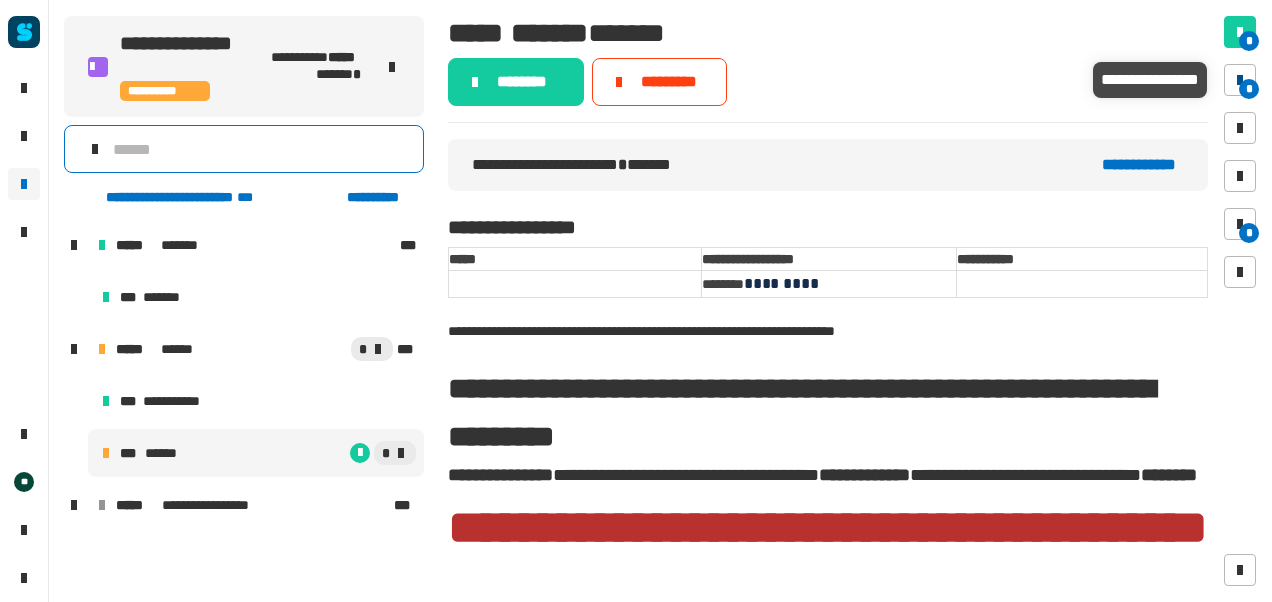 click on "*" at bounding box center (1249, 89) 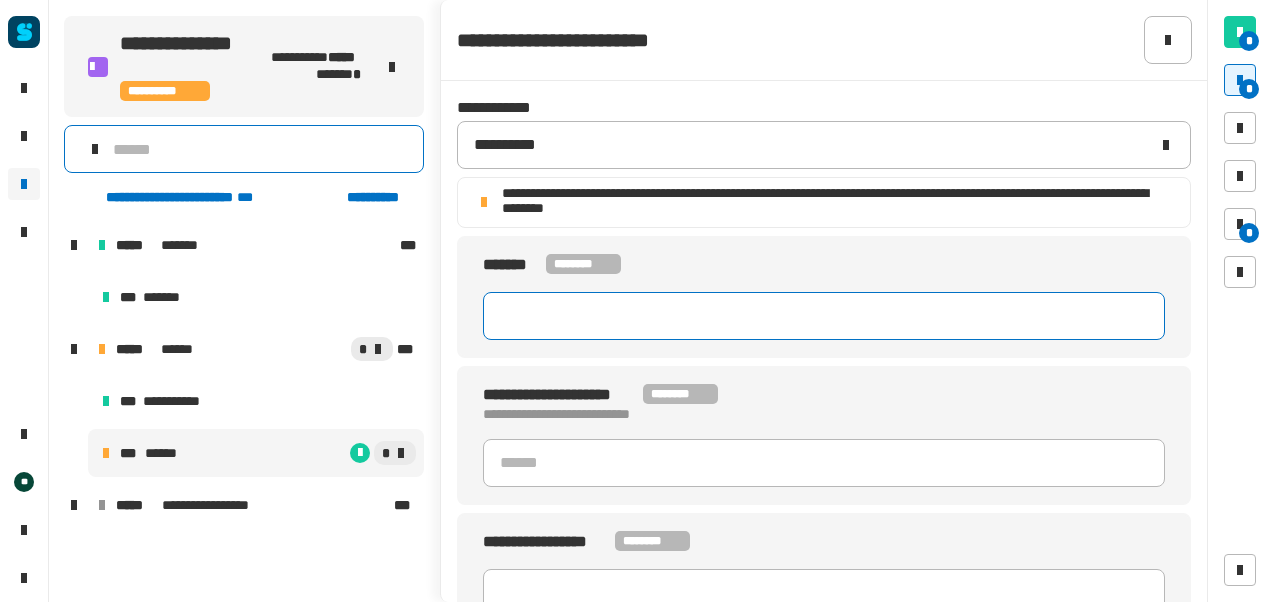 click 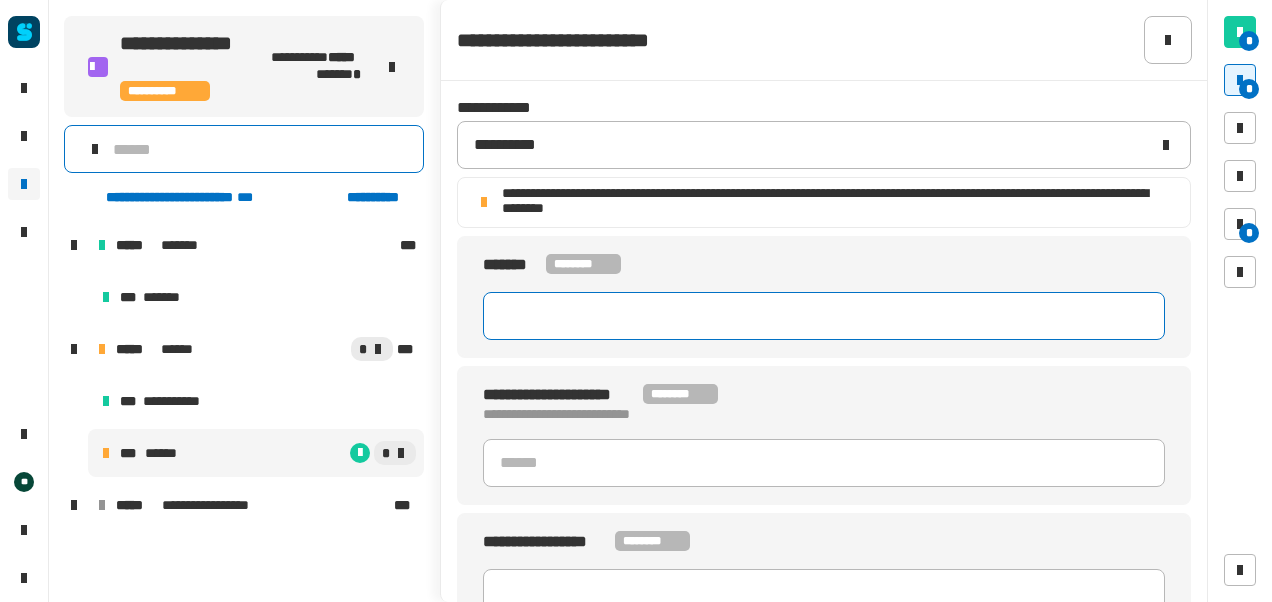 paste on "********" 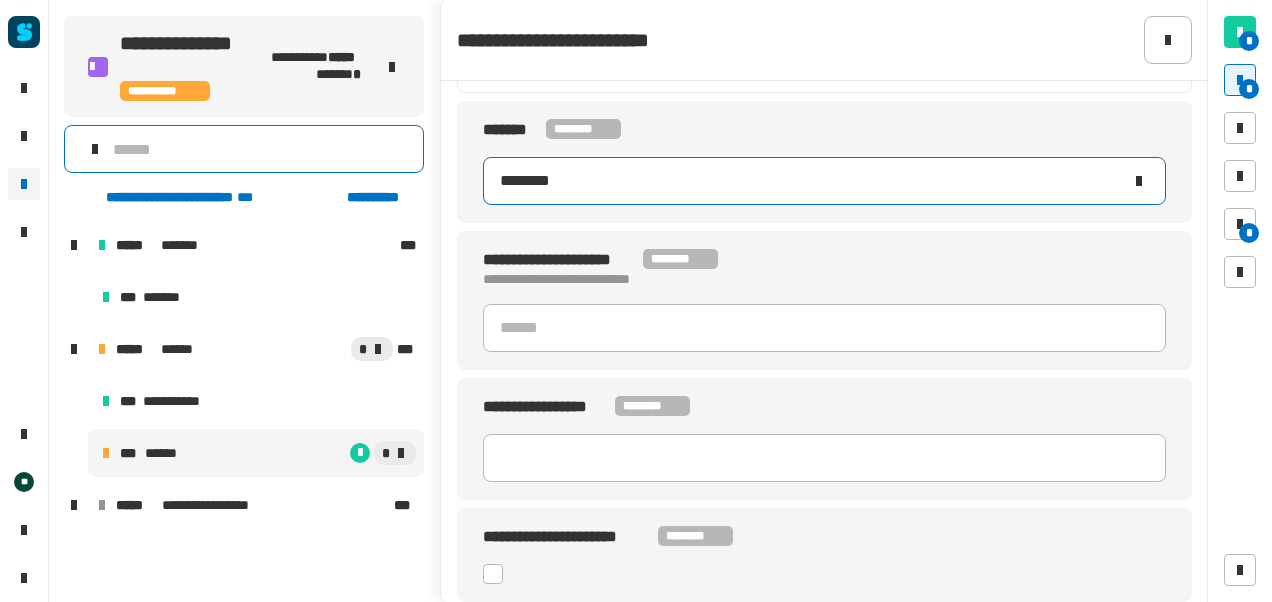 scroll, scrollTop: 150, scrollLeft: 0, axis: vertical 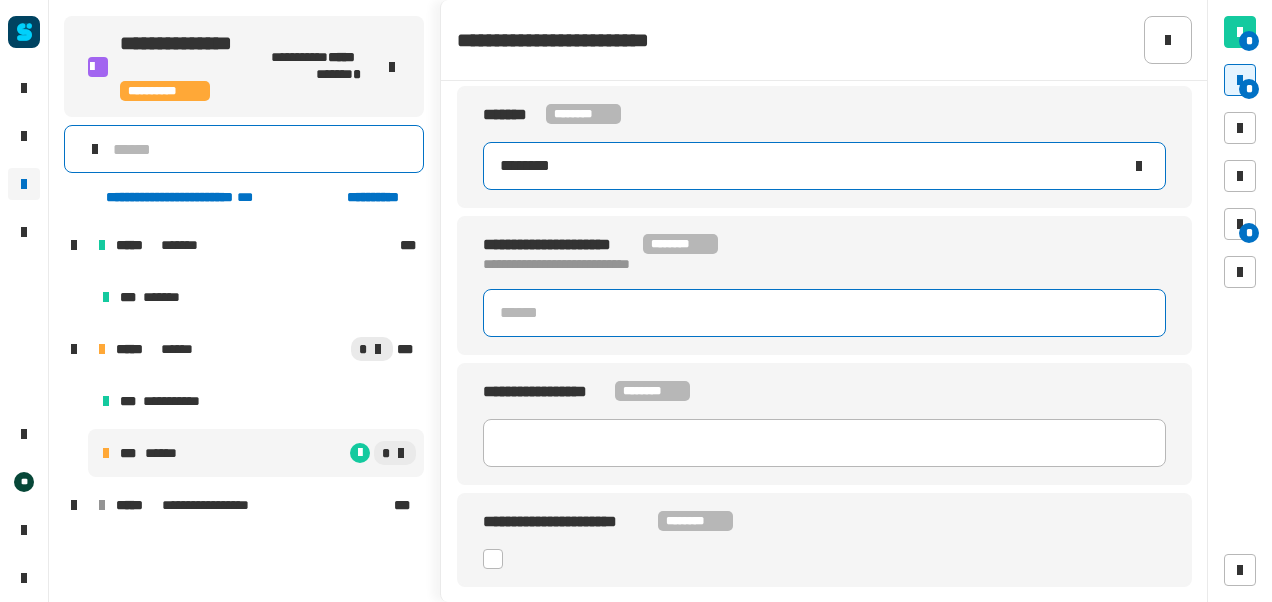 type on "********" 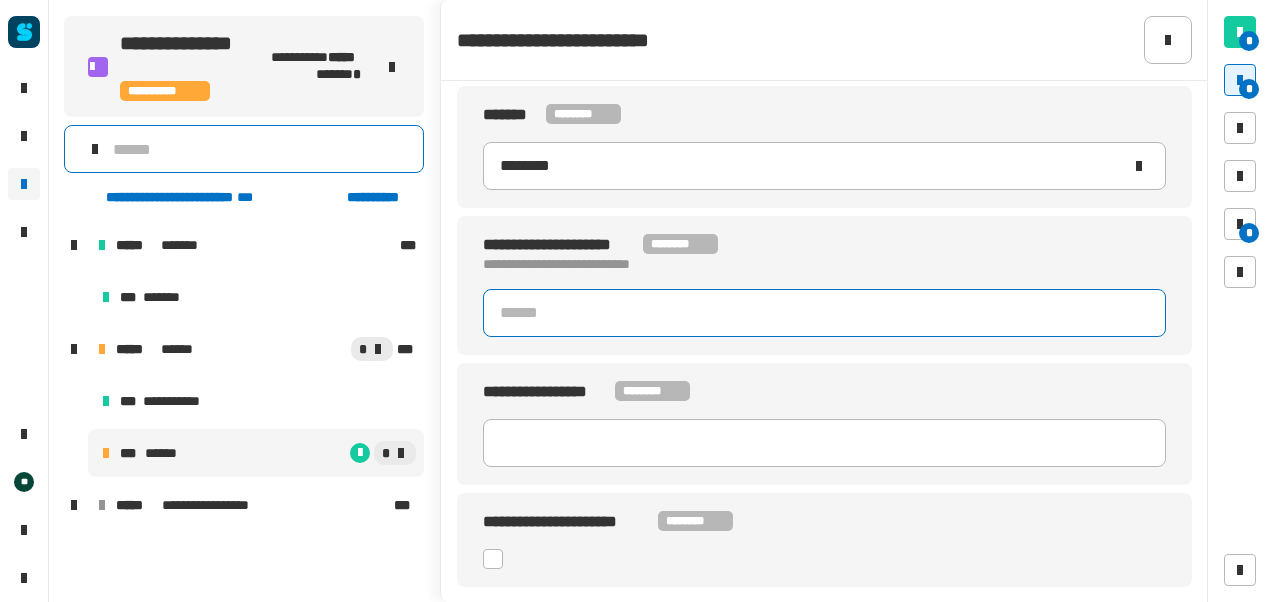 click 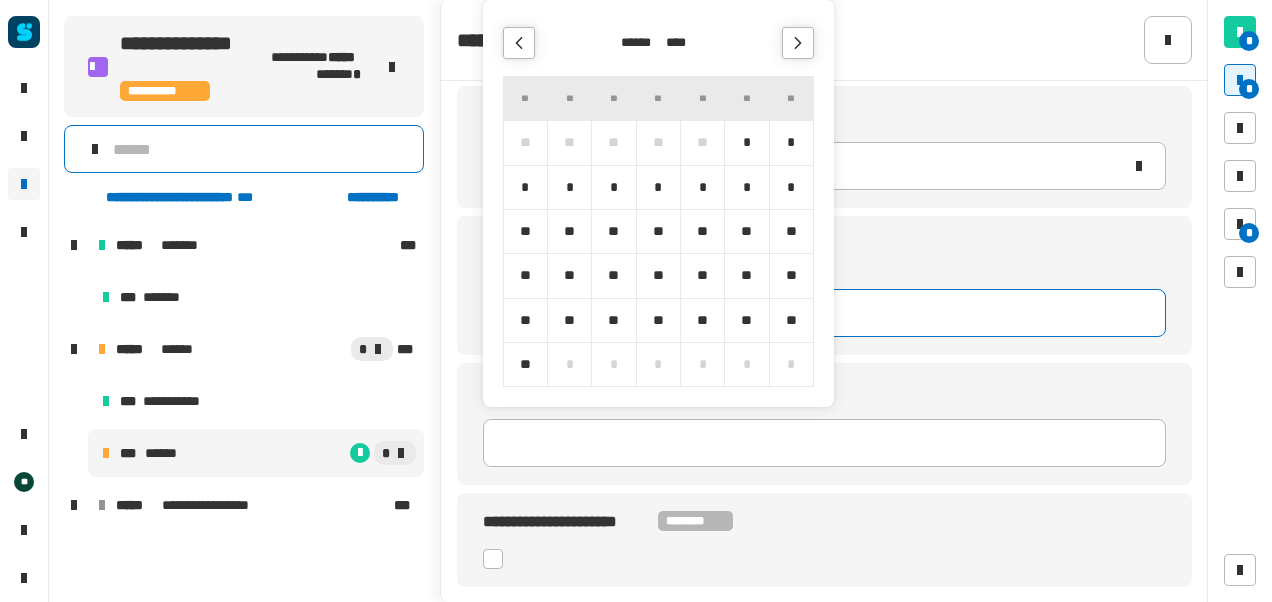 click 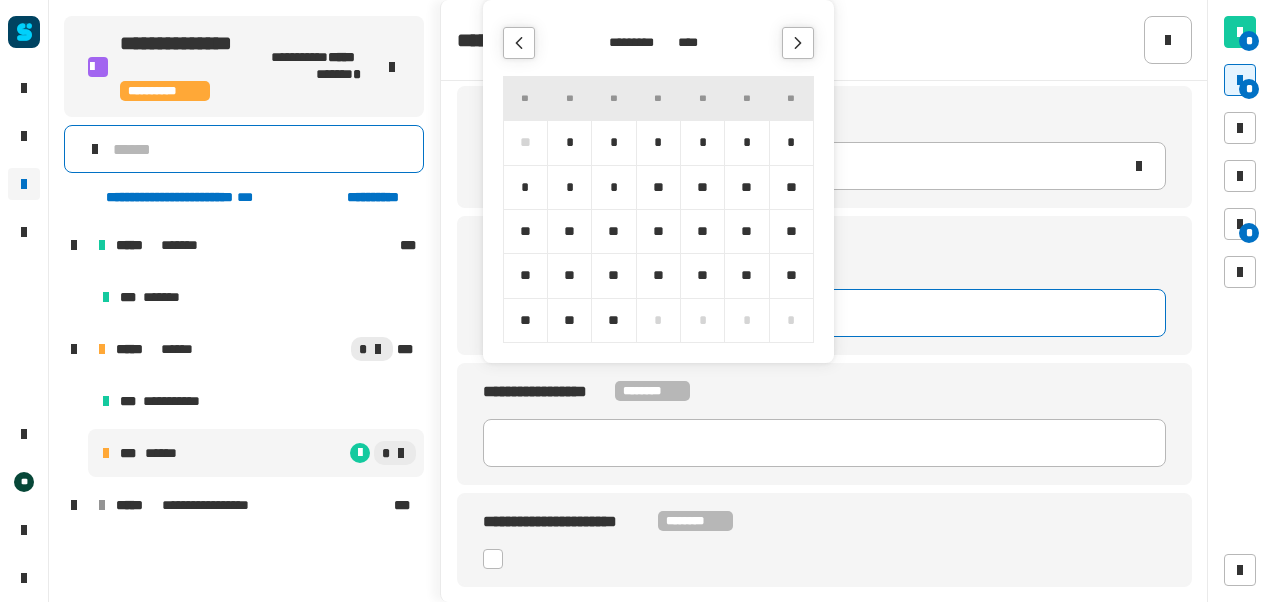 click 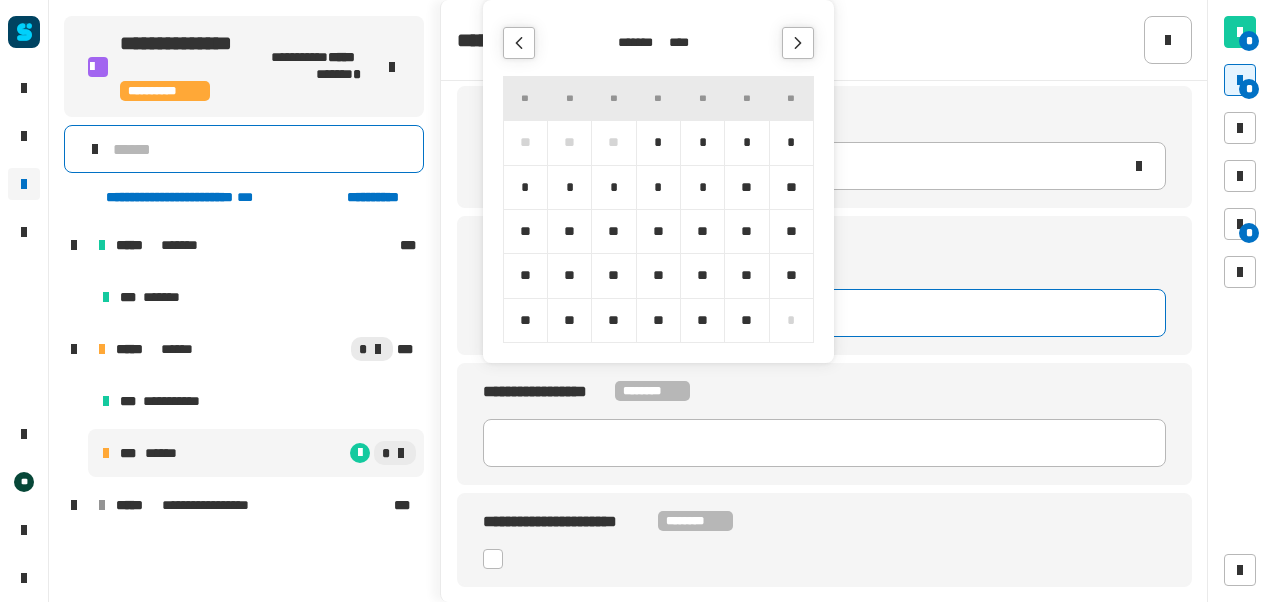 click 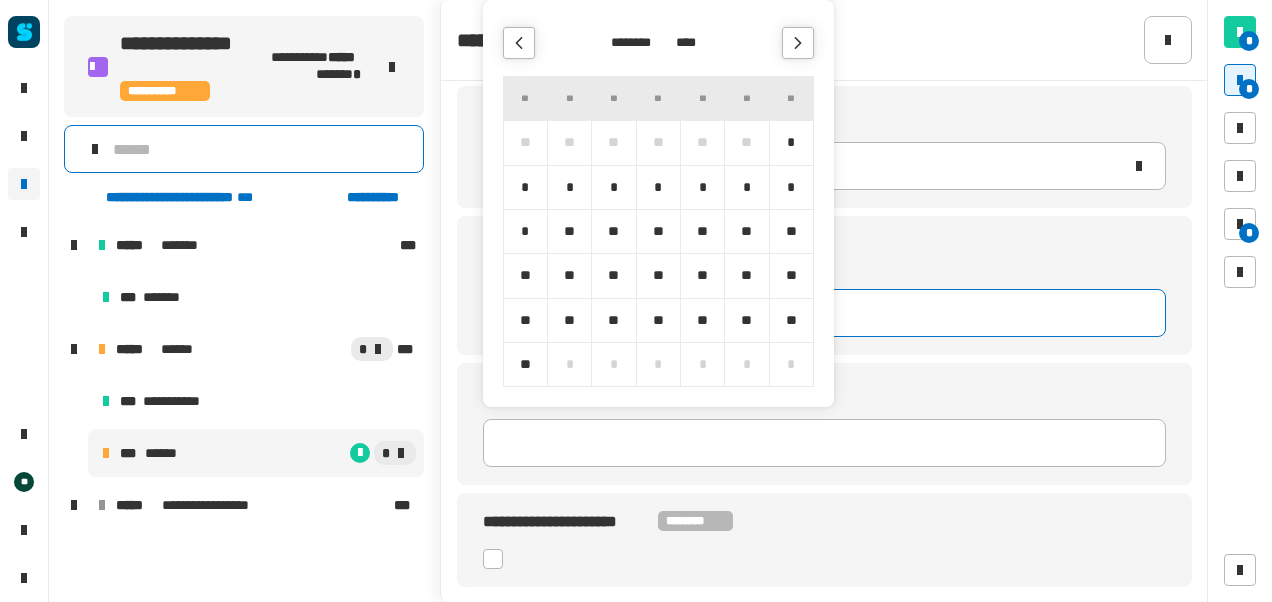 type 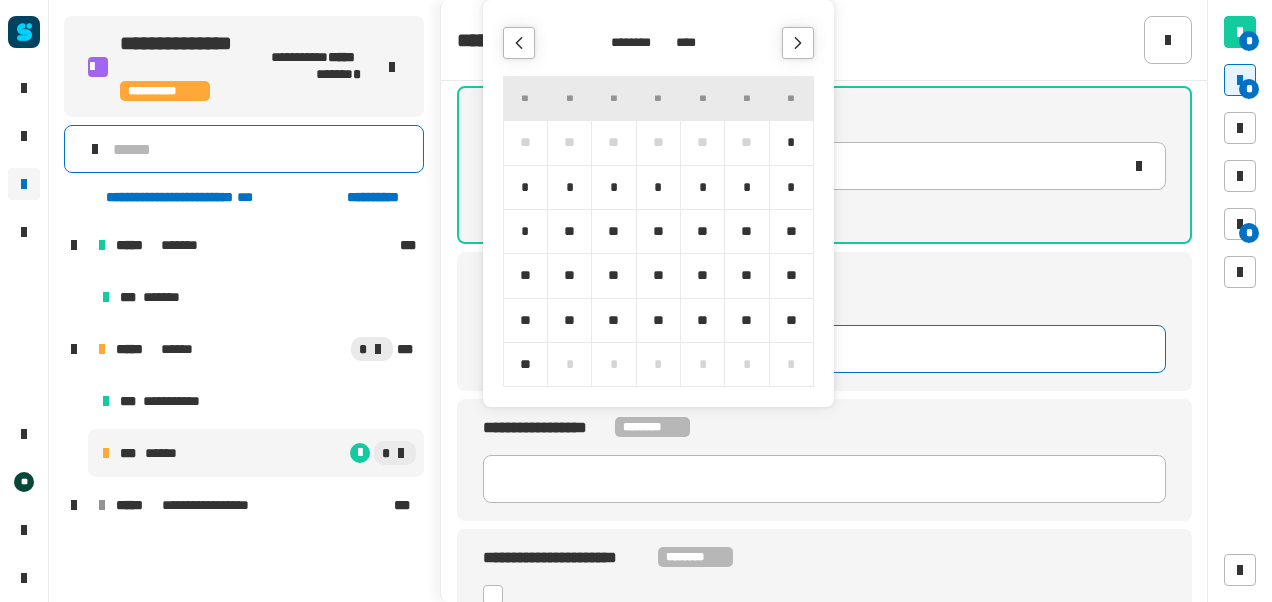 click on "*" at bounding box center (702, 187) 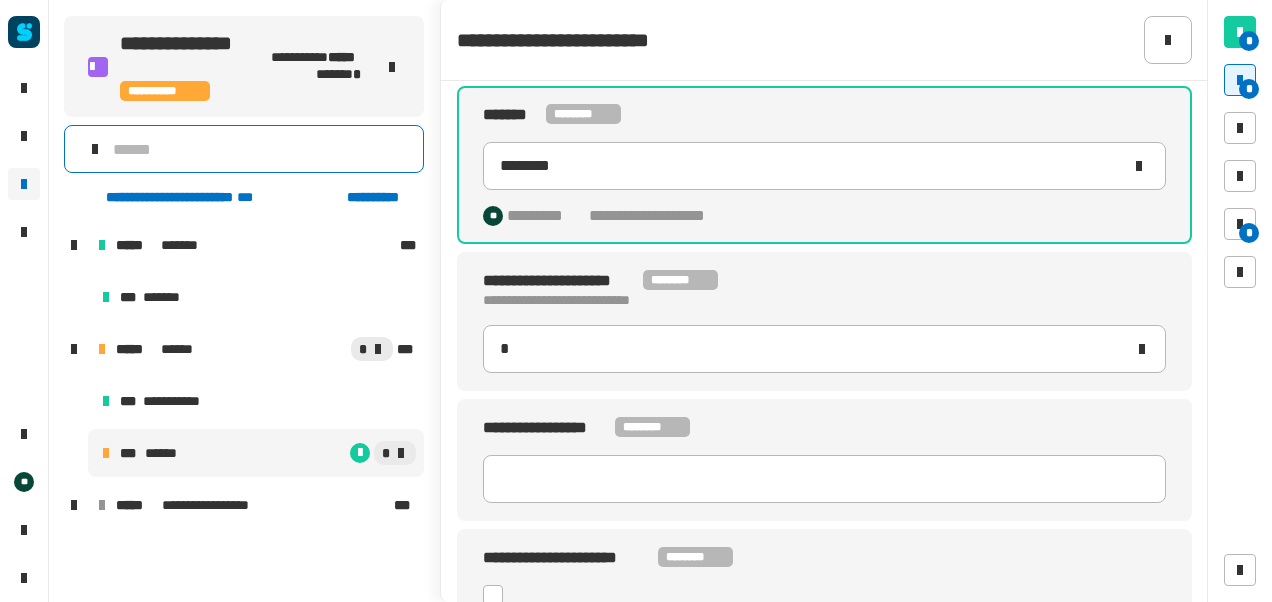 type on "**********" 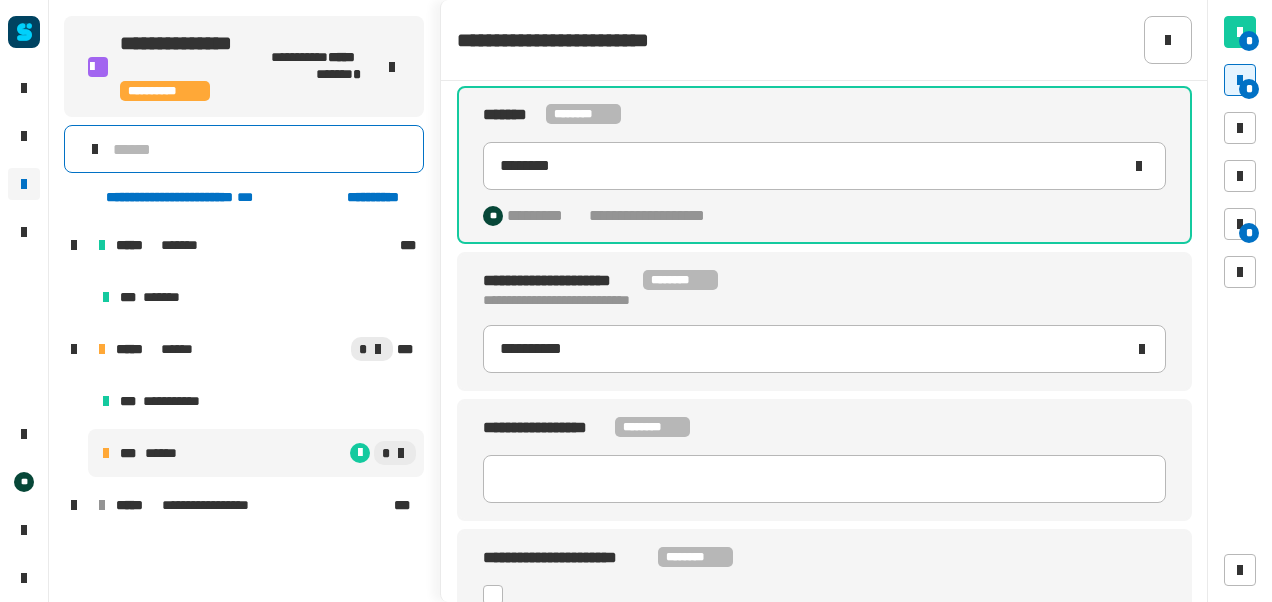 scroll, scrollTop: 186, scrollLeft: 0, axis: vertical 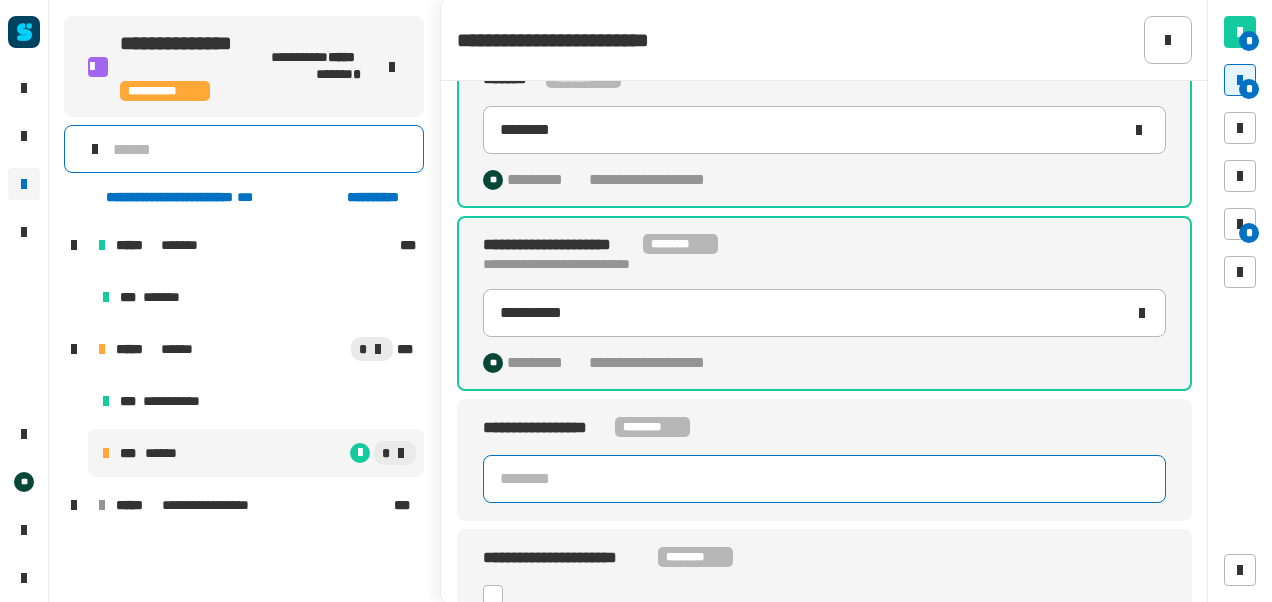 click 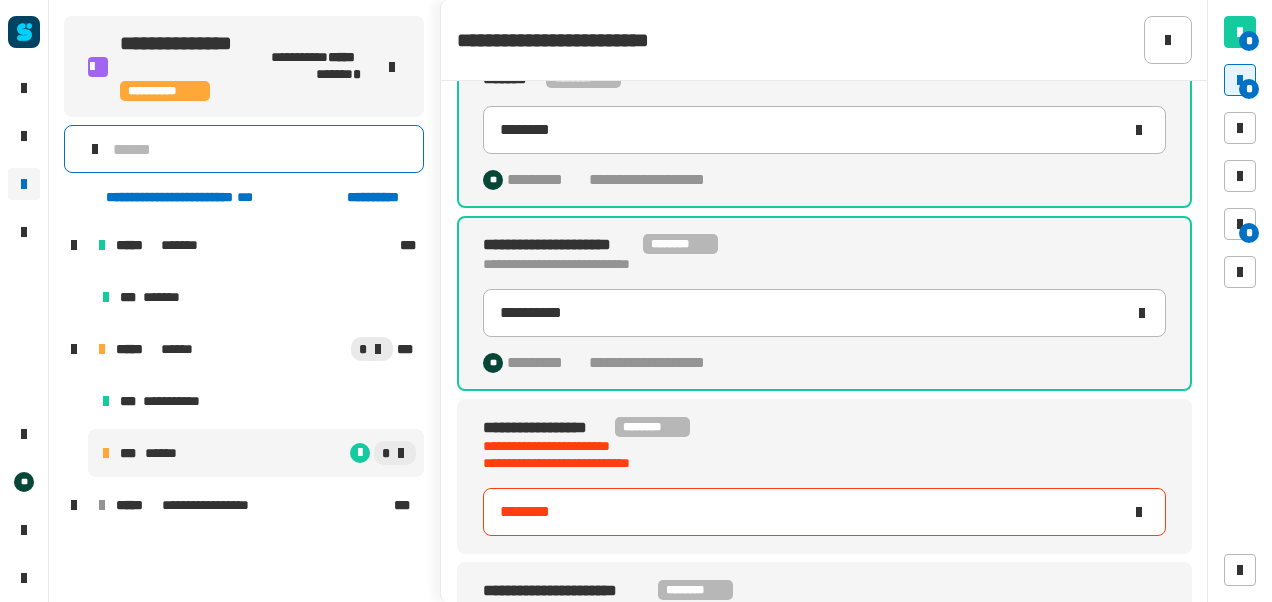 type on "********" 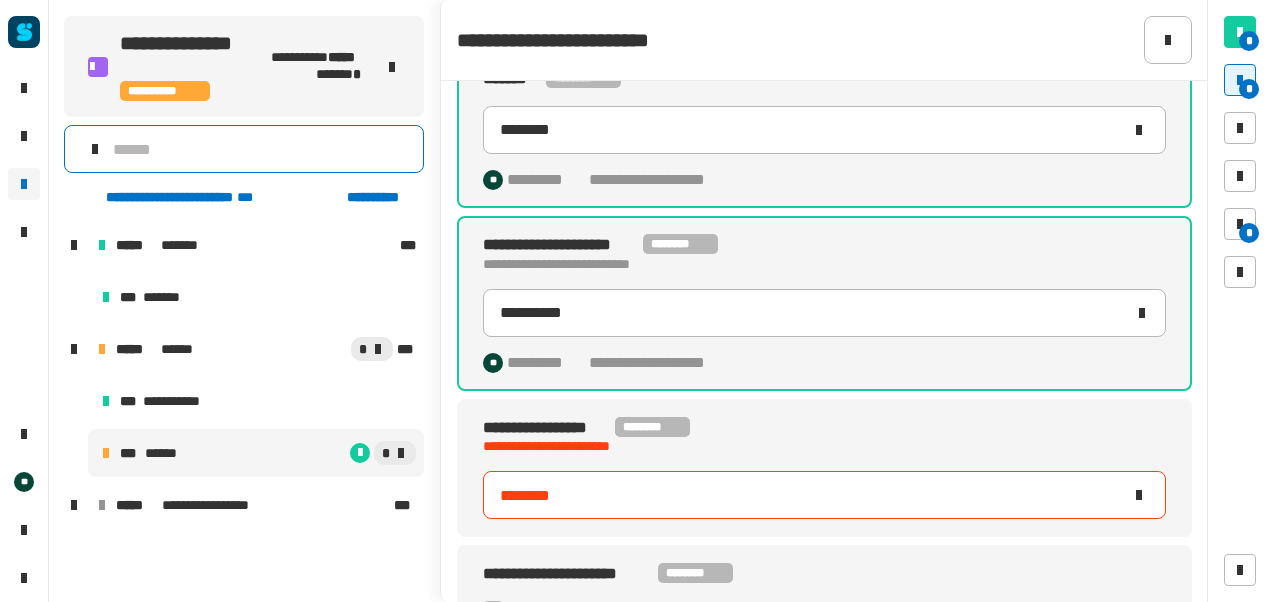 scroll, scrollTop: 238, scrollLeft: 0, axis: vertical 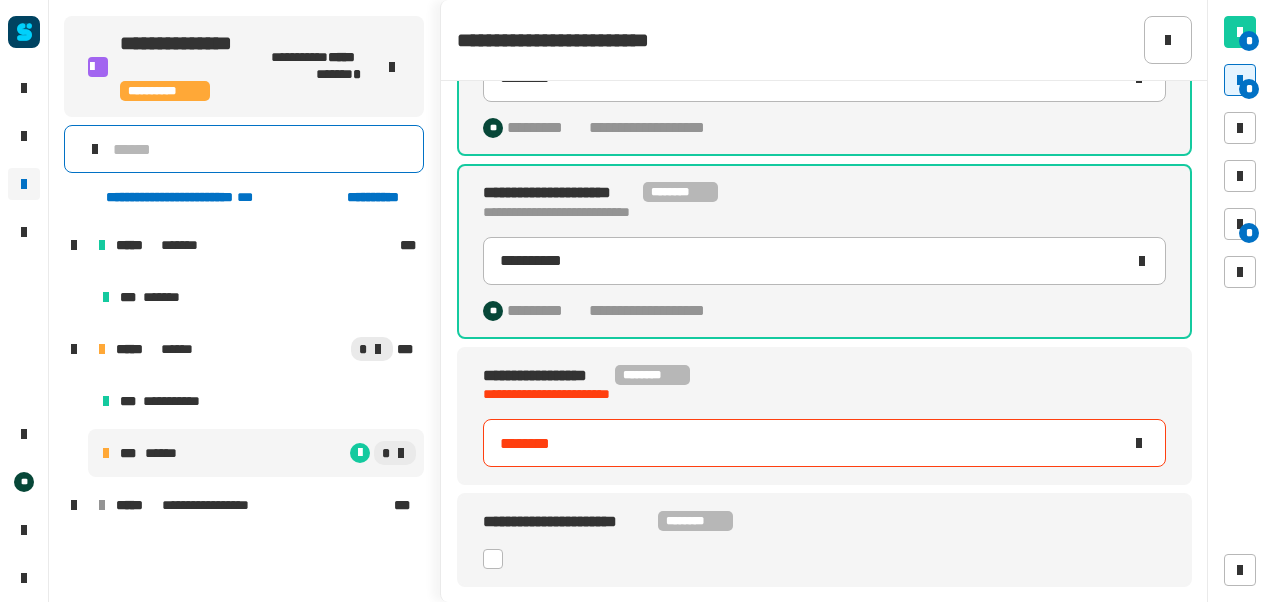 click 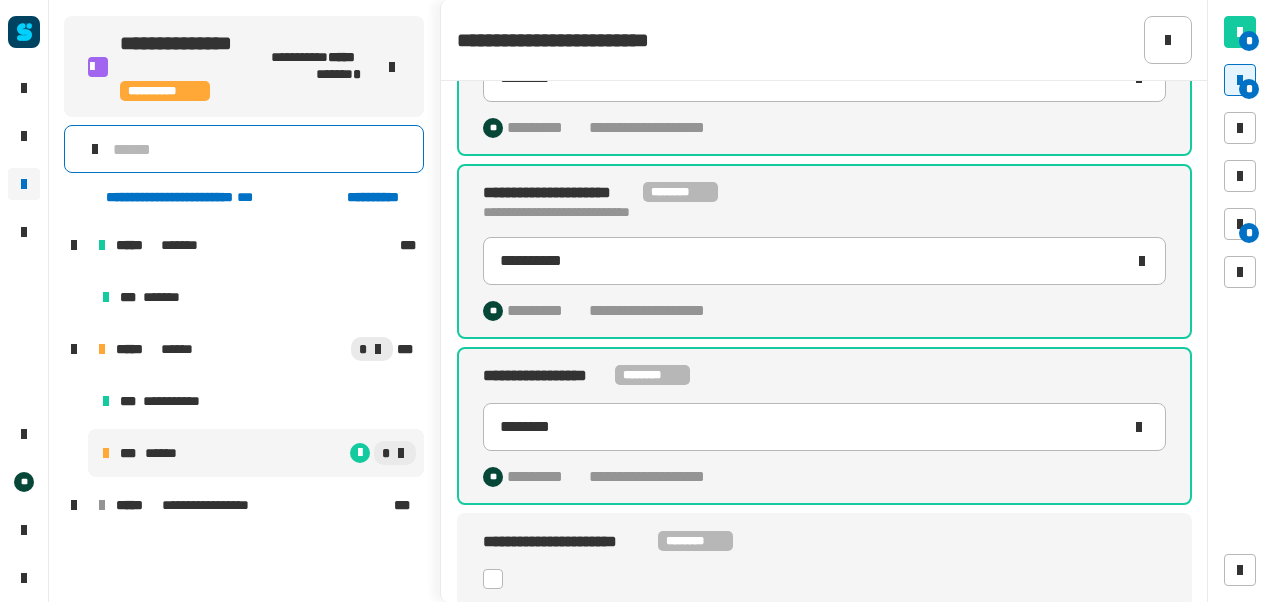 scroll, scrollTop: 258, scrollLeft: 0, axis: vertical 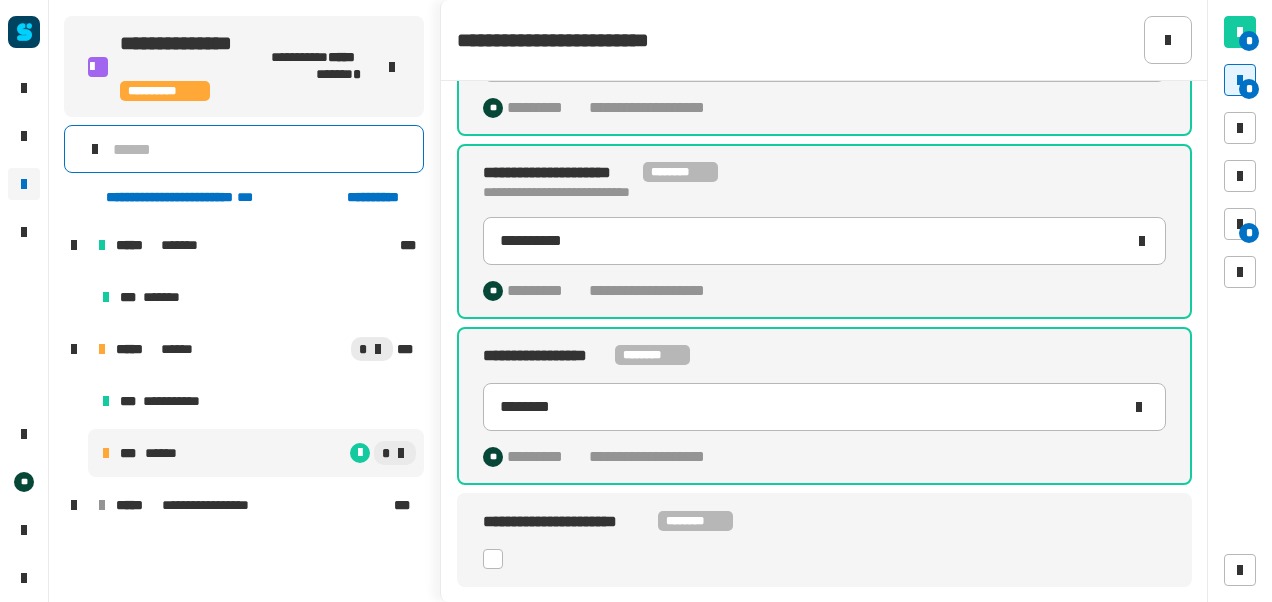 click 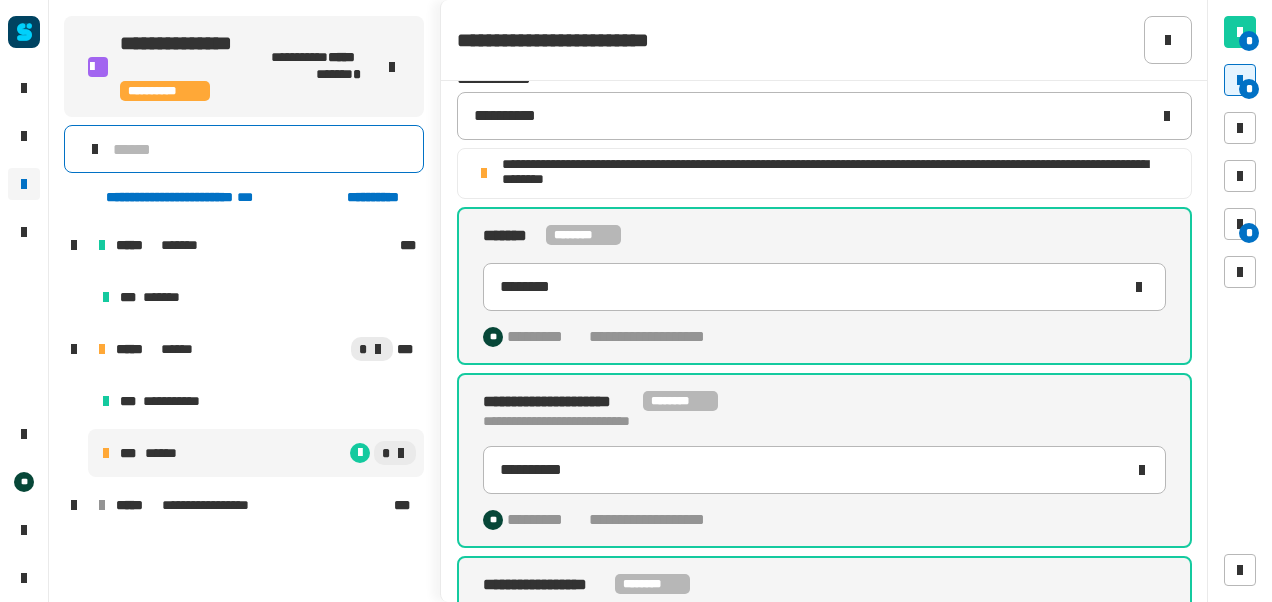 scroll, scrollTop: 6, scrollLeft: 0, axis: vertical 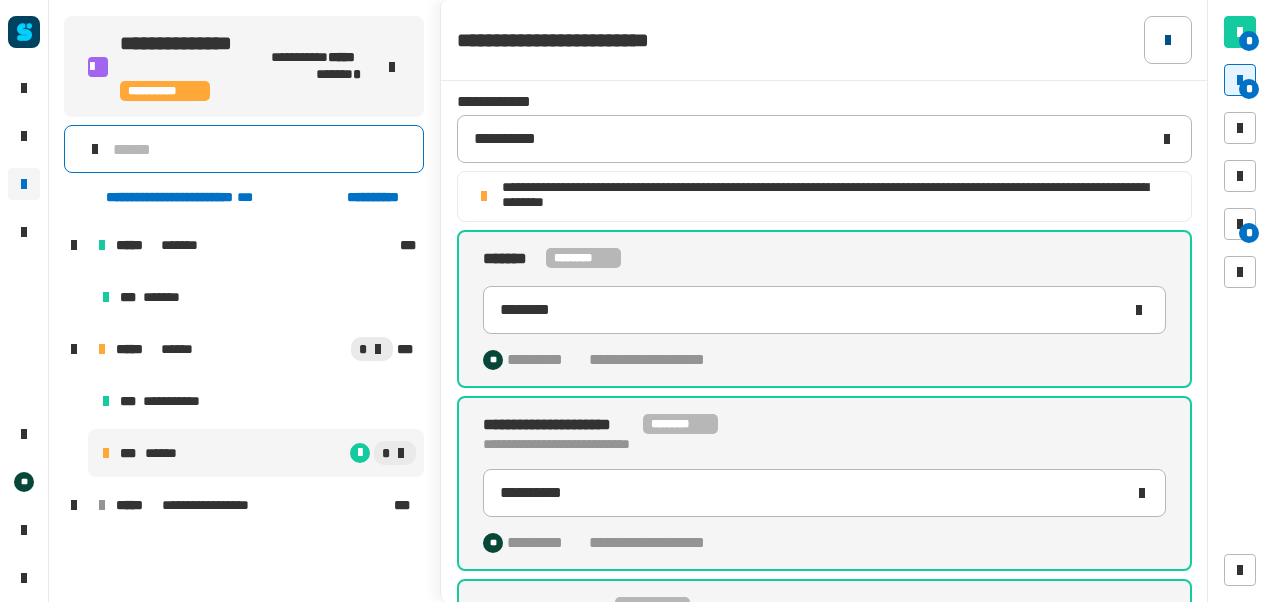 click 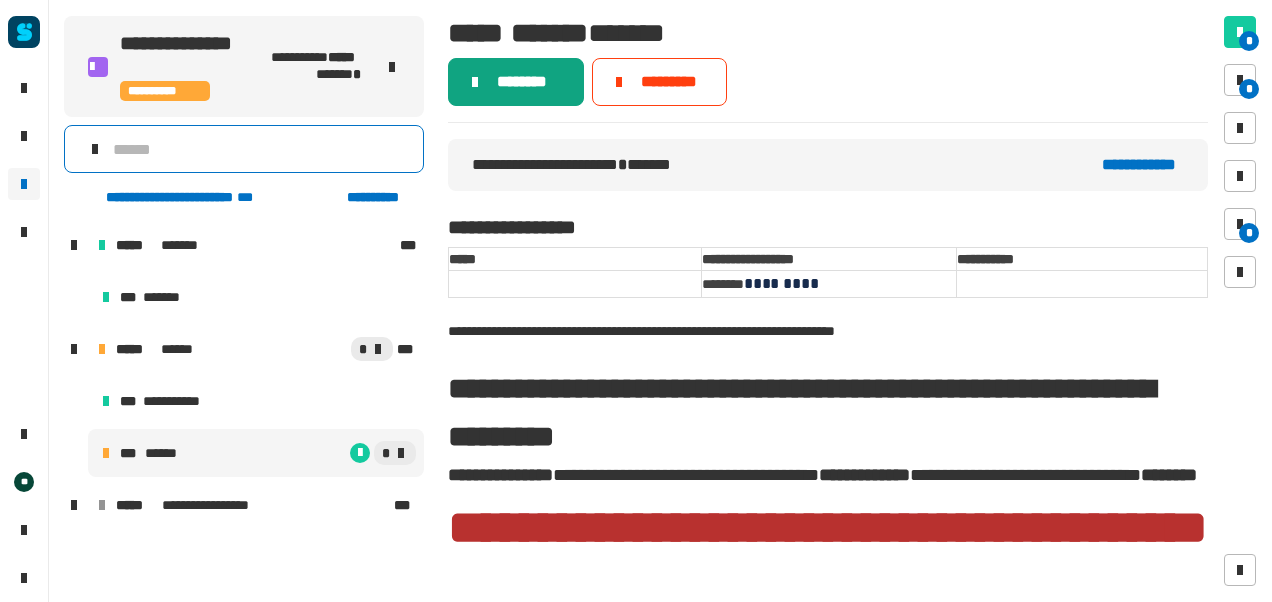 click on "********" 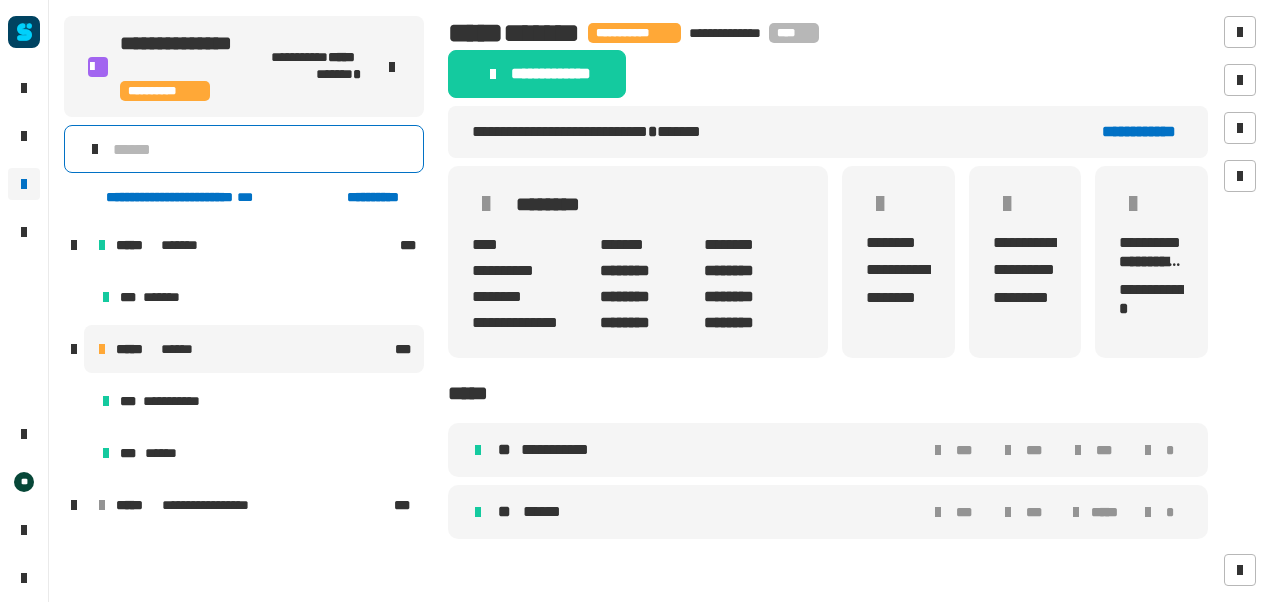 click on "******** ****" 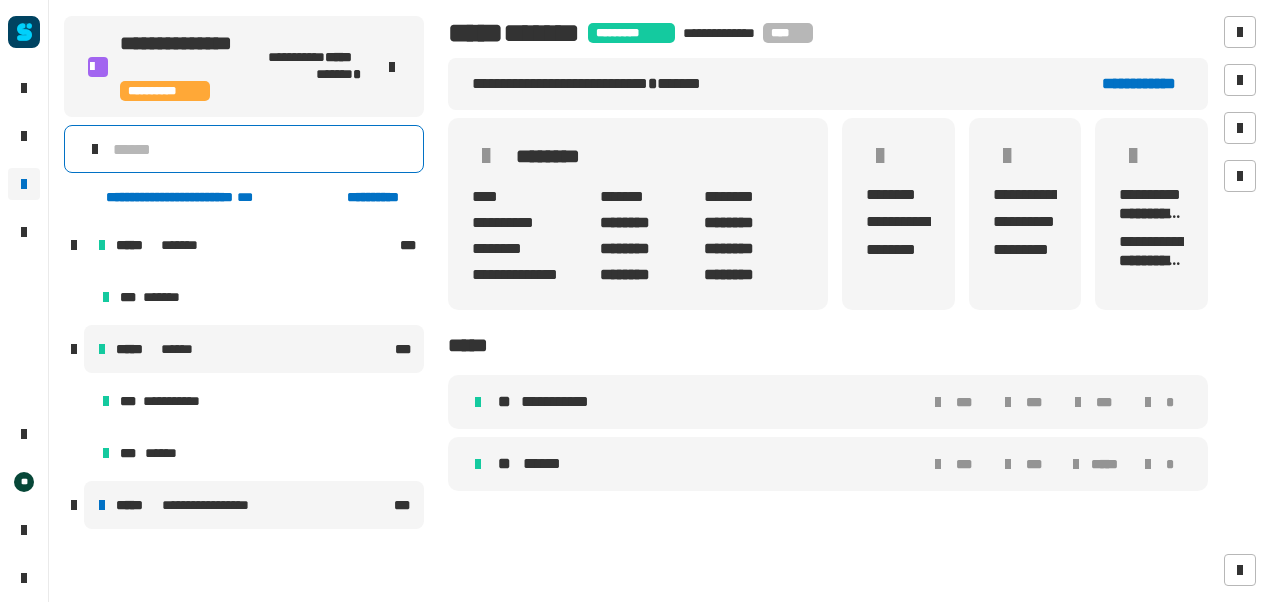 click on "**********" at bounding box center [219, 505] 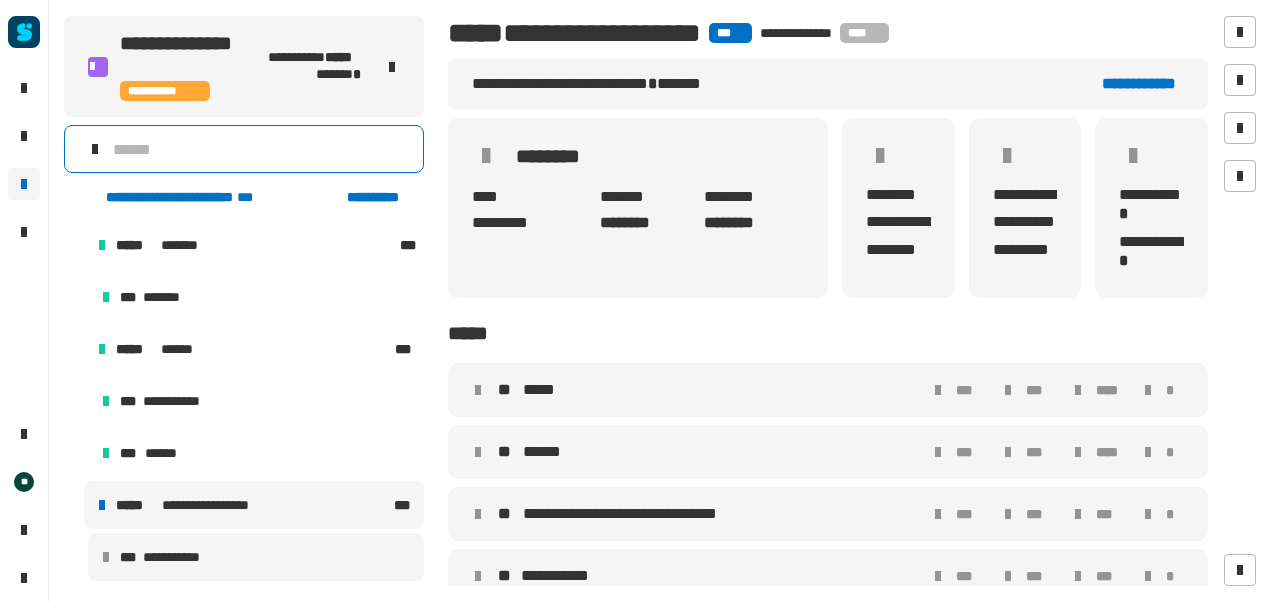 click on "**********" at bounding box center [178, 557] 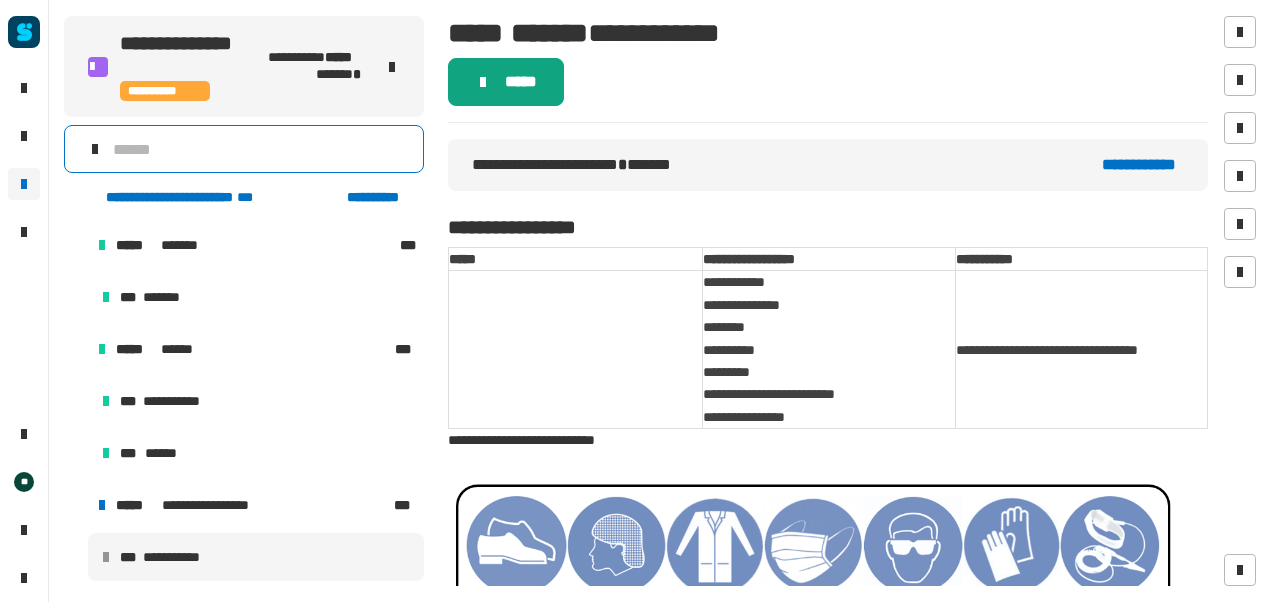 click on "*****" 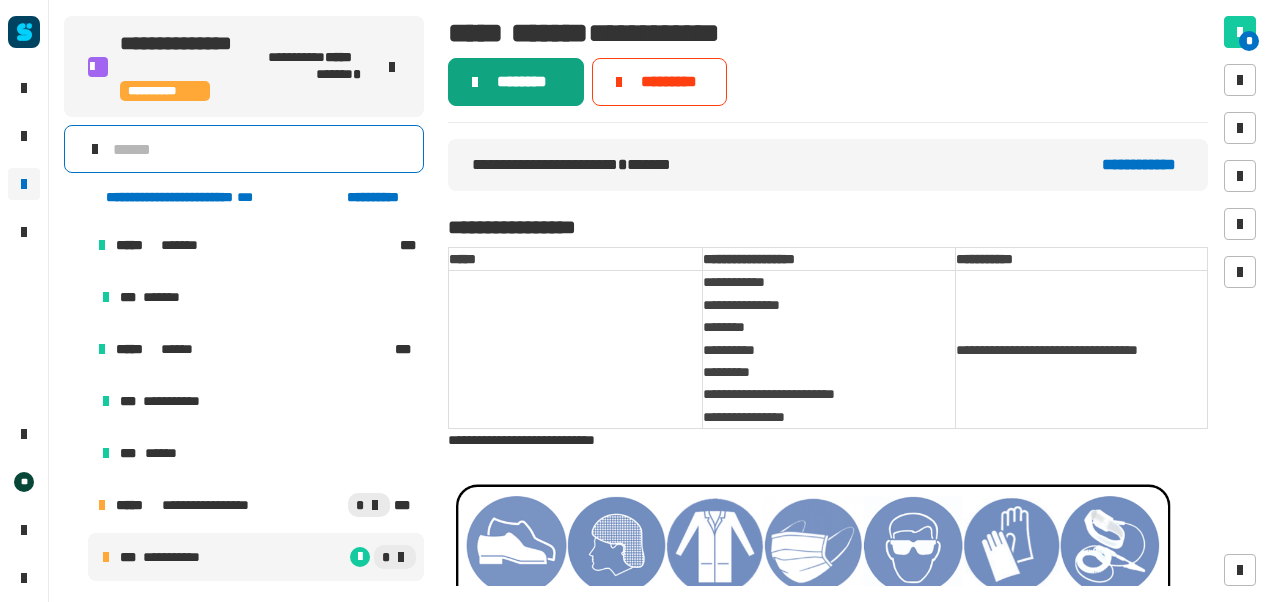 click on "********" 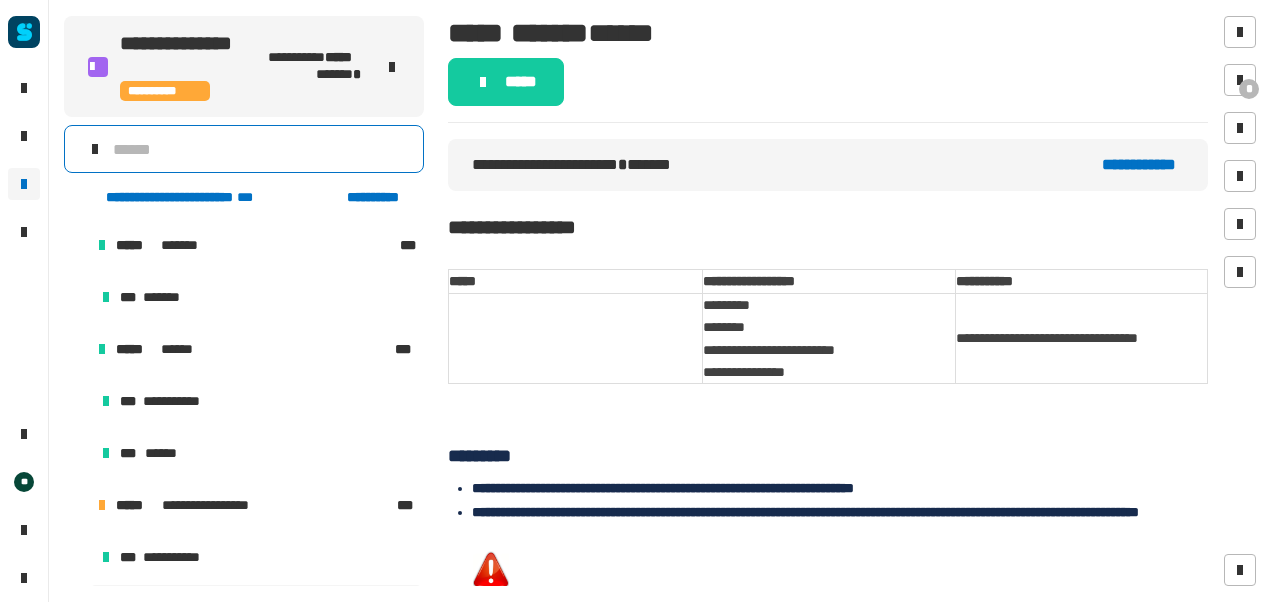 click on "*****" 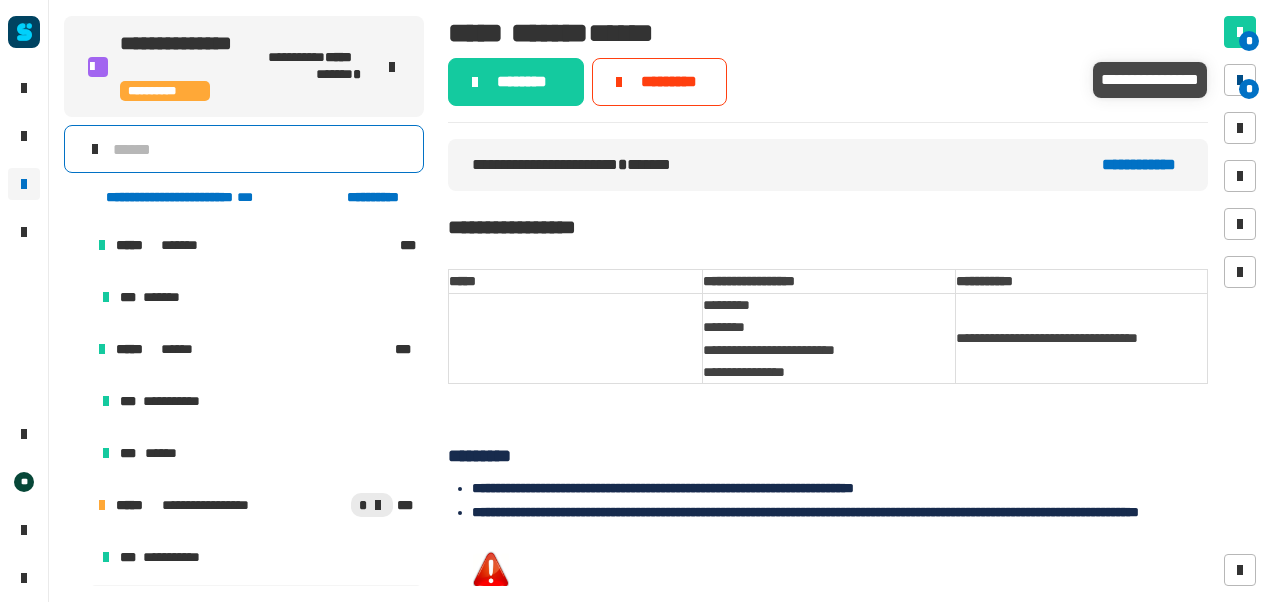 click at bounding box center [1240, 80] 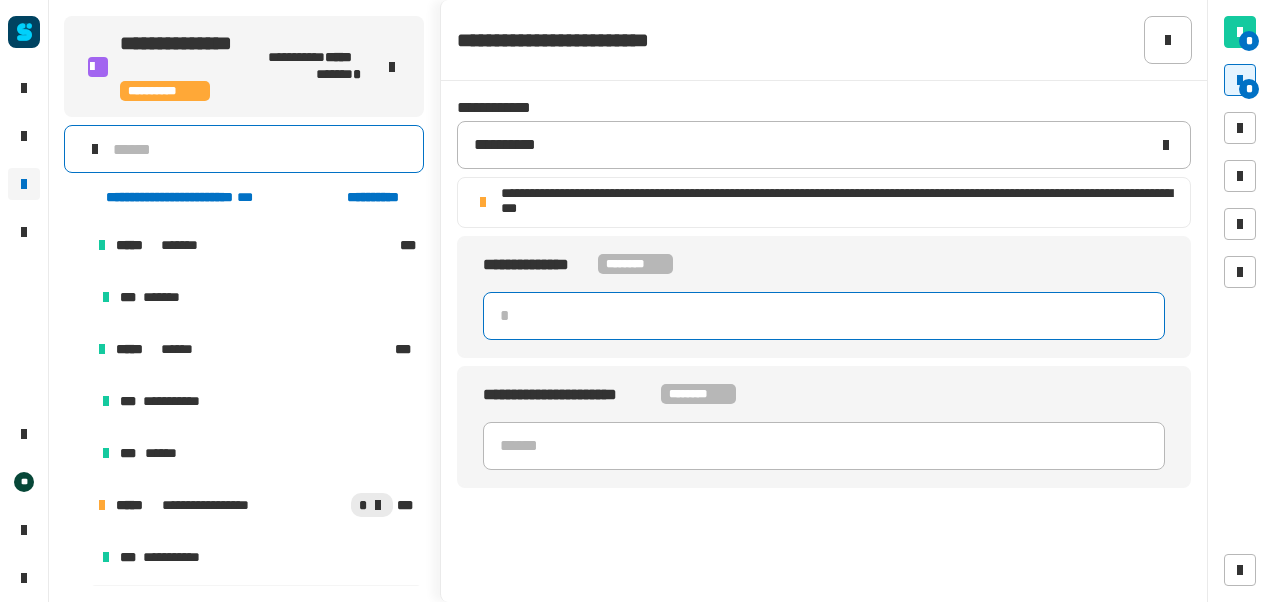 click 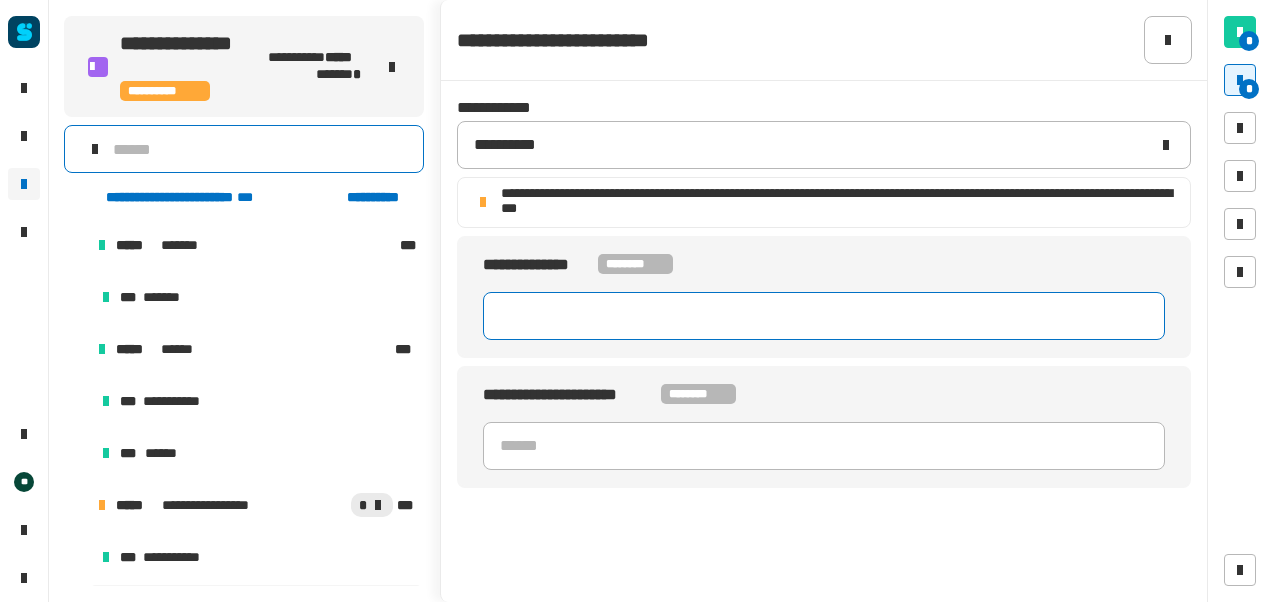 paste on "**********" 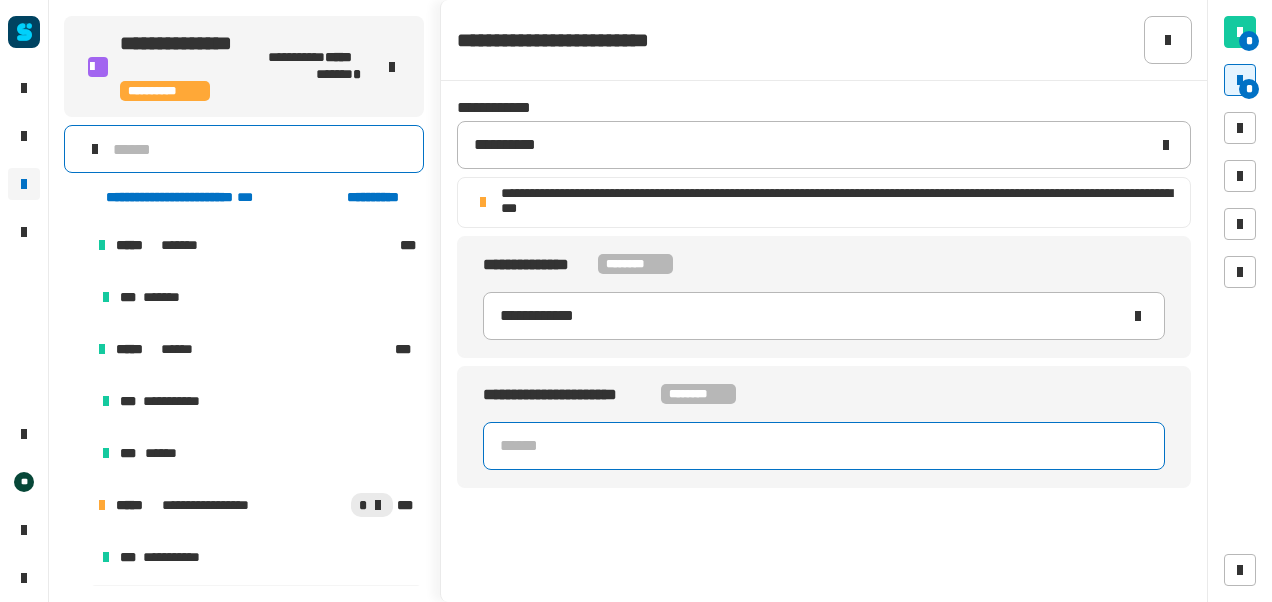 click 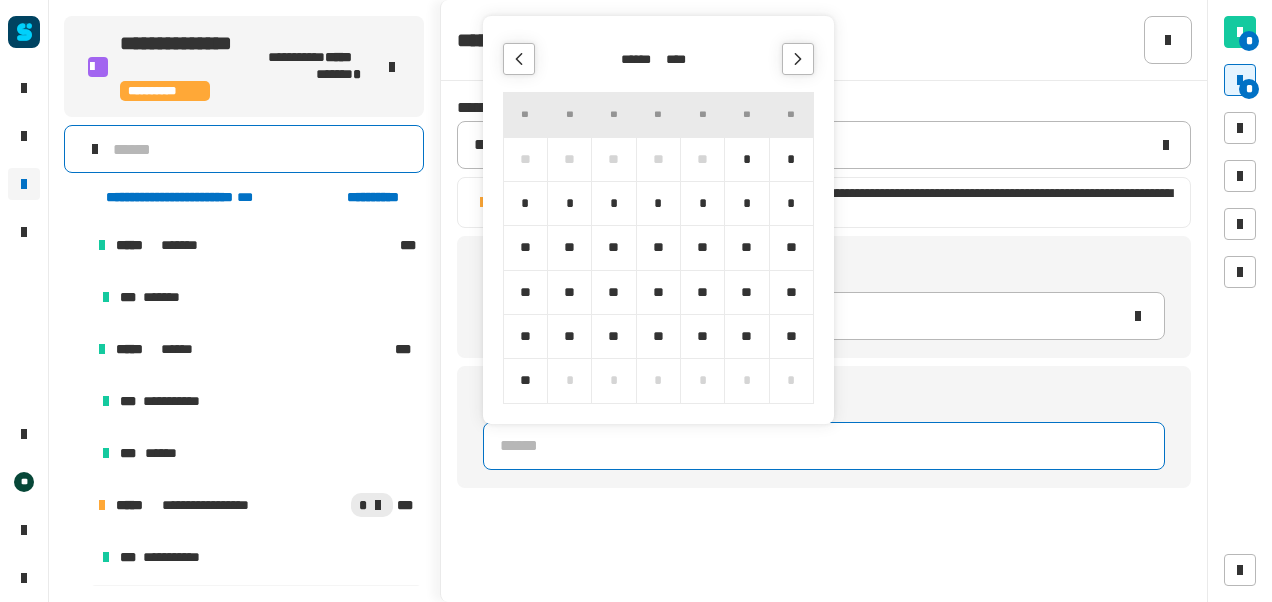 click at bounding box center [798, 59] 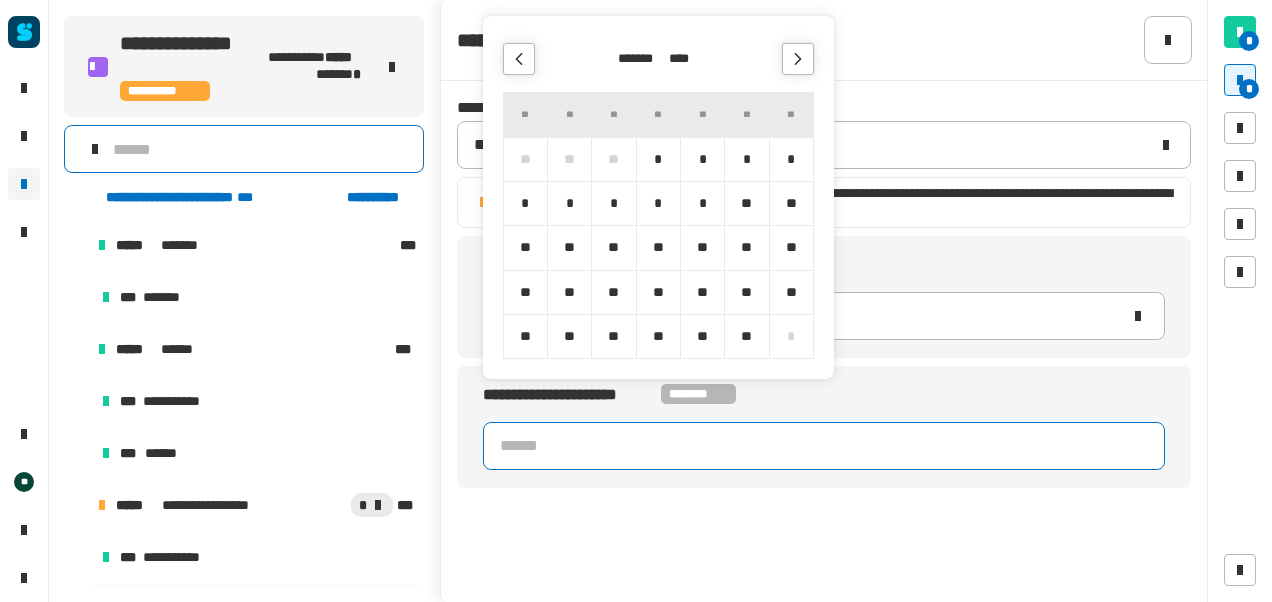 click at bounding box center [798, 59] 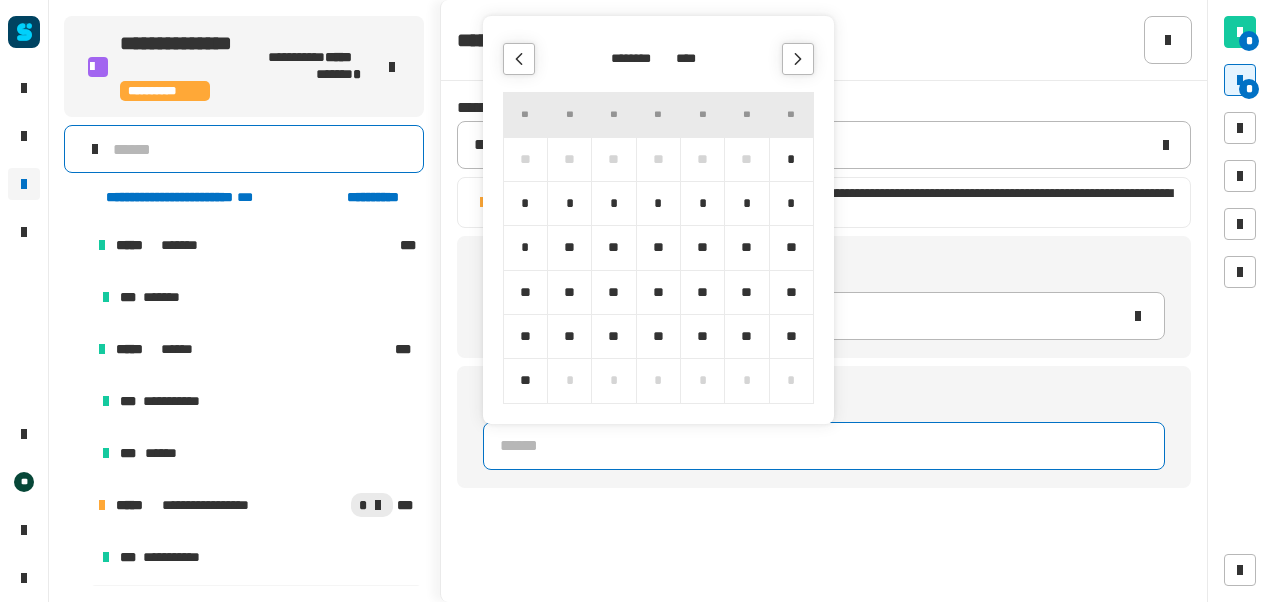 click 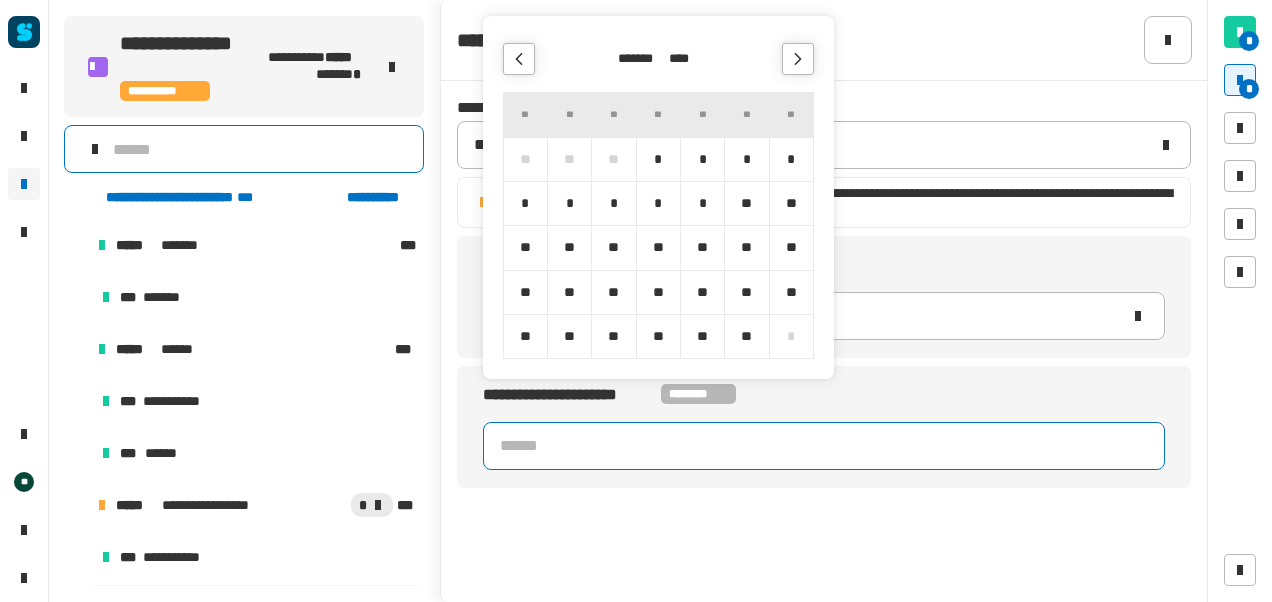 click on "**" at bounding box center [613, 247] 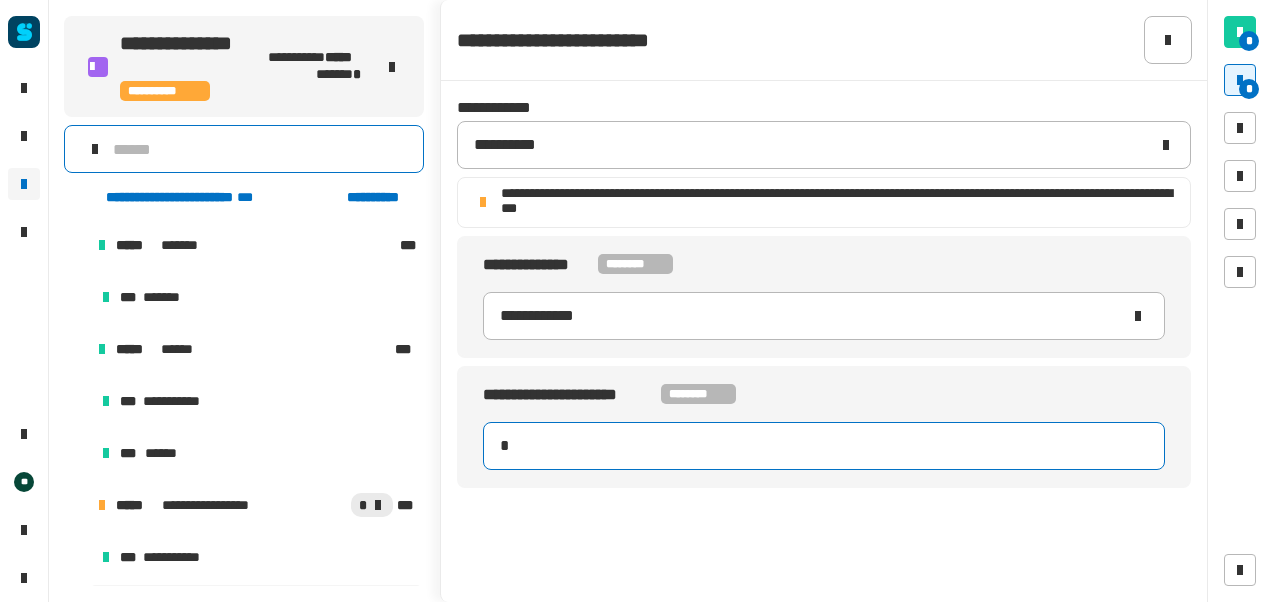 type on "**********" 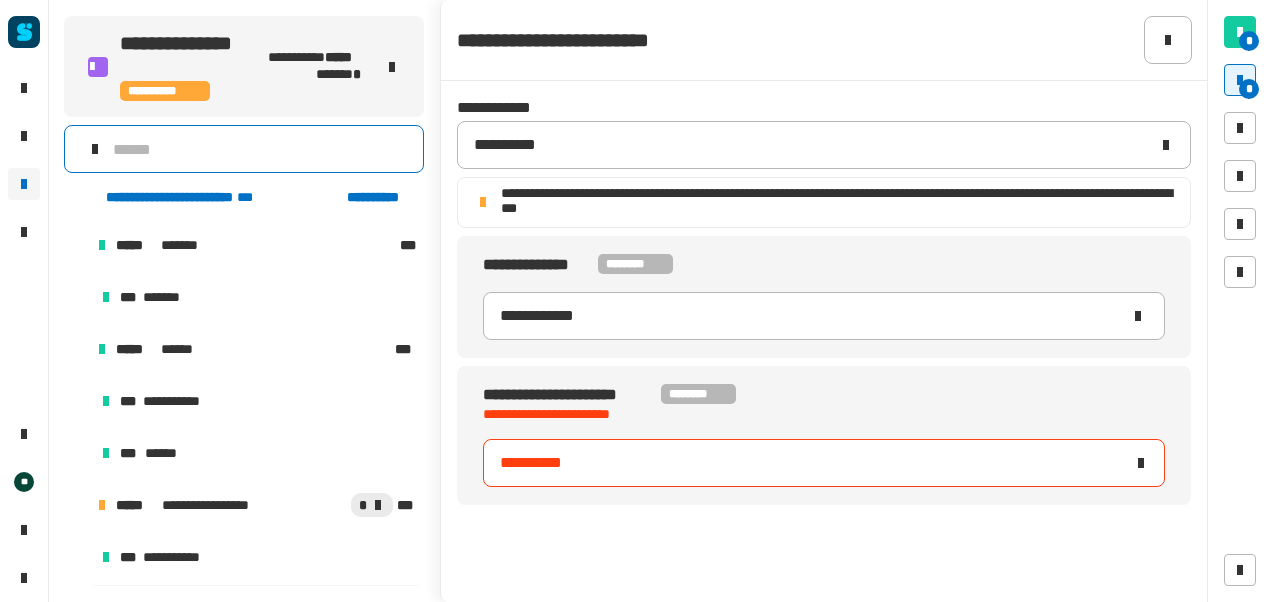 type on "**********" 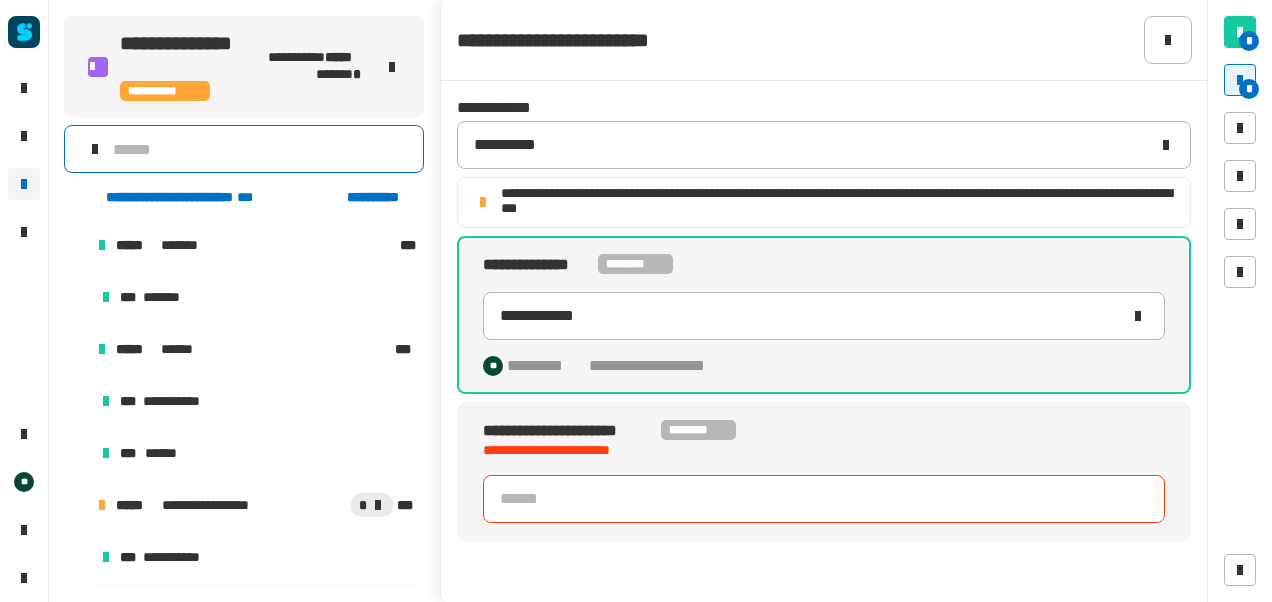 click 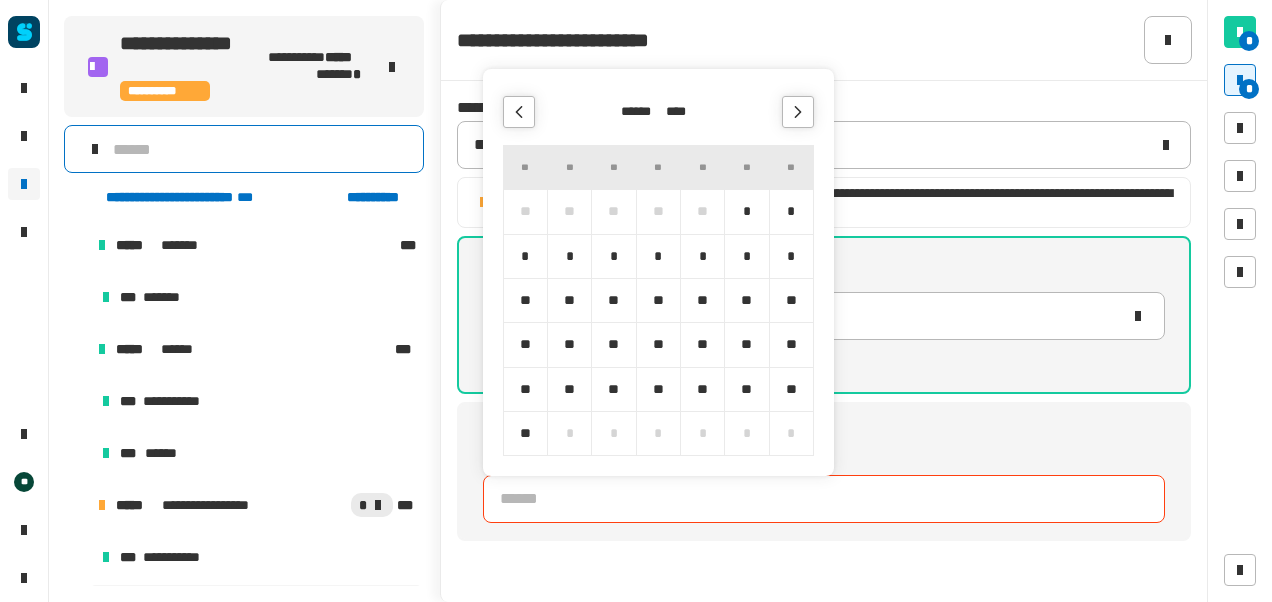 click 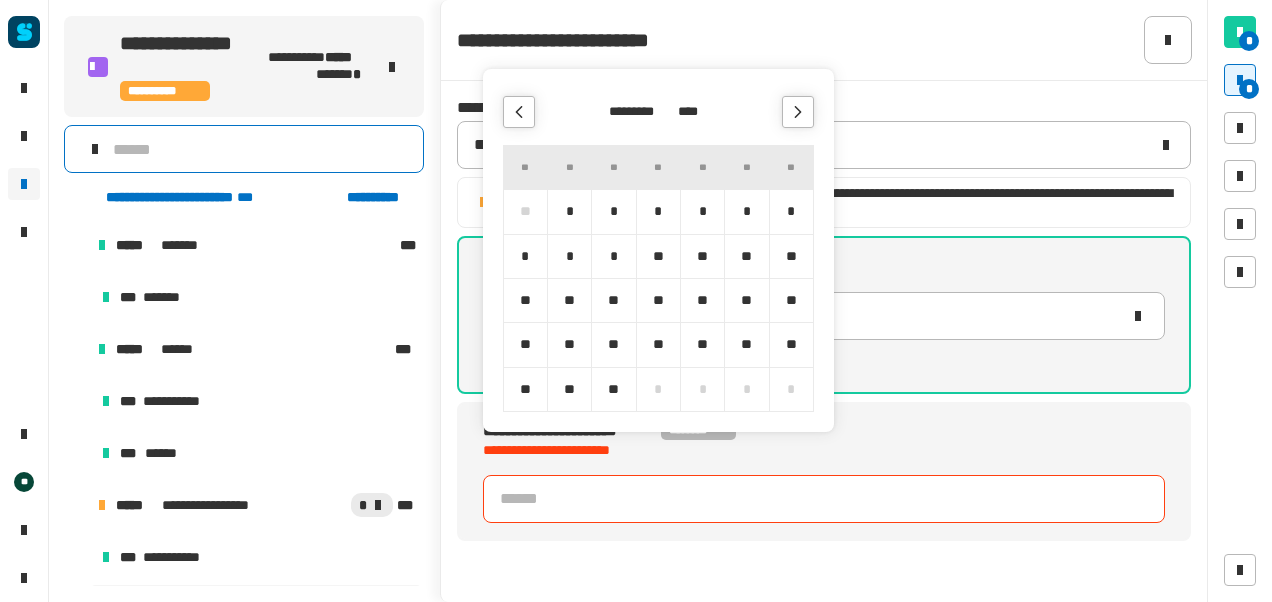 click 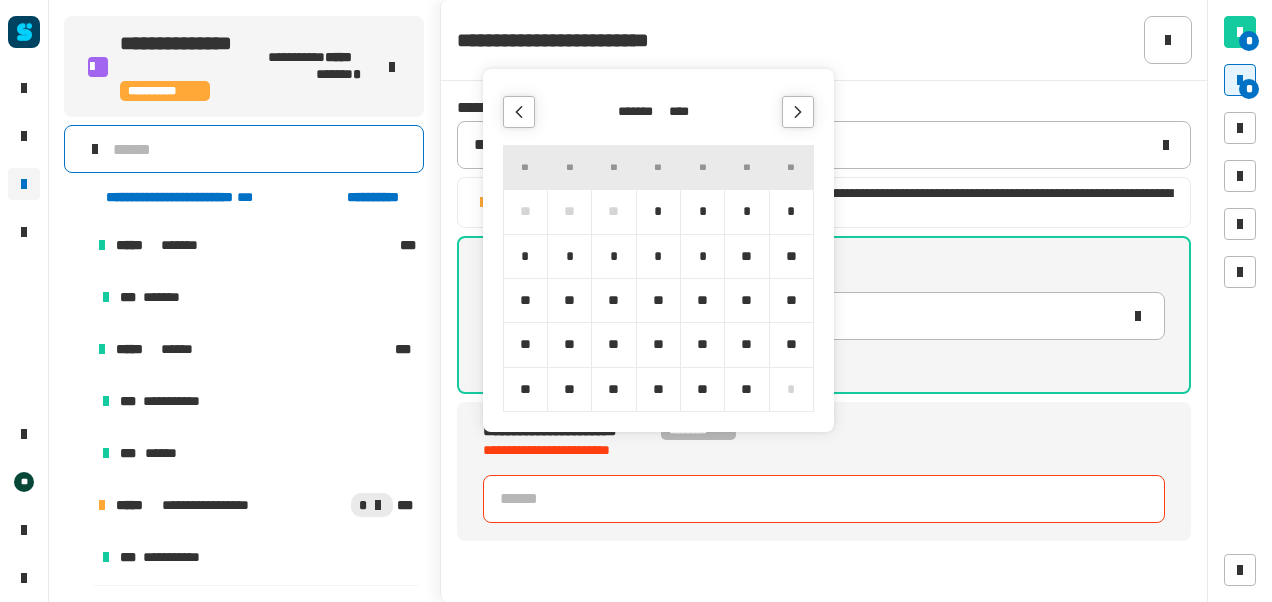 click on "**" at bounding box center [613, 300] 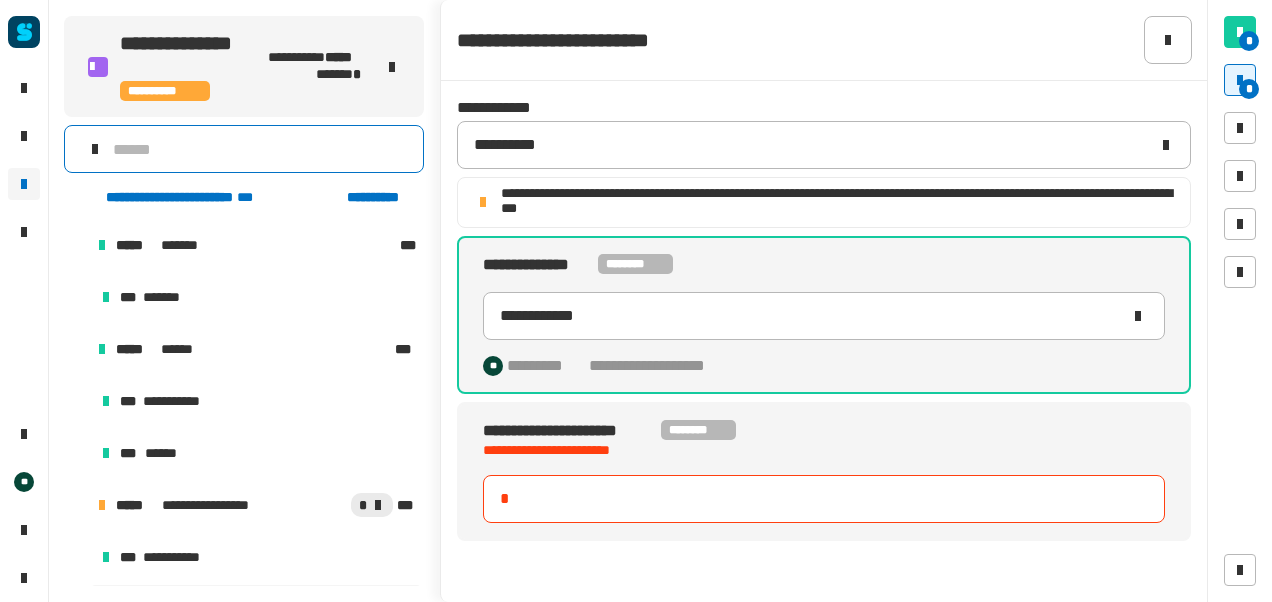 type on "**********" 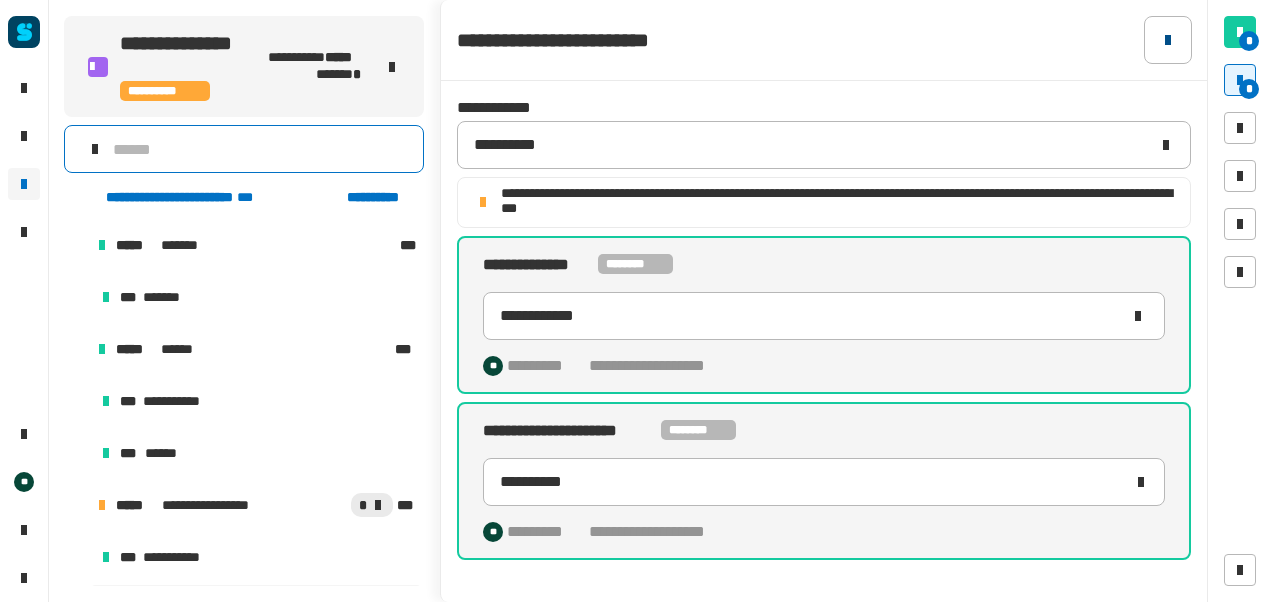 click 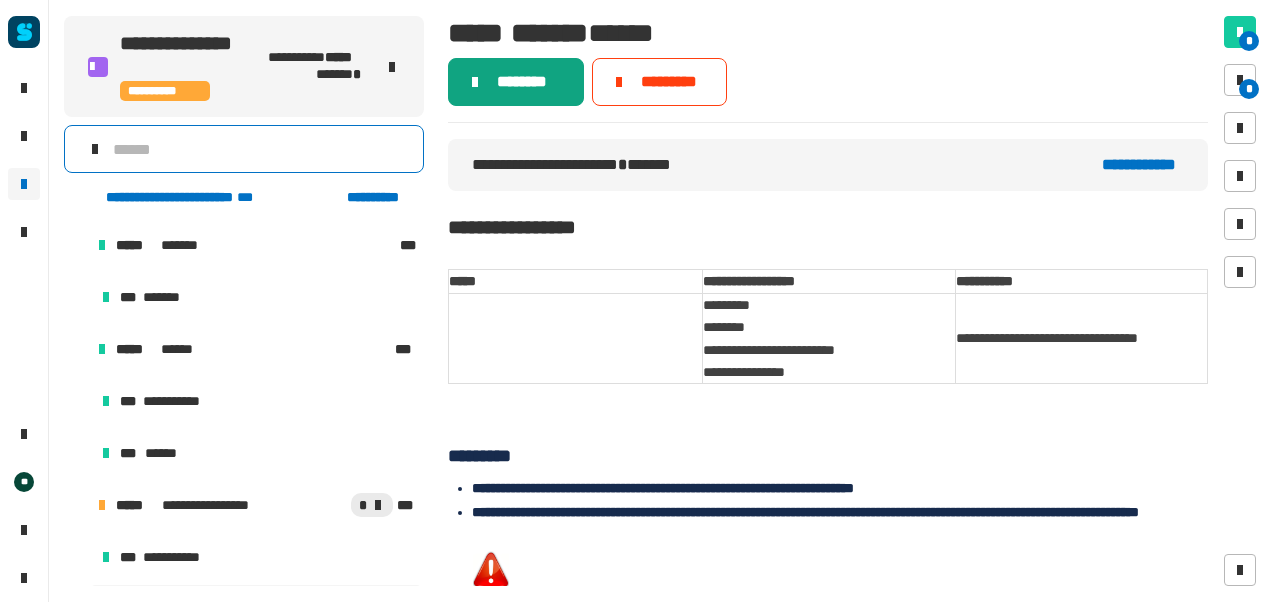 click on "********" 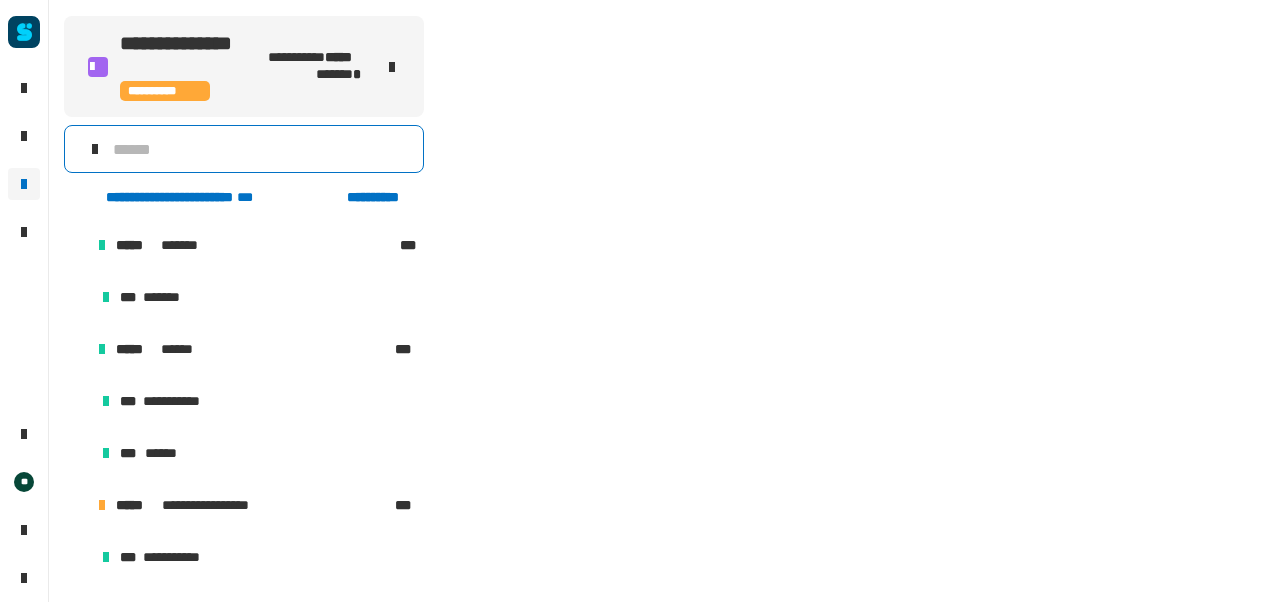 scroll, scrollTop: 151, scrollLeft: 0, axis: vertical 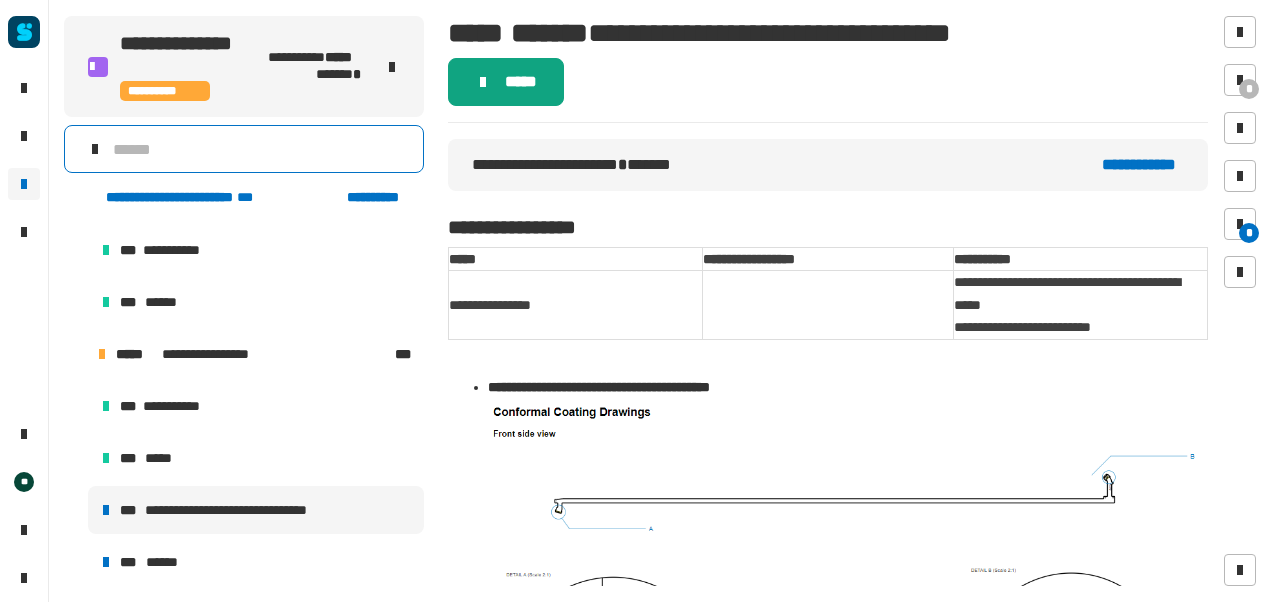 click on "*****" 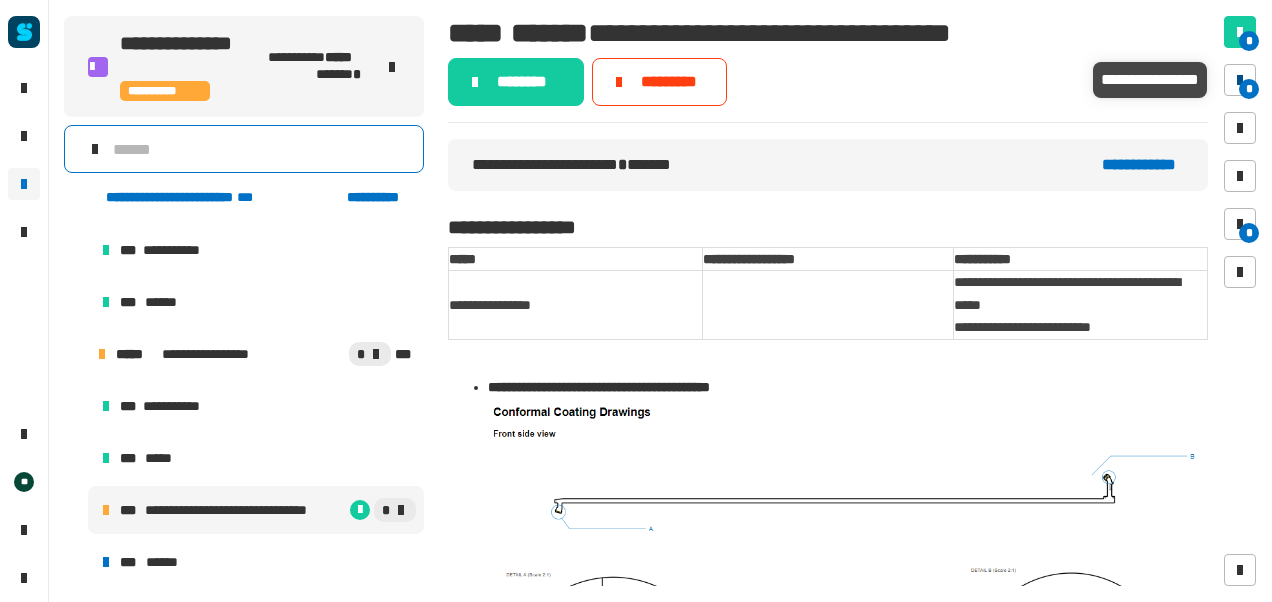 click at bounding box center (1240, 80) 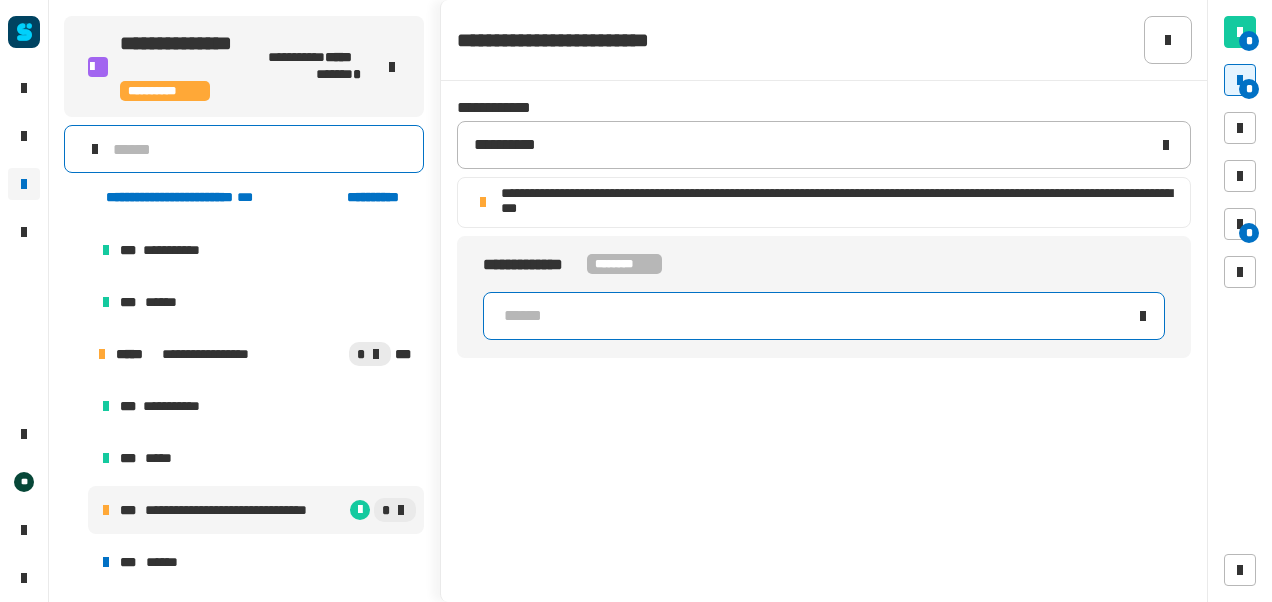 click on "******" 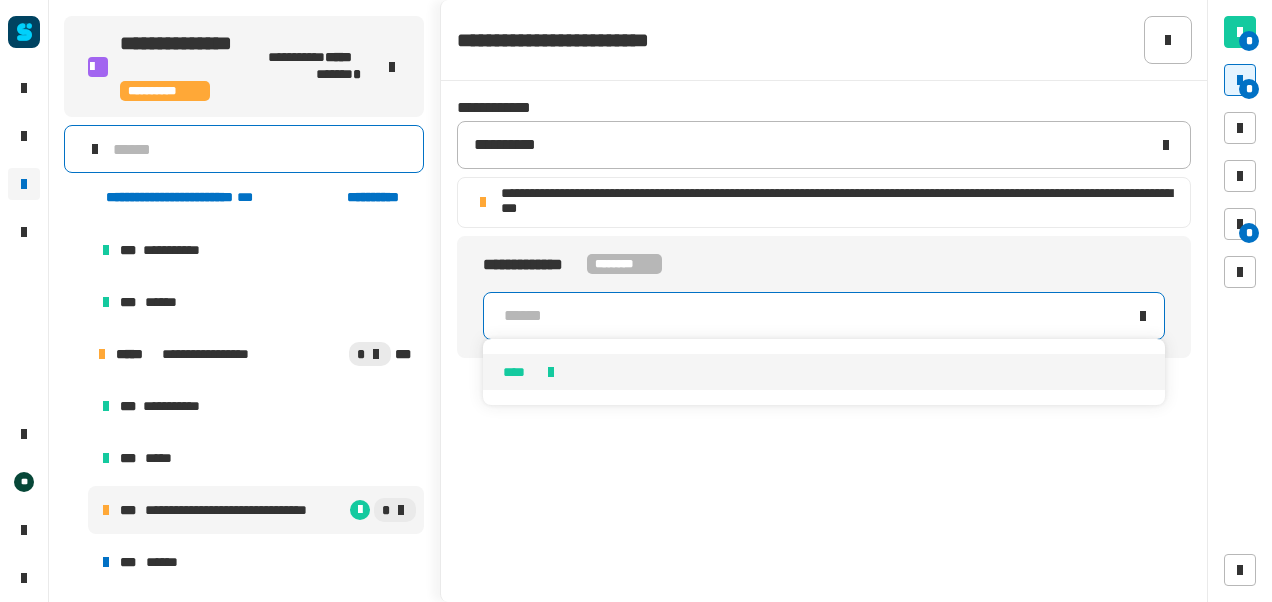 click on "****" at bounding box center [824, 372] 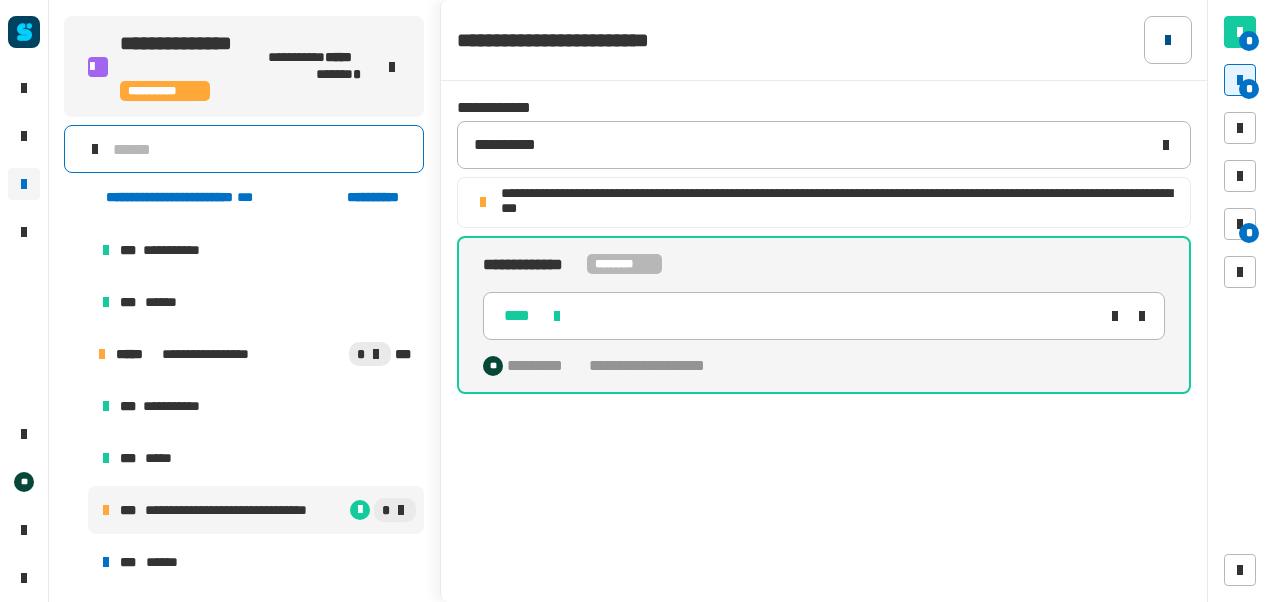 click 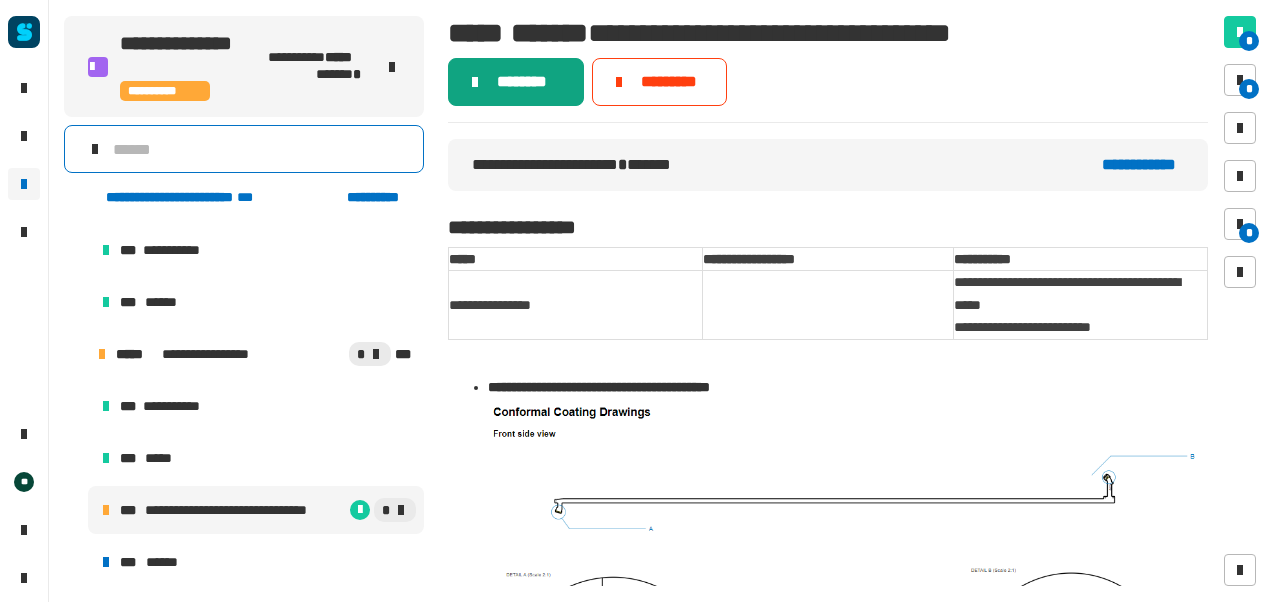 click on "********" 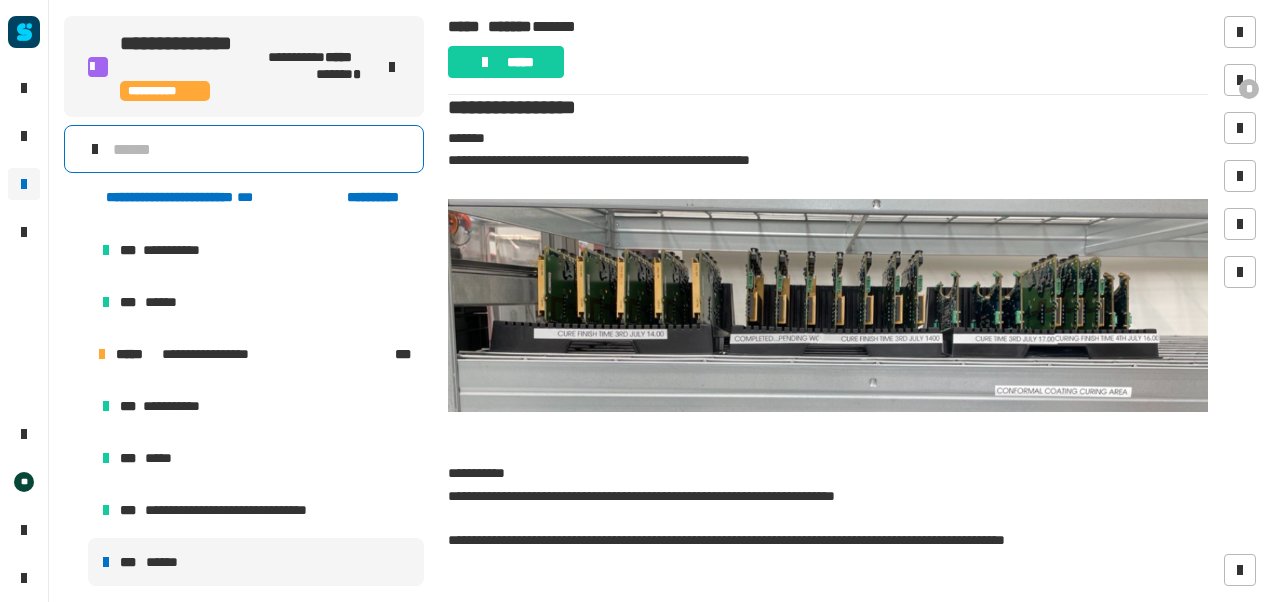 scroll, scrollTop: 151, scrollLeft: 0, axis: vertical 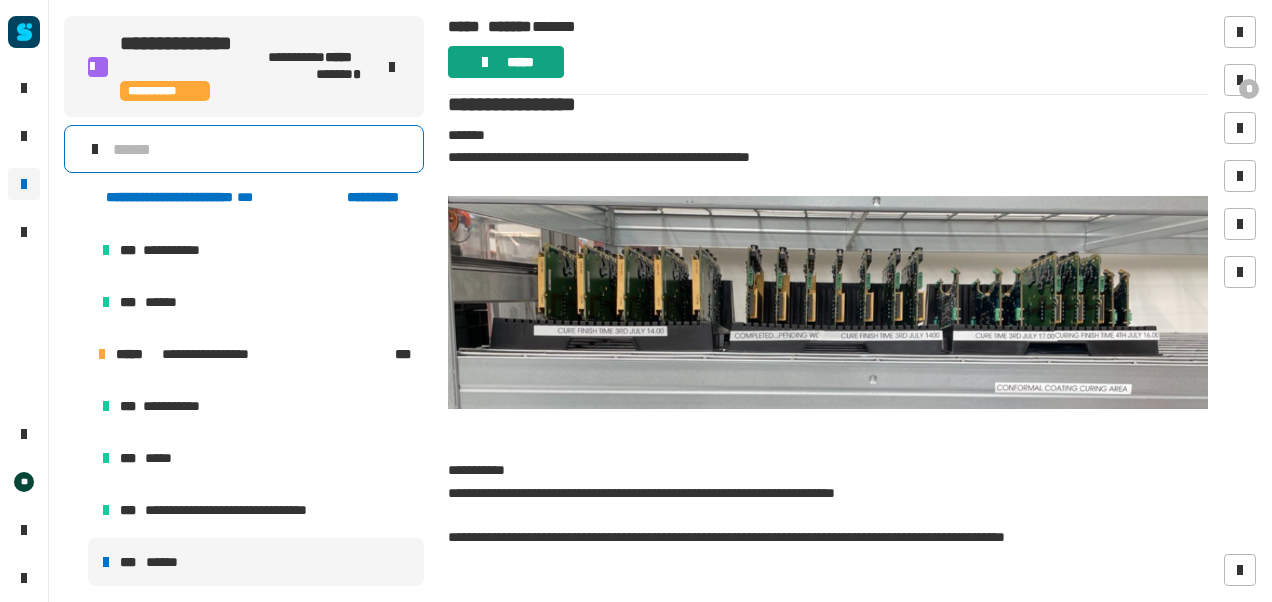 click on "*****" 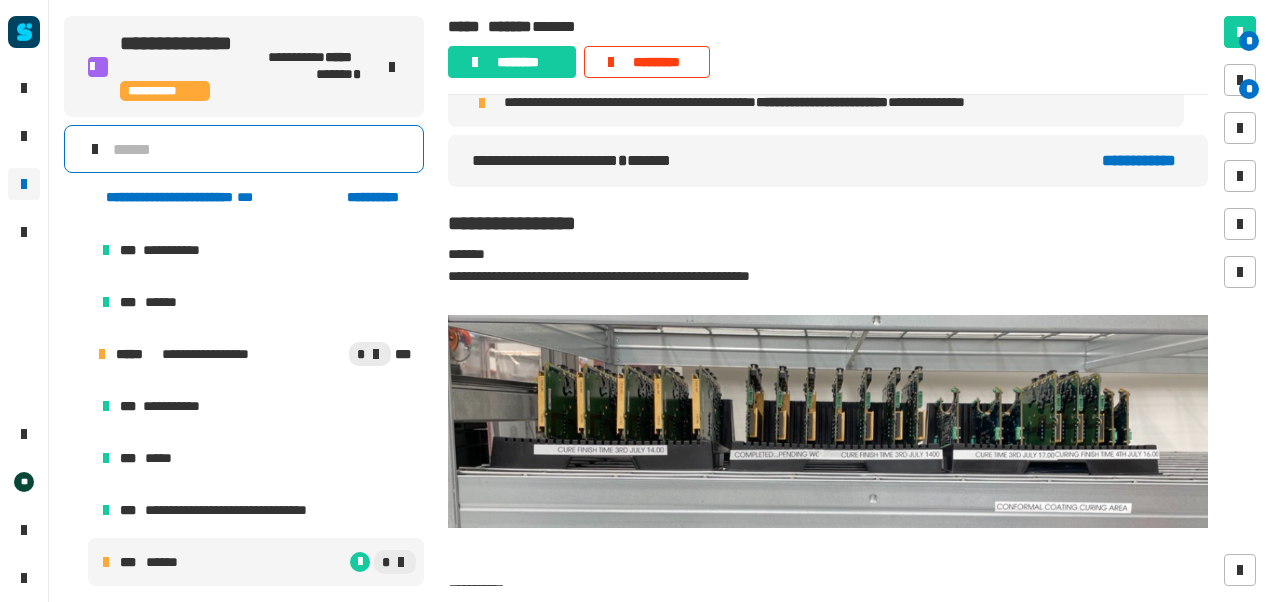 scroll, scrollTop: 19, scrollLeft: 0, axis: vertical 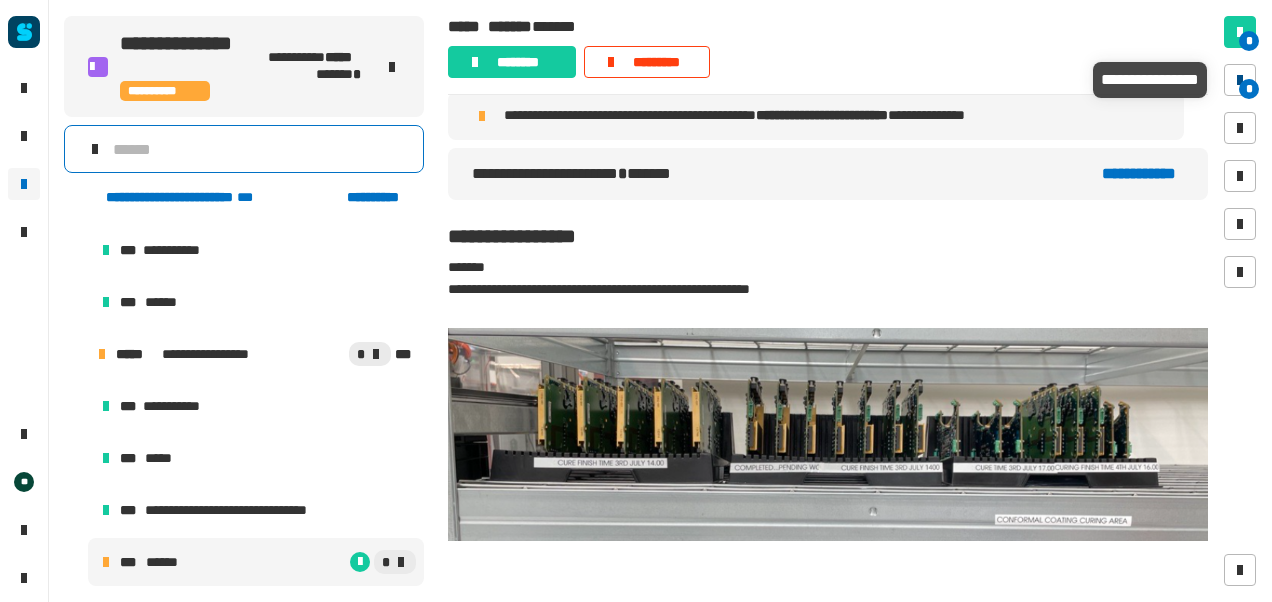click at bounding box center (1240, 80) 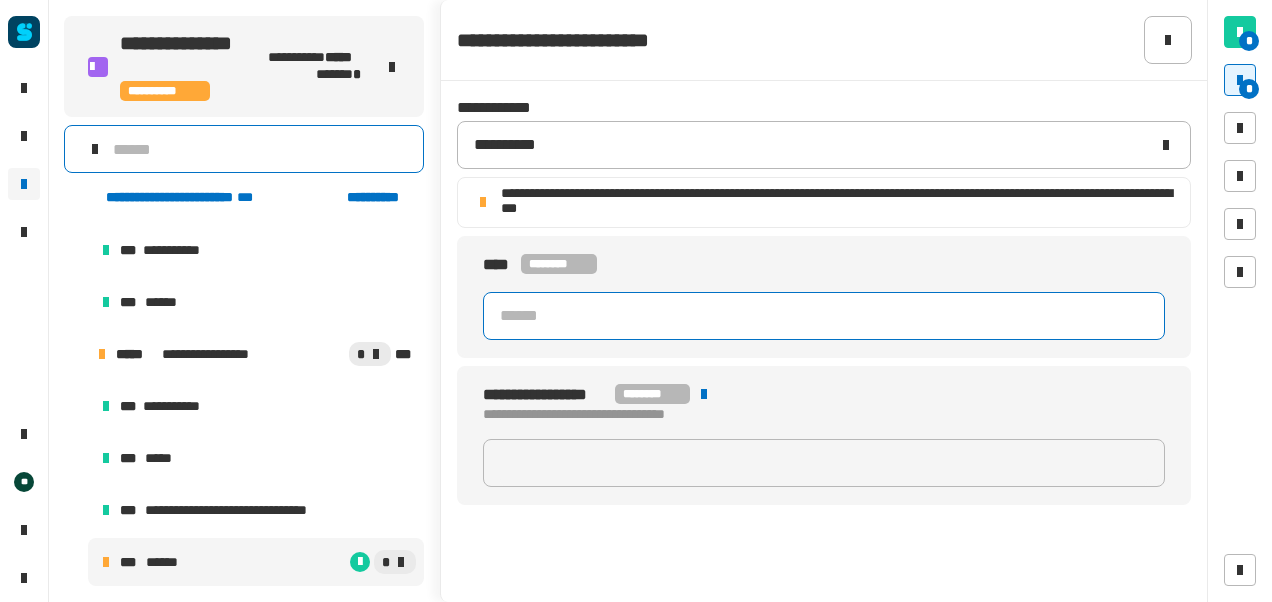 click 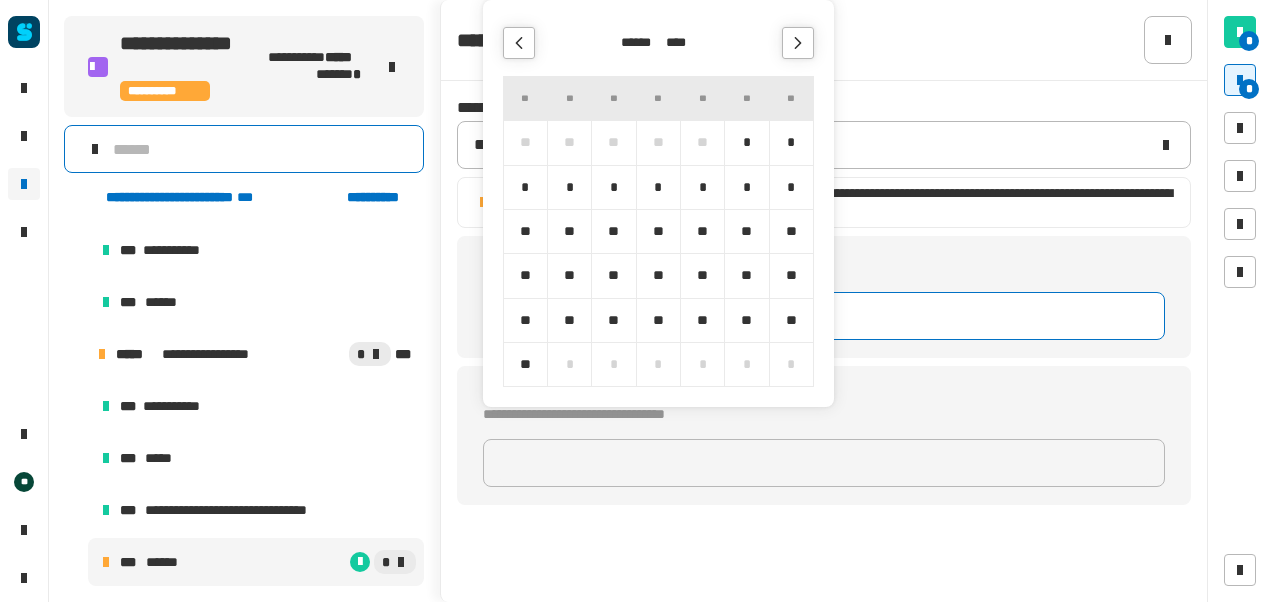 click on "*" at bounding box center [613, 187] 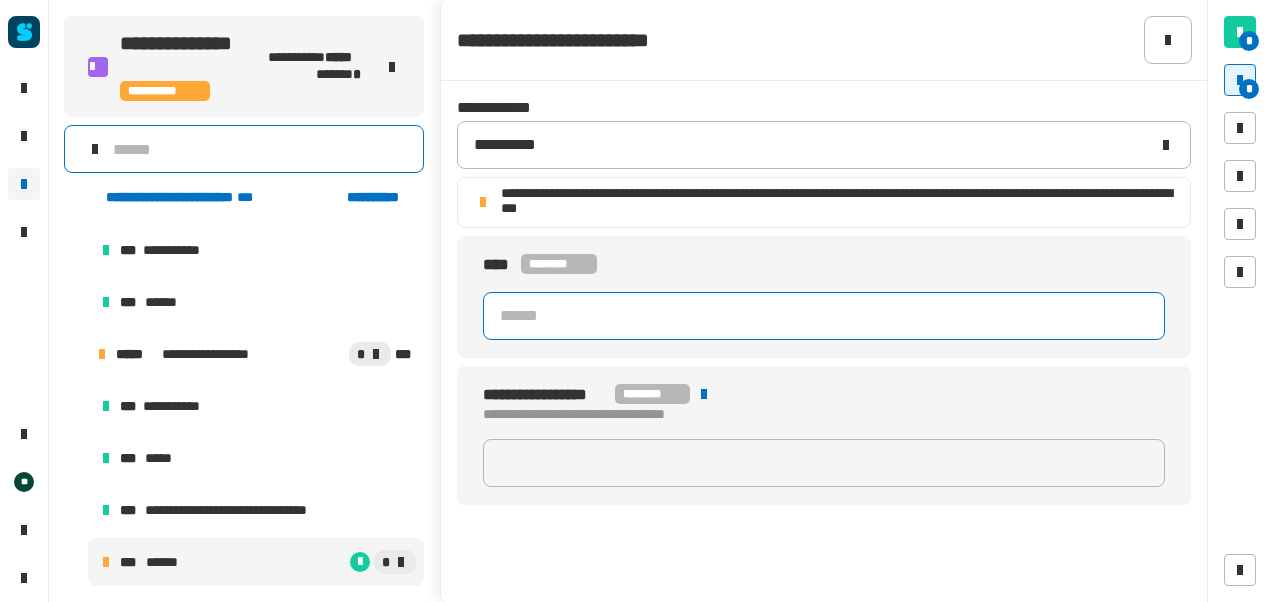 type on "**********" 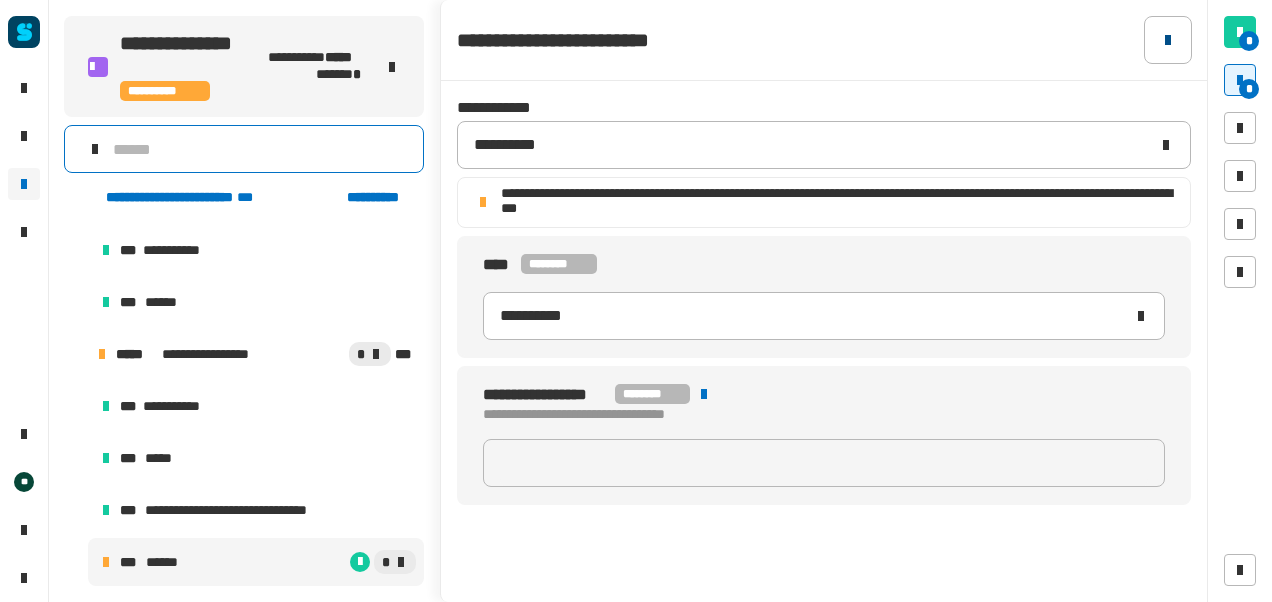 click 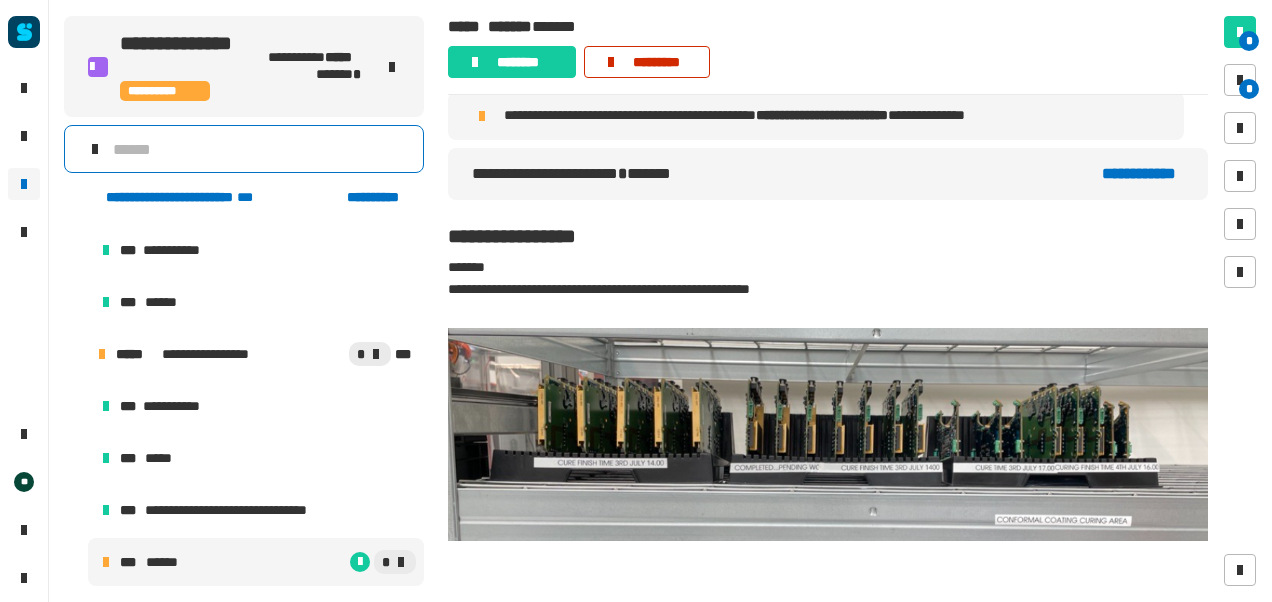 click on "*********" 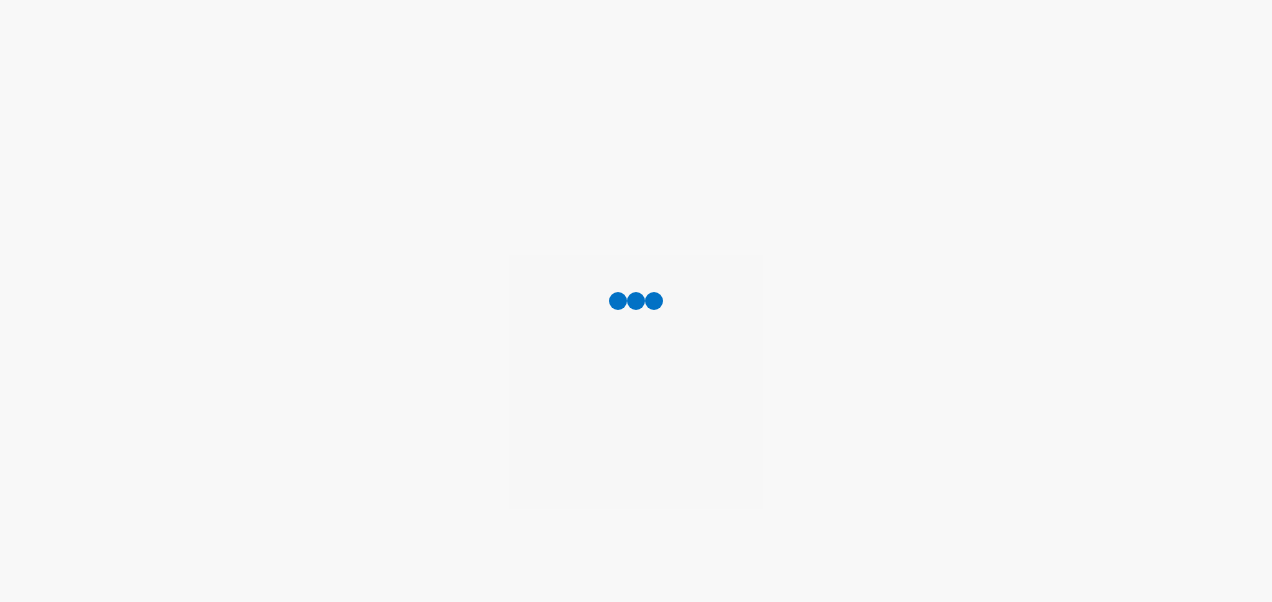 scroll, scrollTop: 0, scrollLeft: 0, axis: both 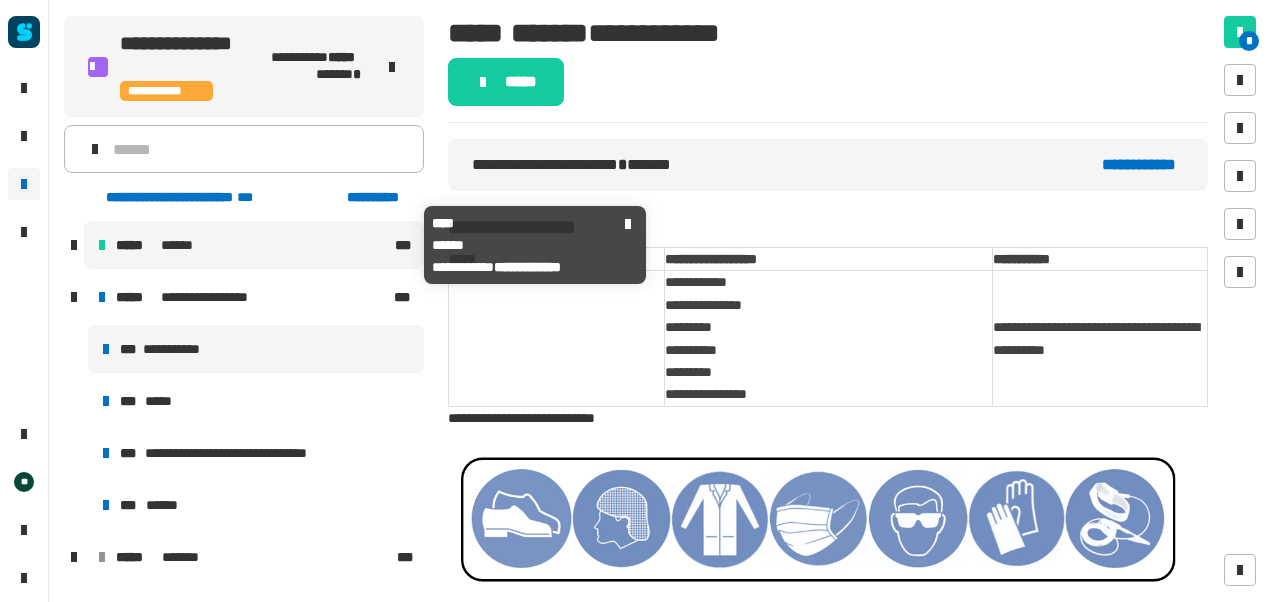 click on "***** ******" at bounding box center [253, 245] 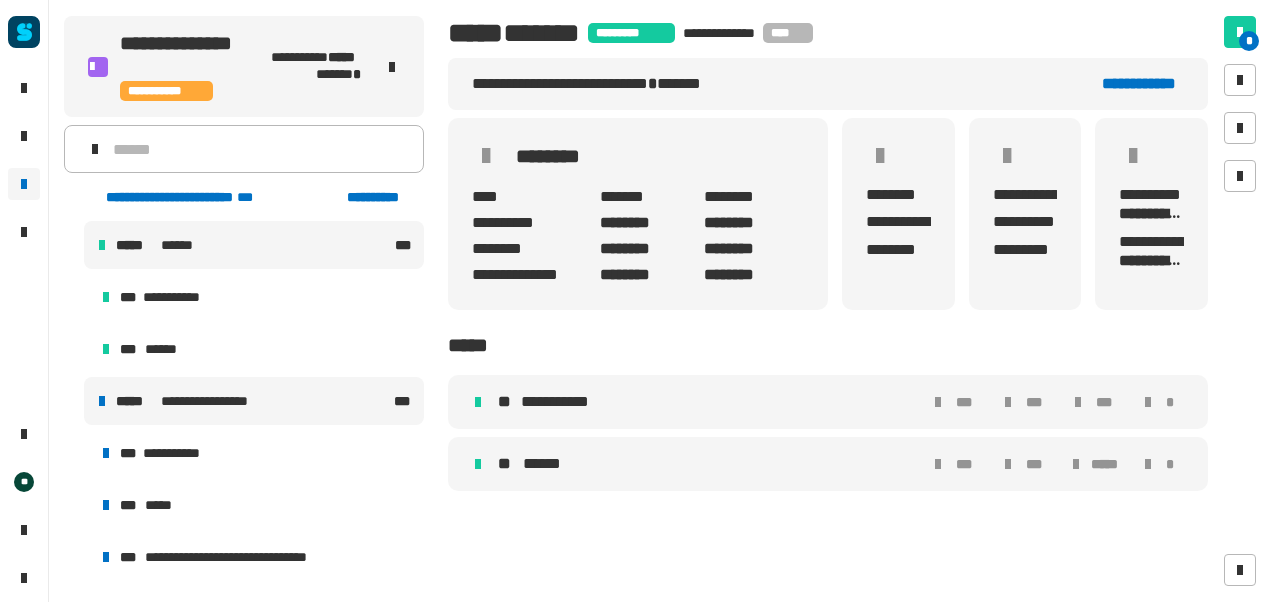 click on "**********" at bounding box center (254, 401) 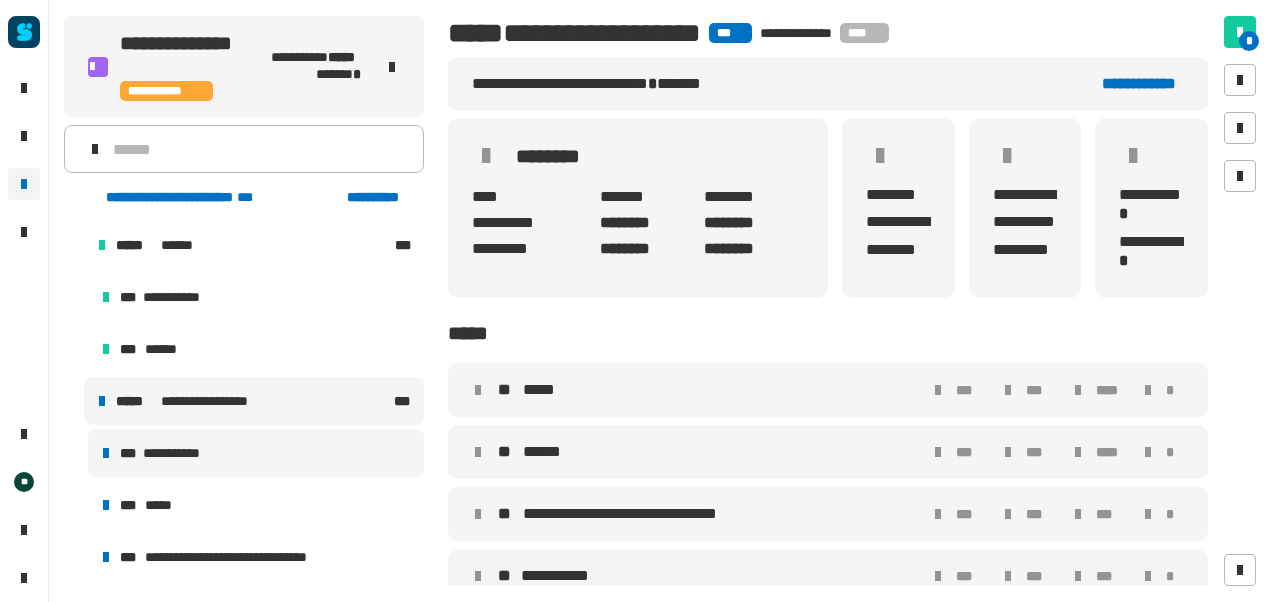 click on "**********" at bounding box center [256, 453] 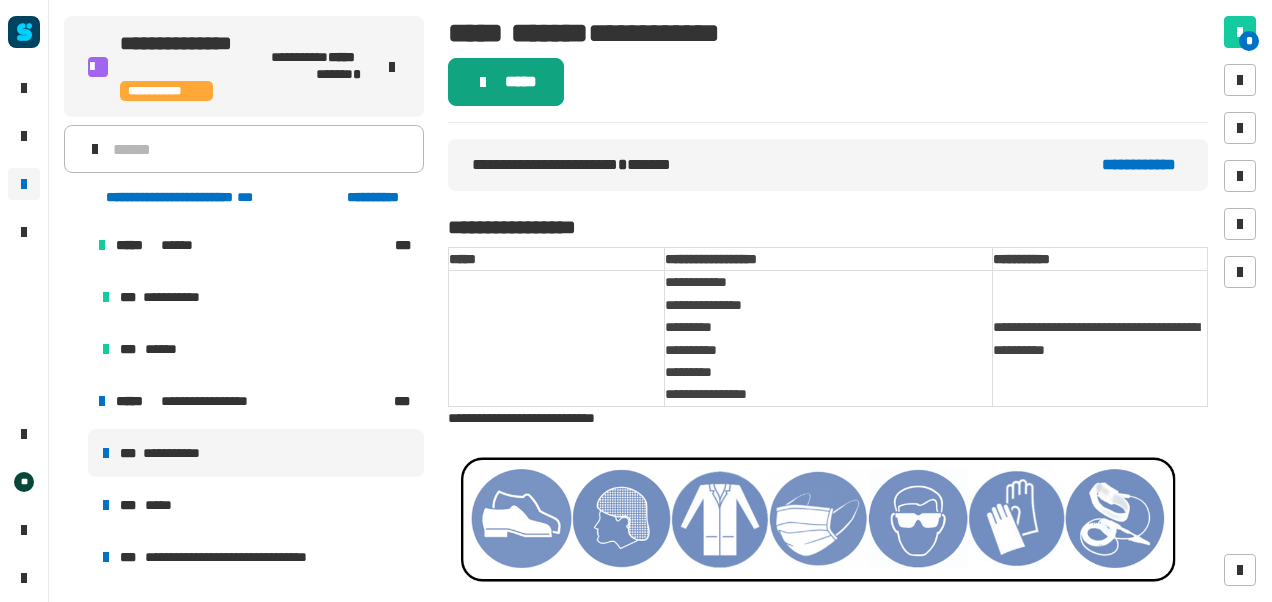 click on "*****" 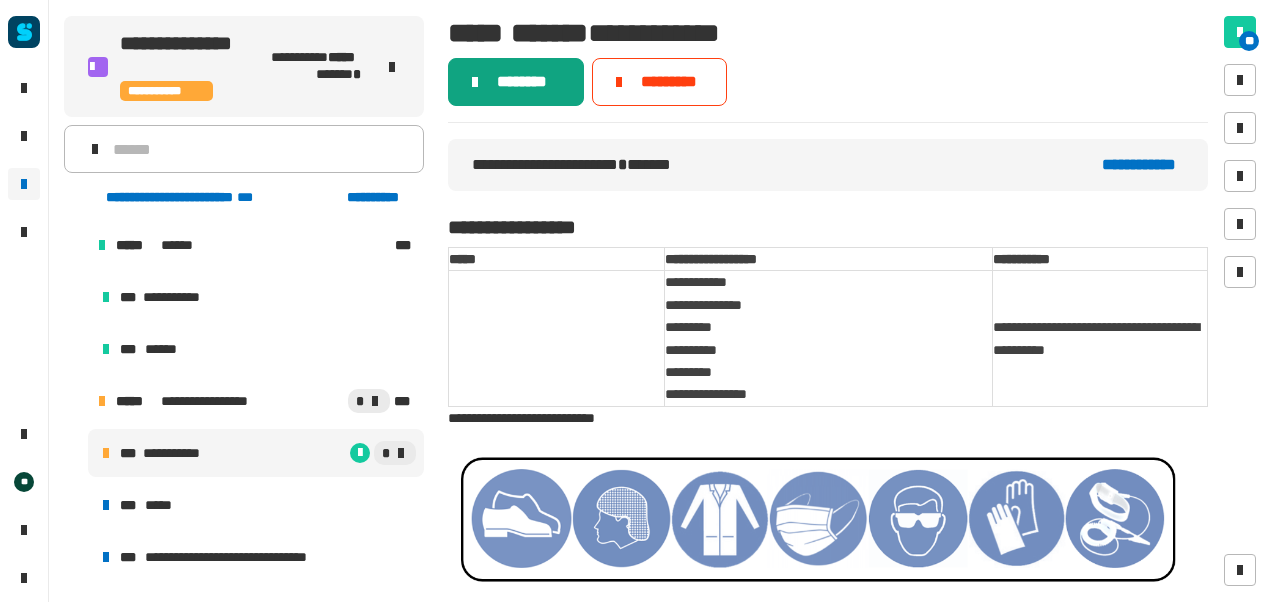 click on "********" 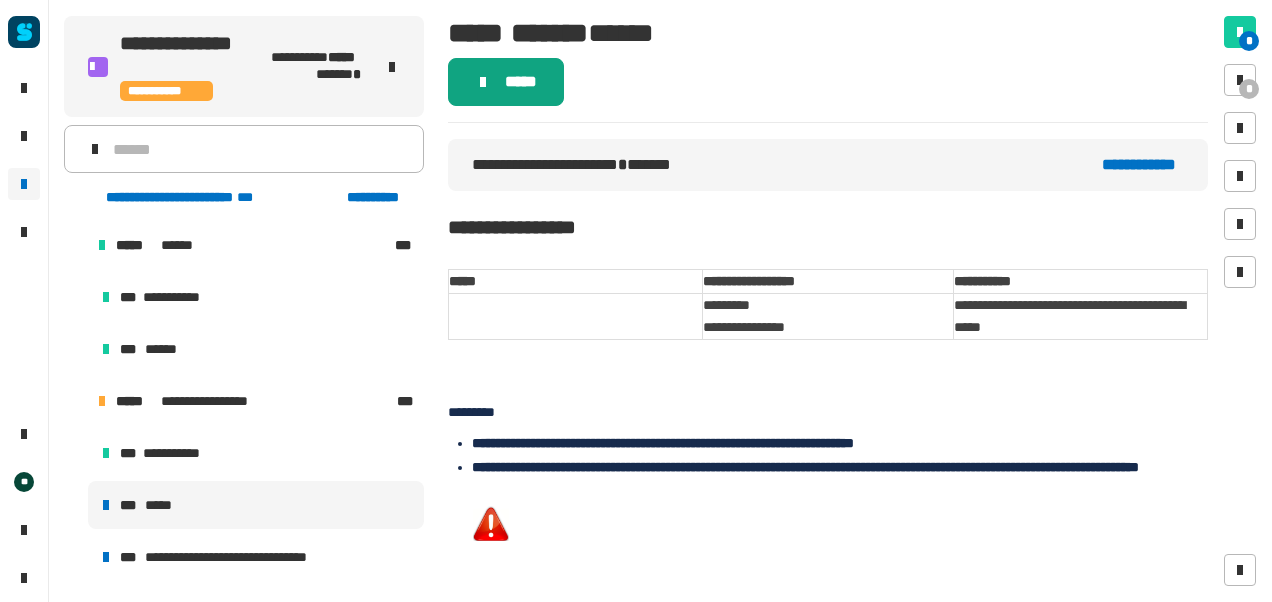 click on "*****" 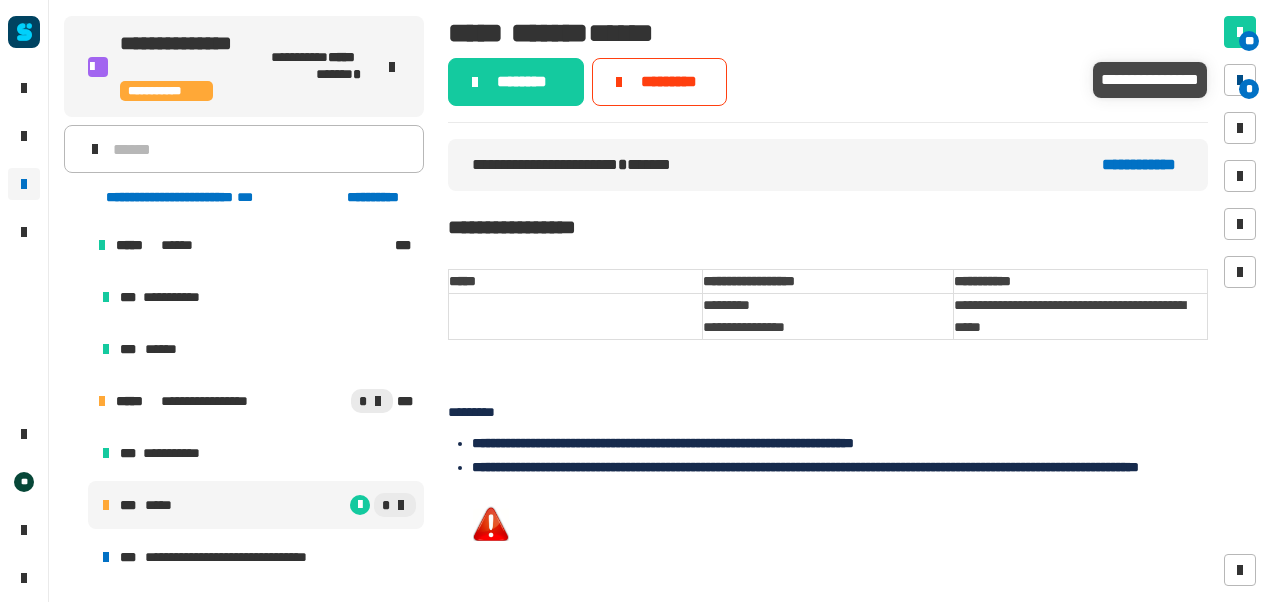 click on "*" at bounding box center [1249, 89] 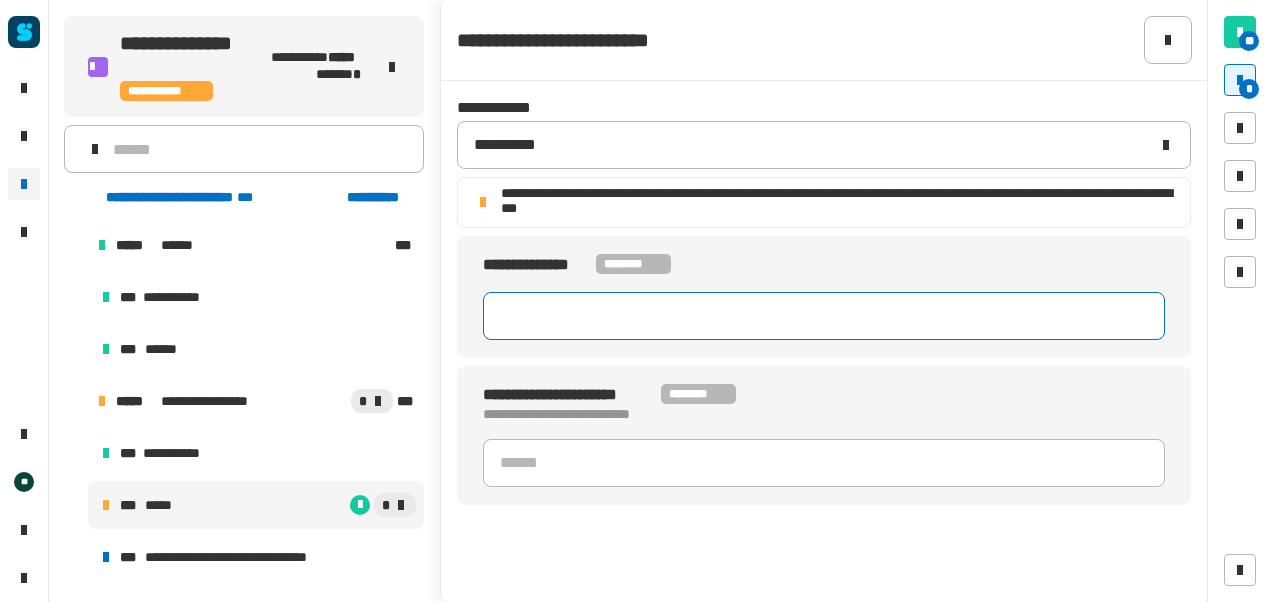 click 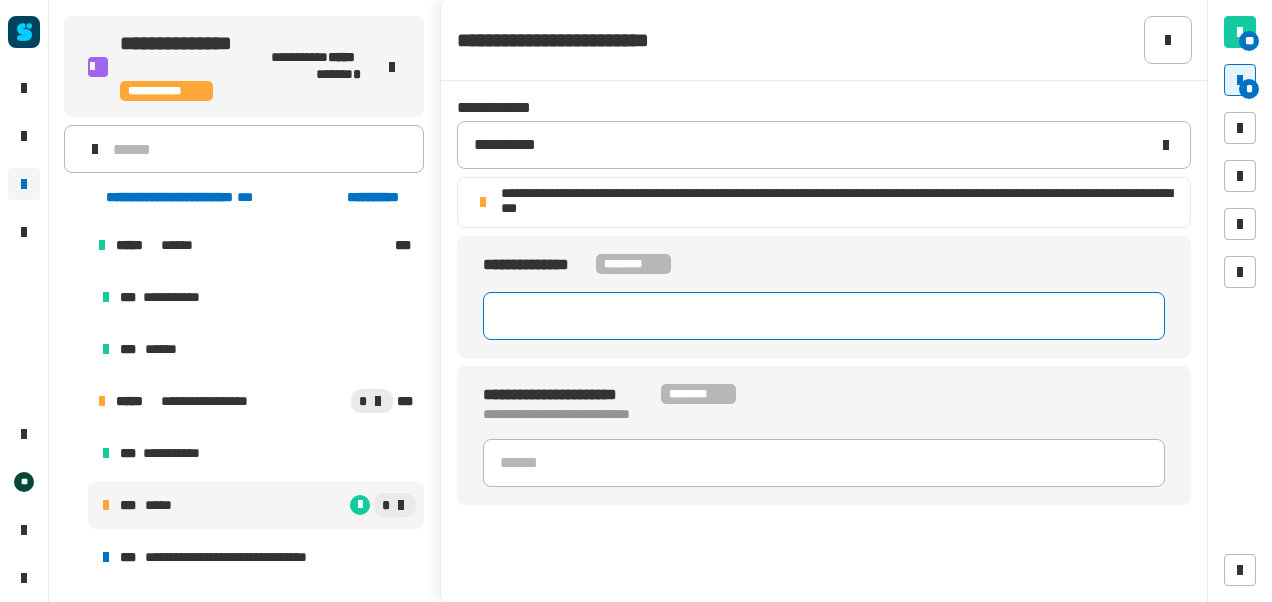 click 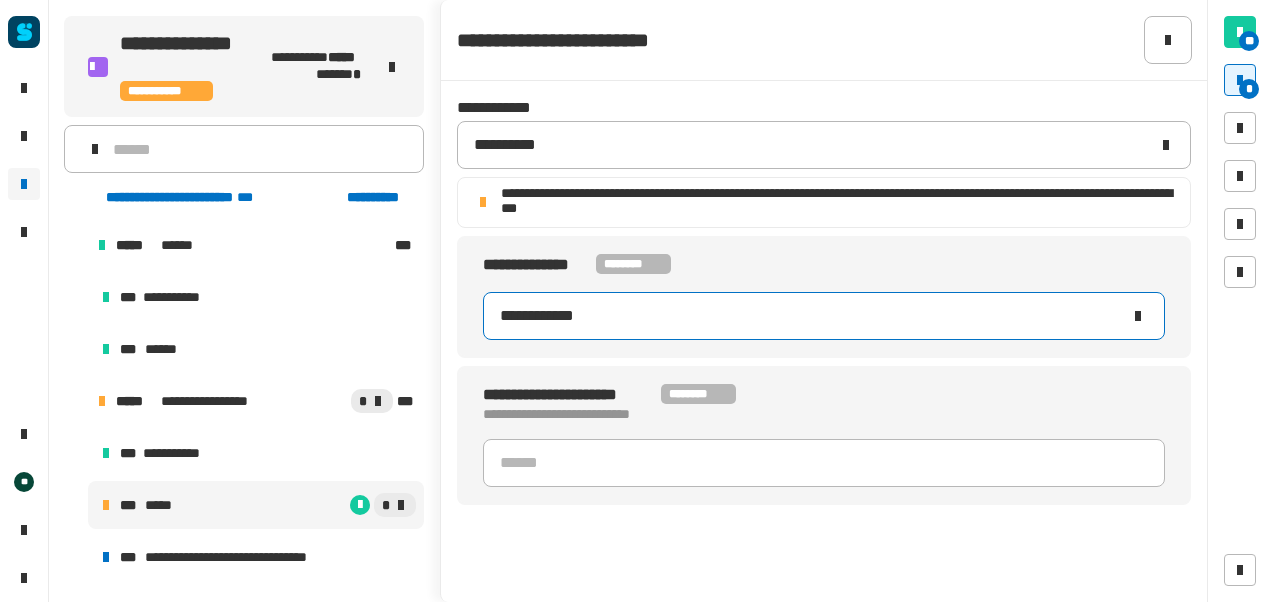 type on "**********" 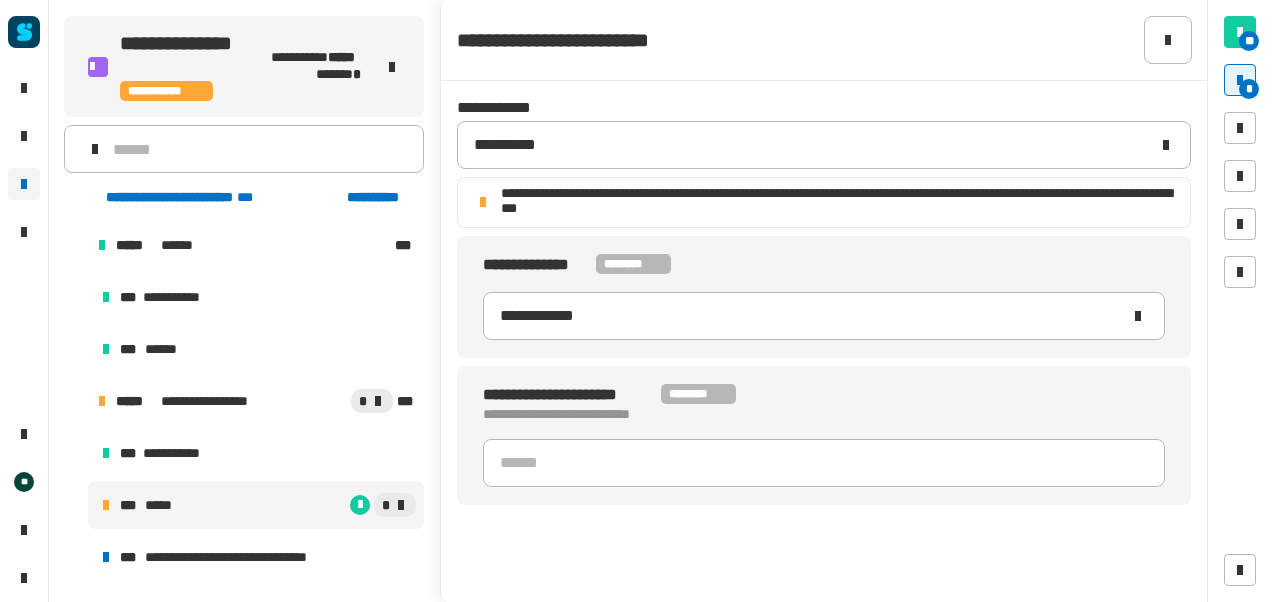 click on "**********" 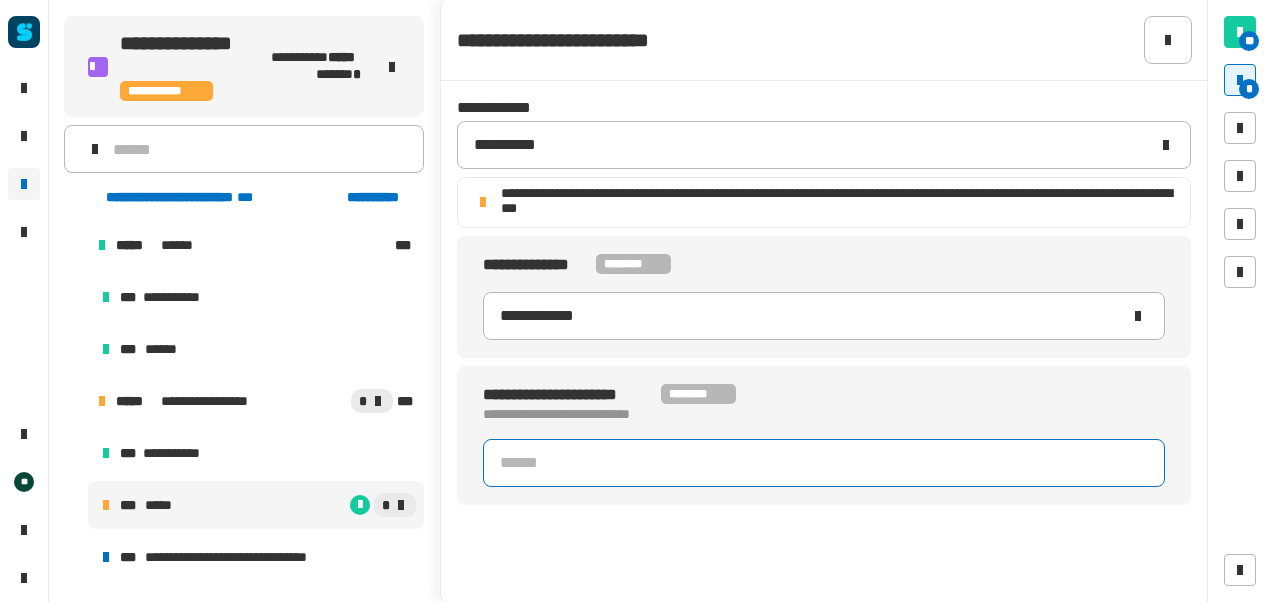 click 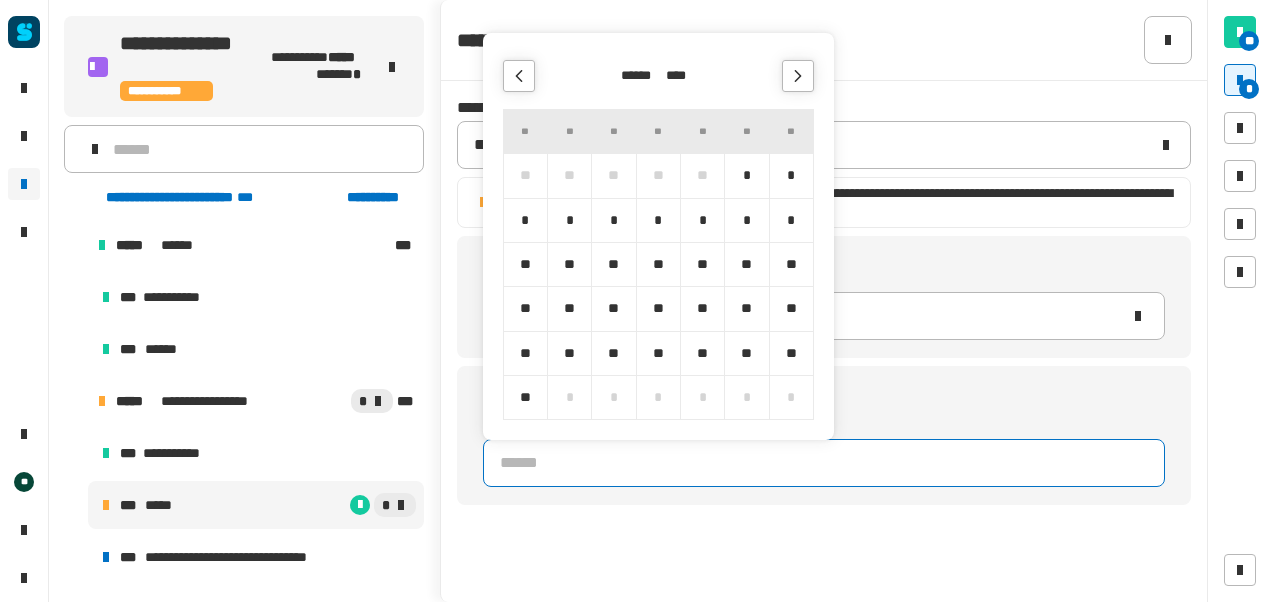 click at bounding box center [798, 76] 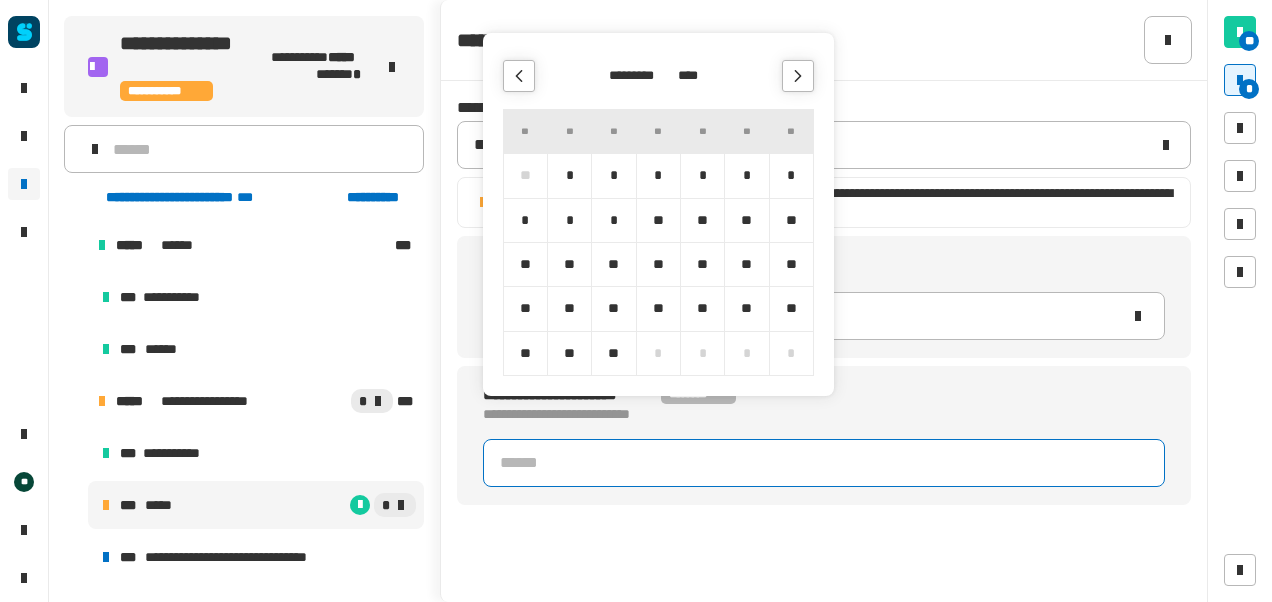 click at bounding box center [798, 76] 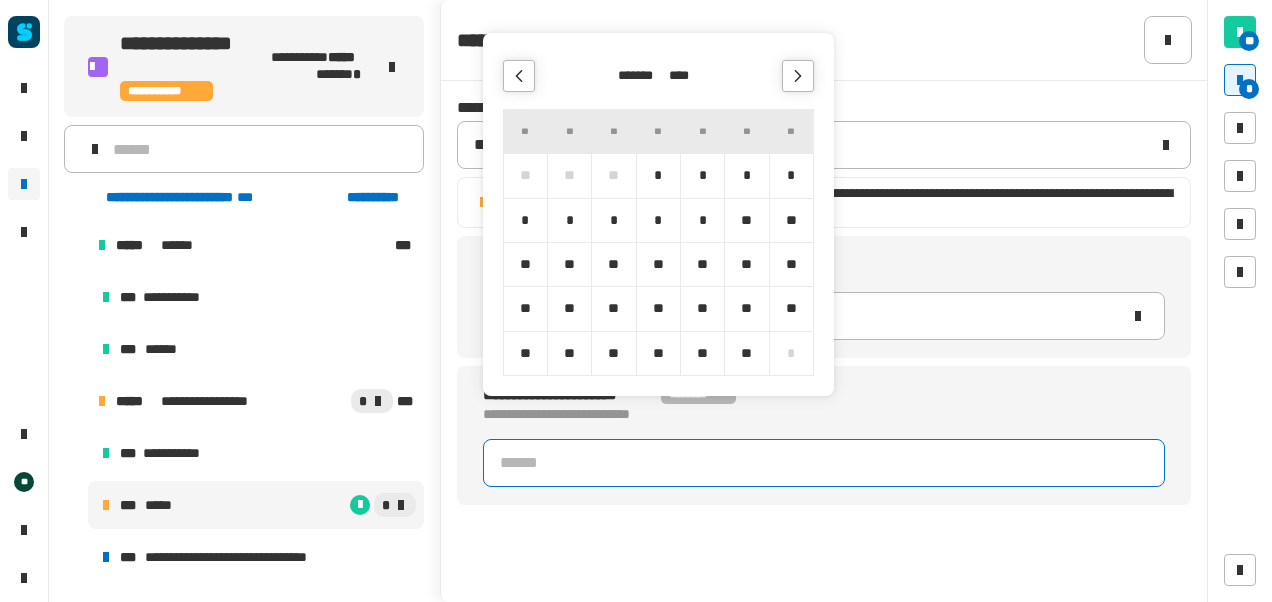 click at bounding box center (798, 76) 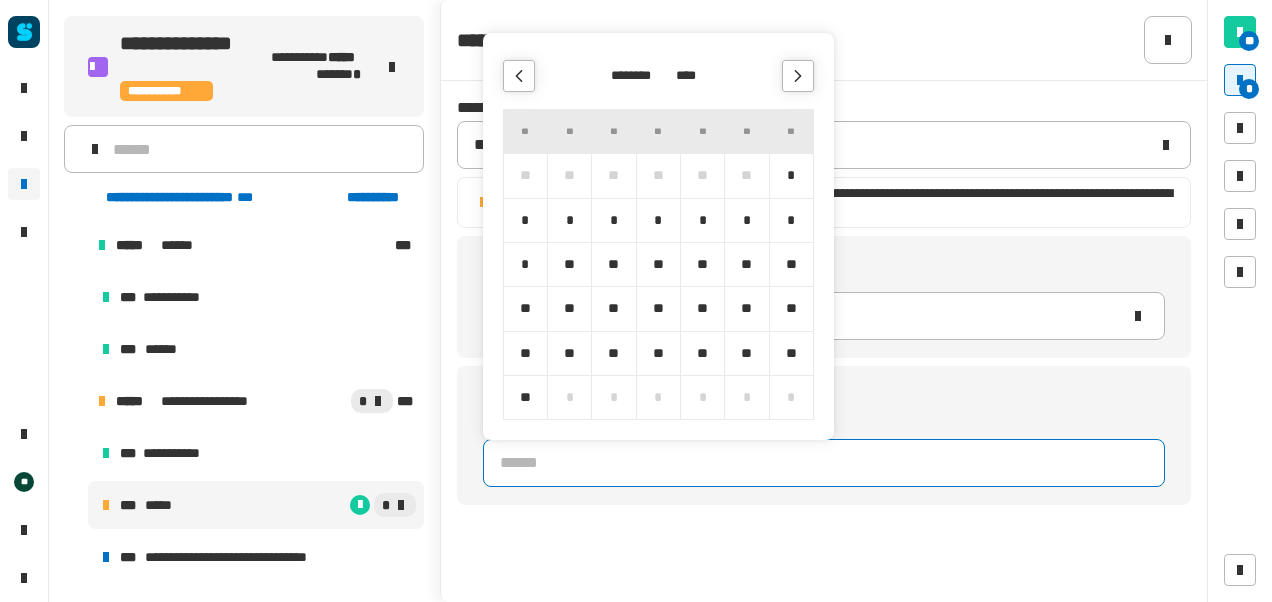 click at bounding box center (798, 76) 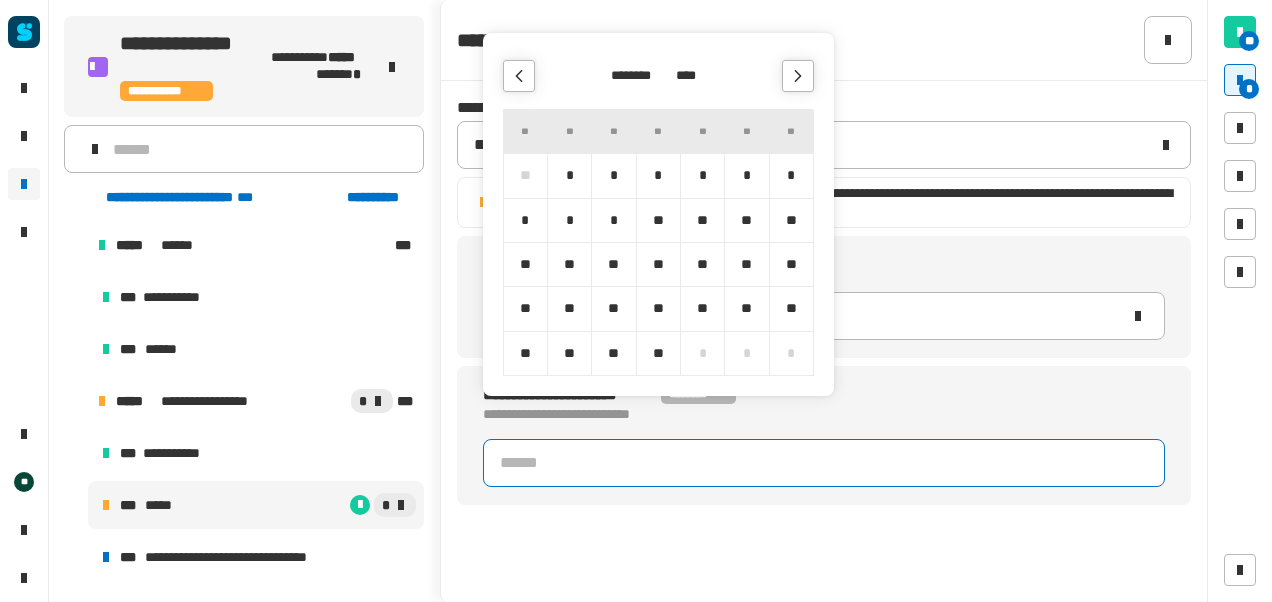 click at bounding box center [798, 76] 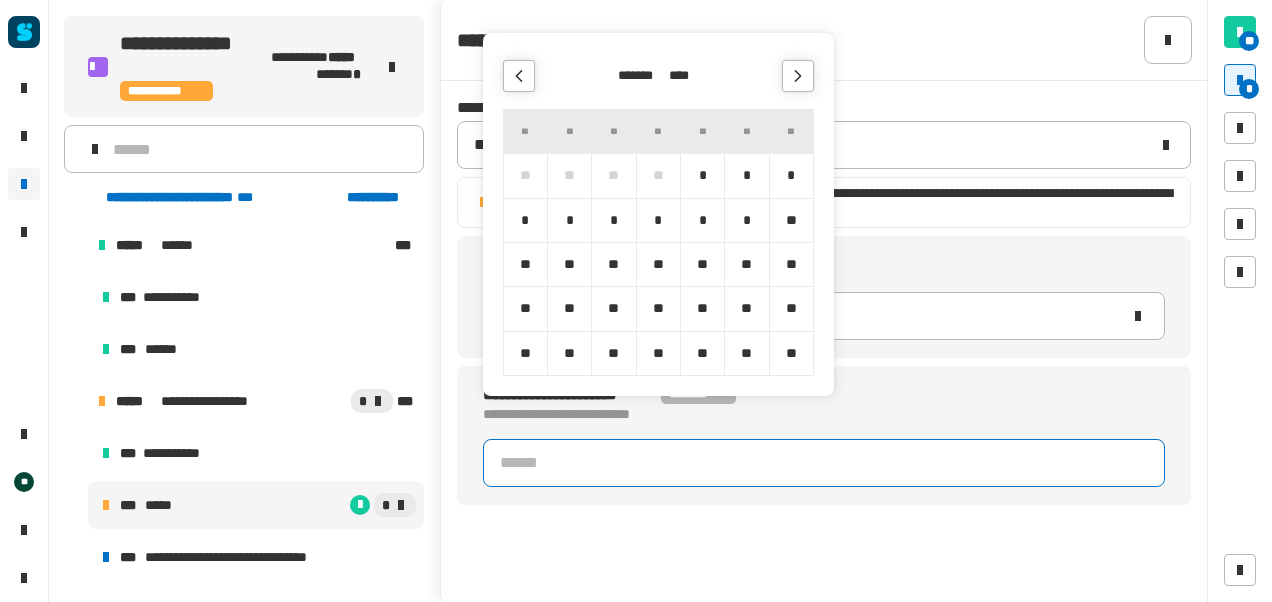click at bounding box center (798, 76) 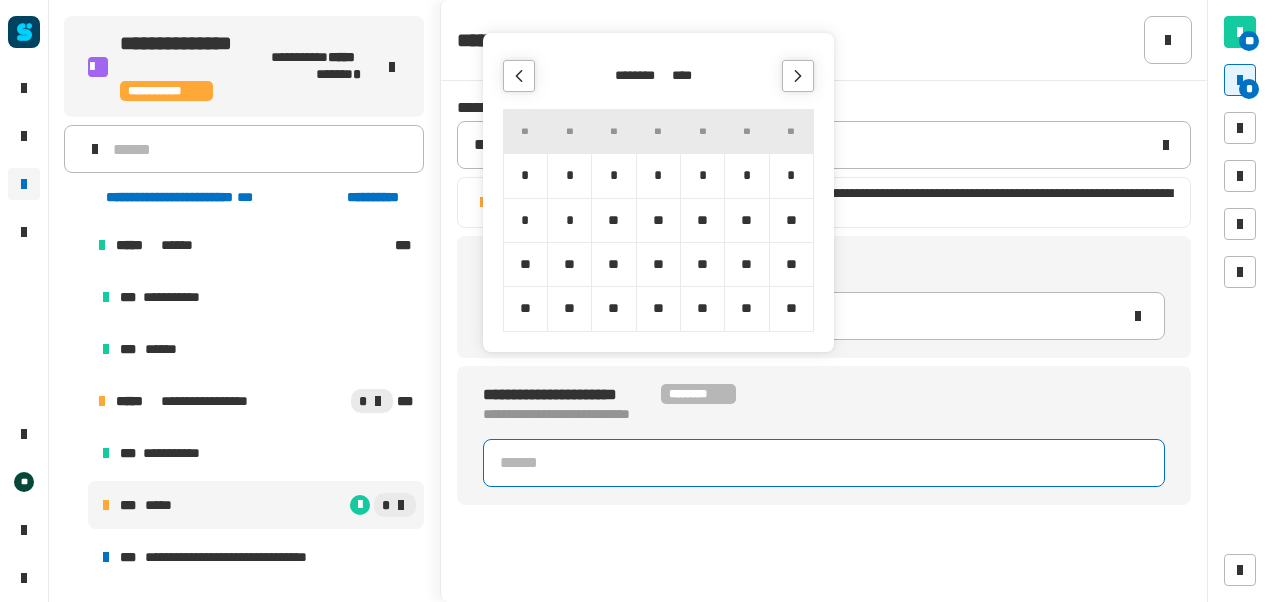 click at bounding box center (798, 76) 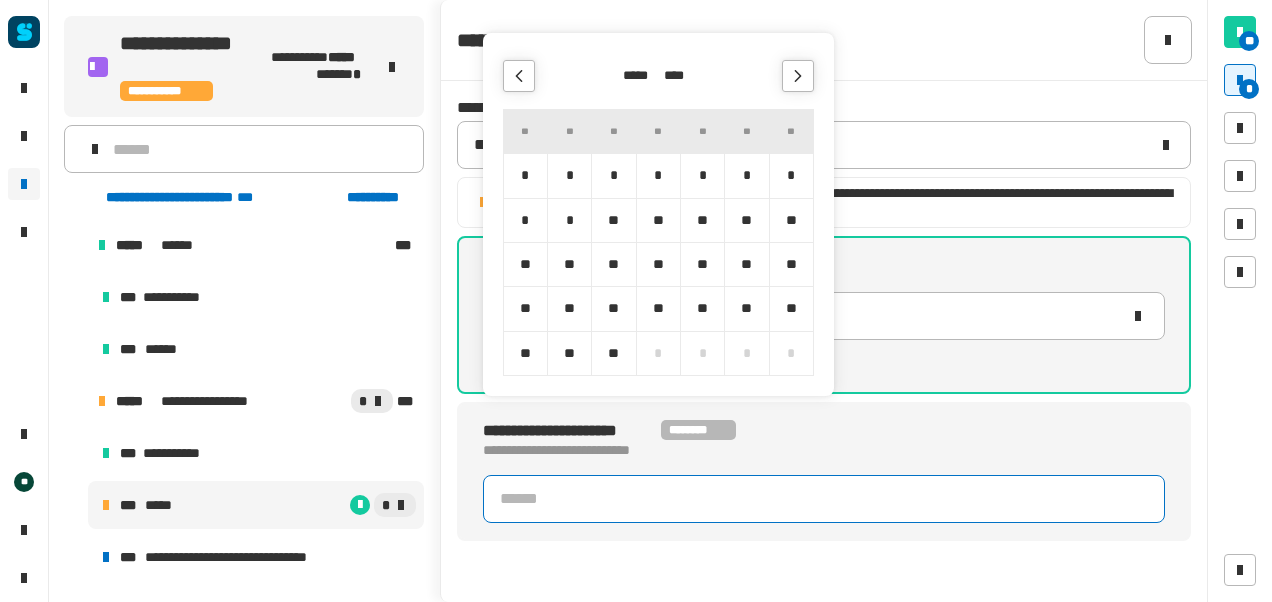 click on "**" at bounding box center [613, 264] 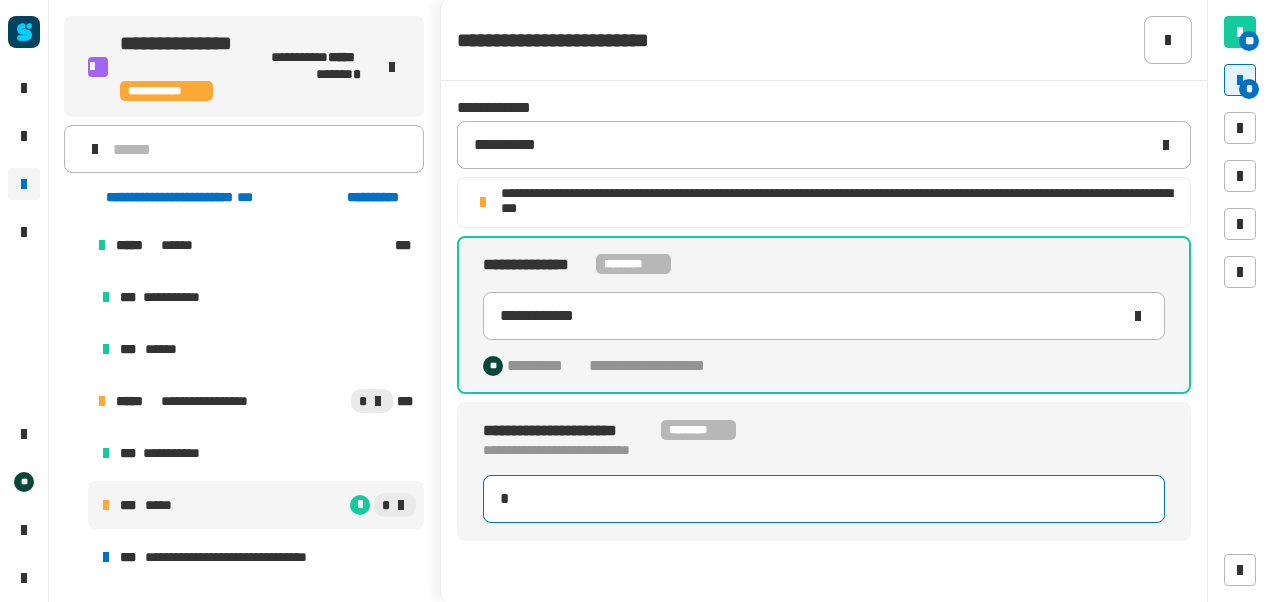 type on "**********" 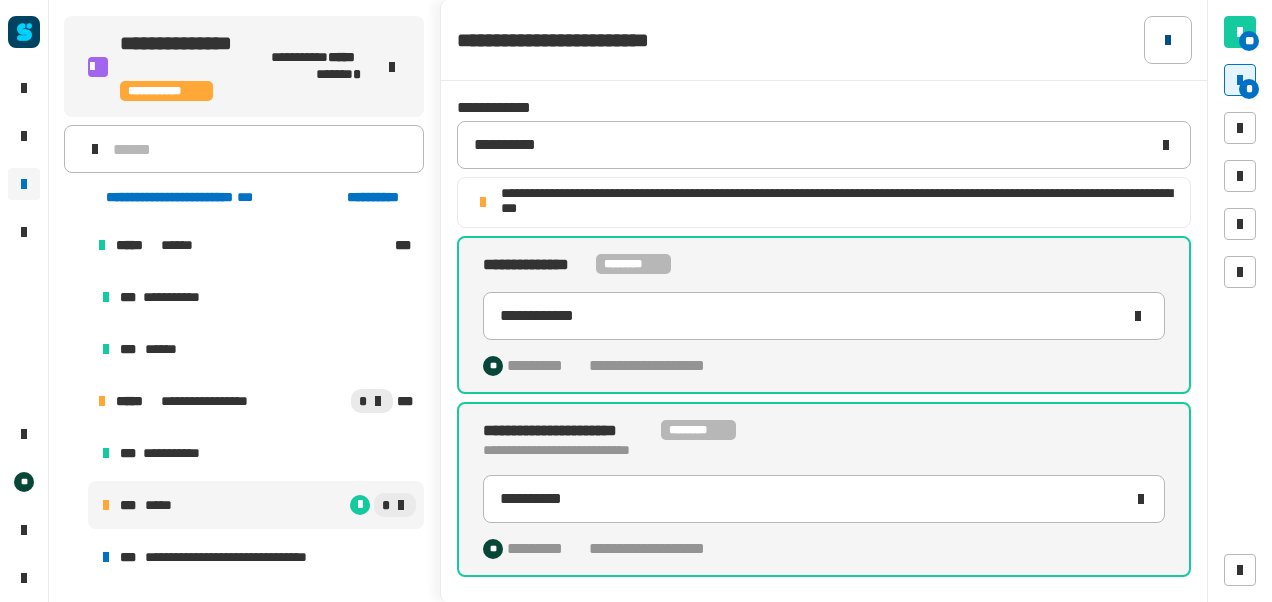 click 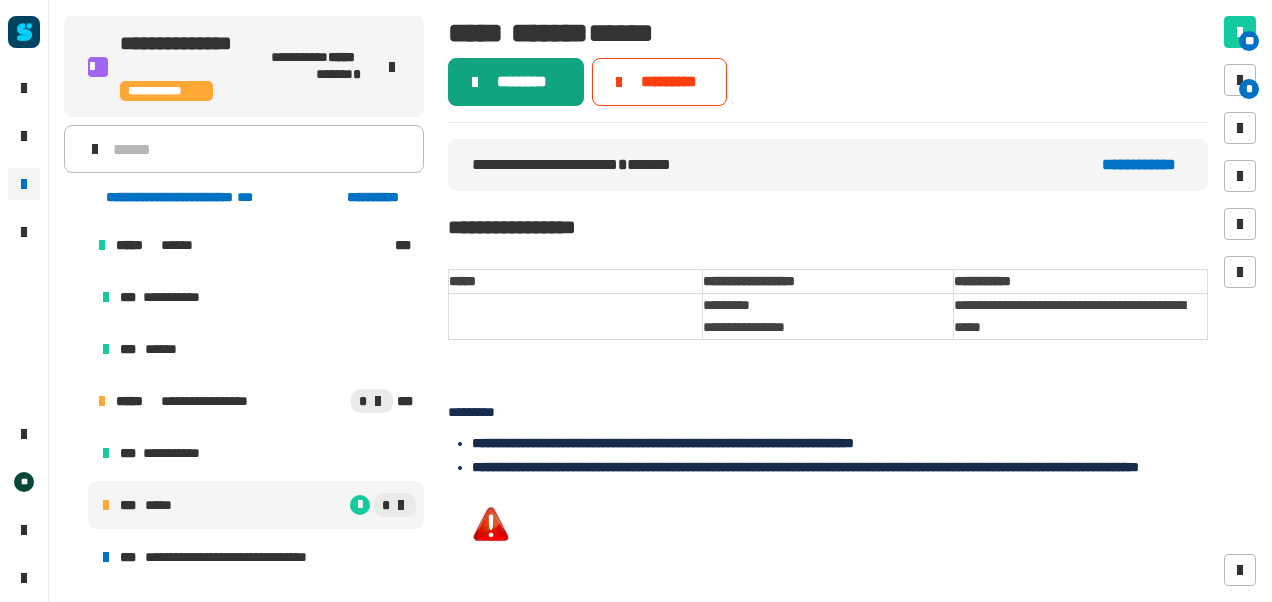 click on "********" 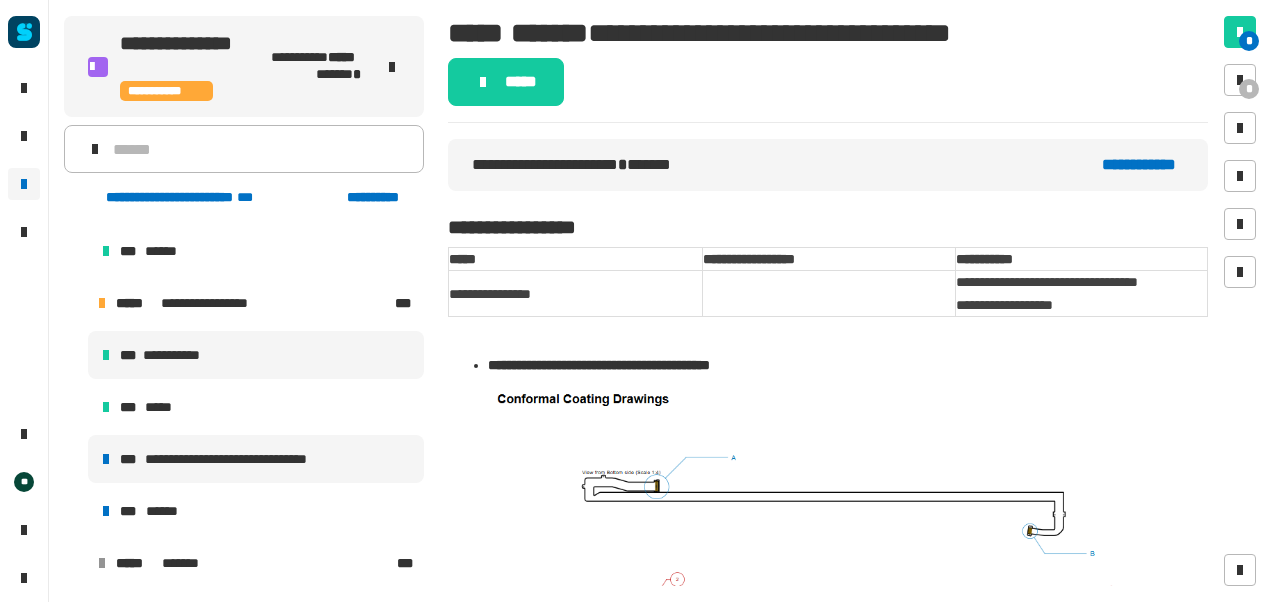 scroll, scrollTop: 99, scrollLeft: 0, axis: vertical 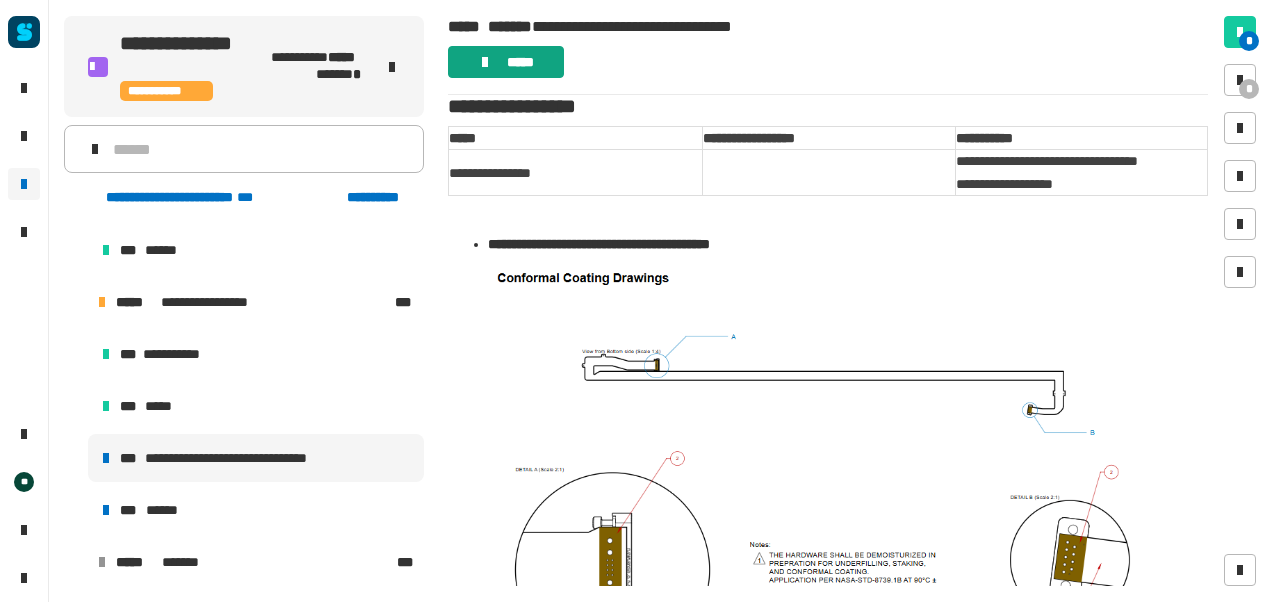 click on "*****" 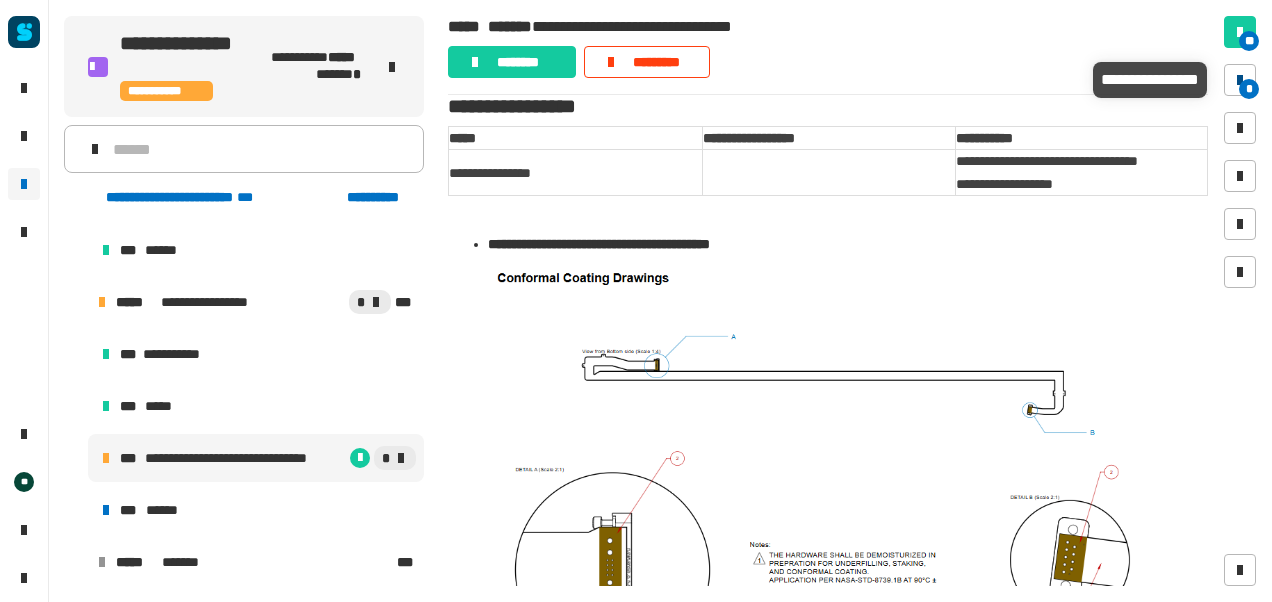 click on "*" at bounding box center [1249, 89] 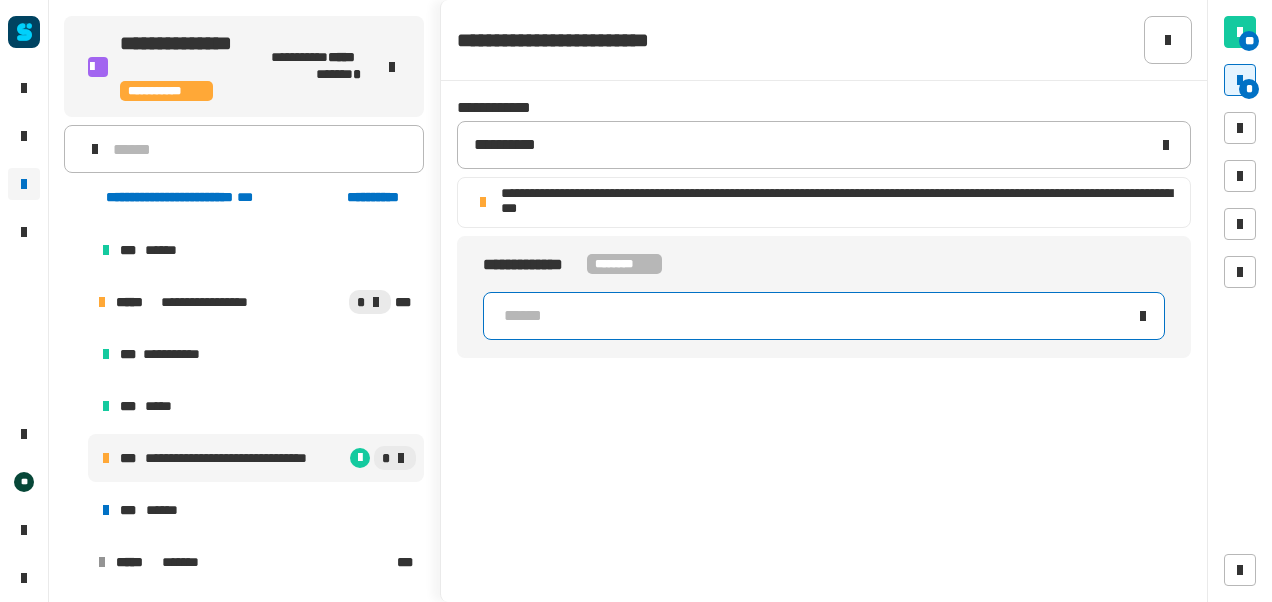 click on "******" 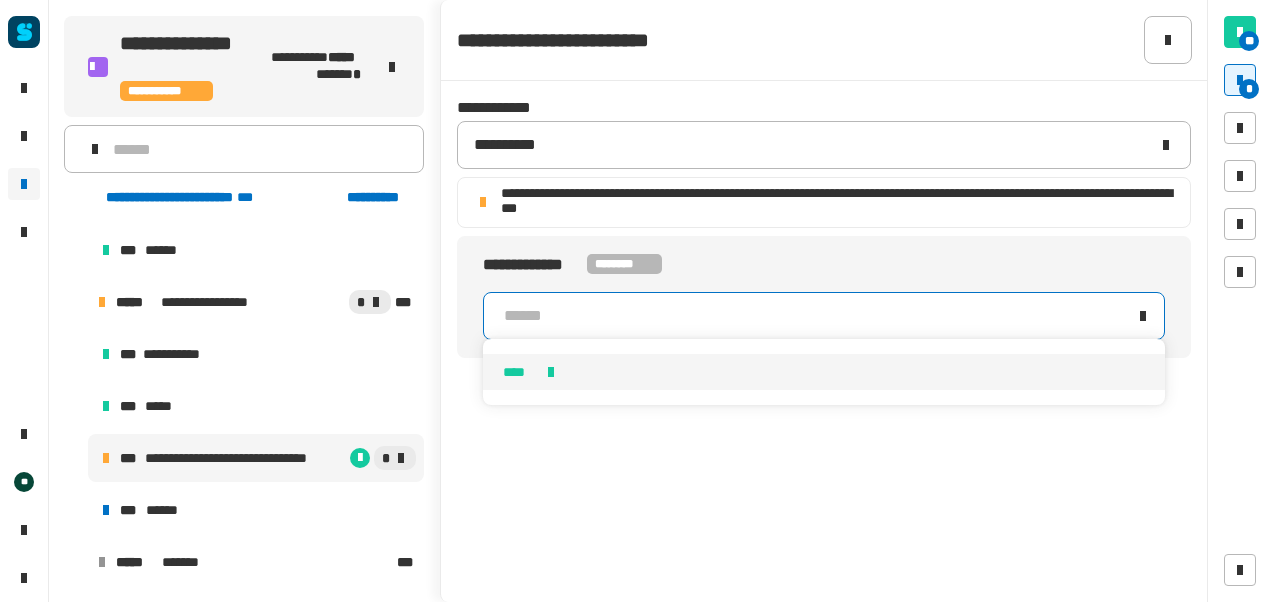 click on "****" at bounding box center [824, 372] 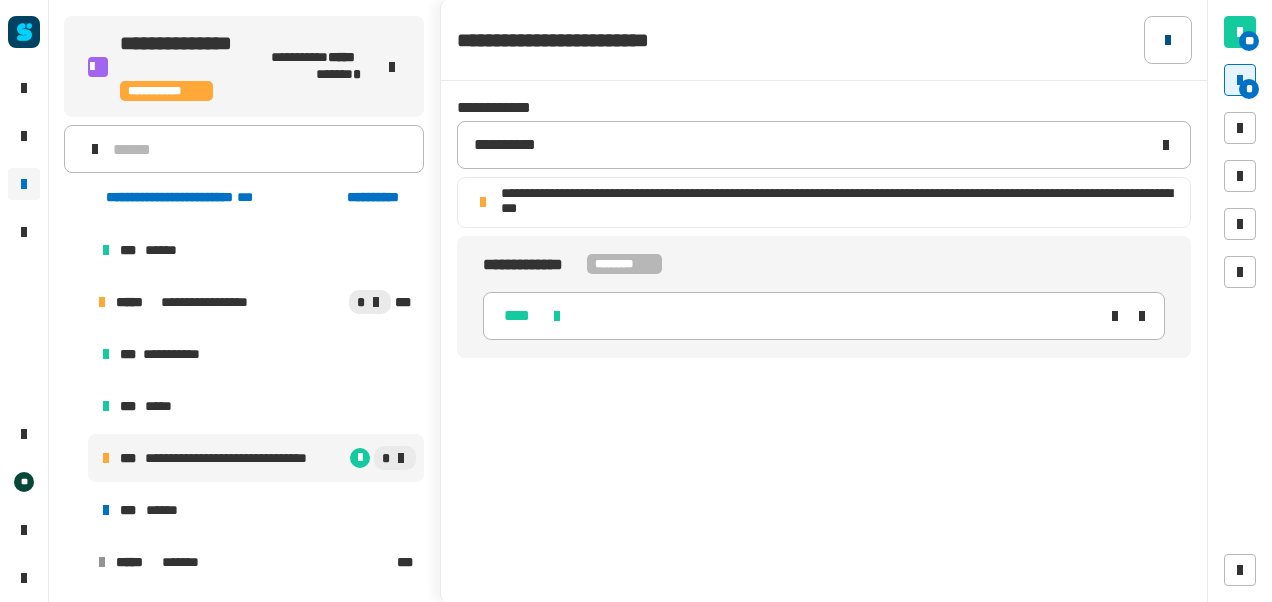 click 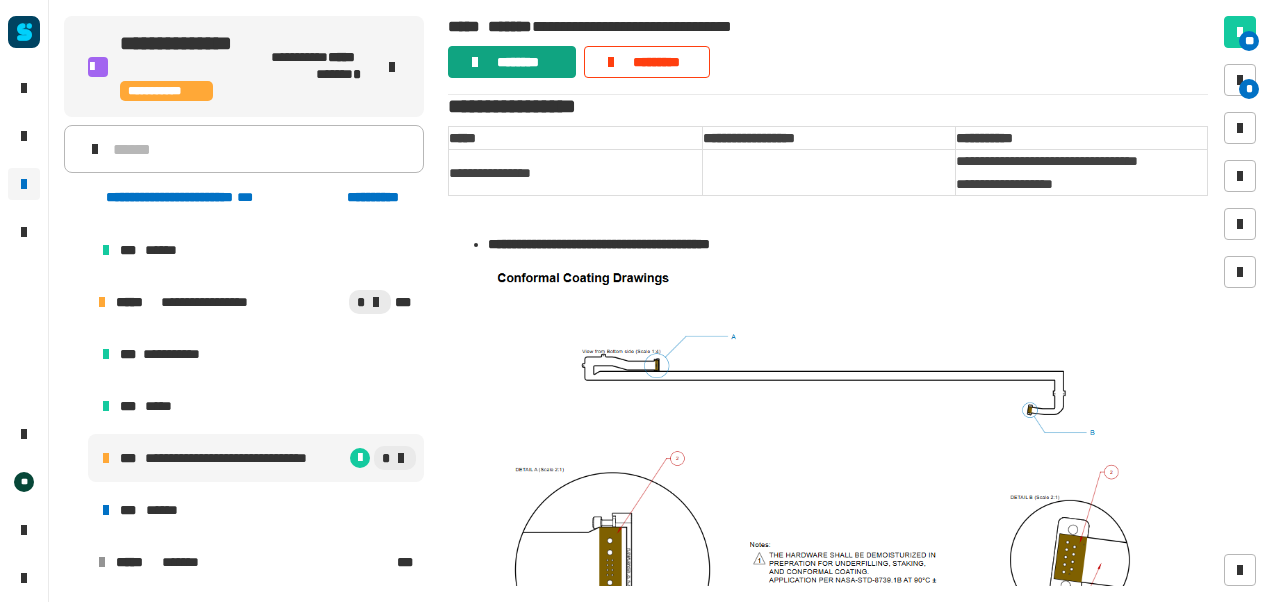 click on "********" 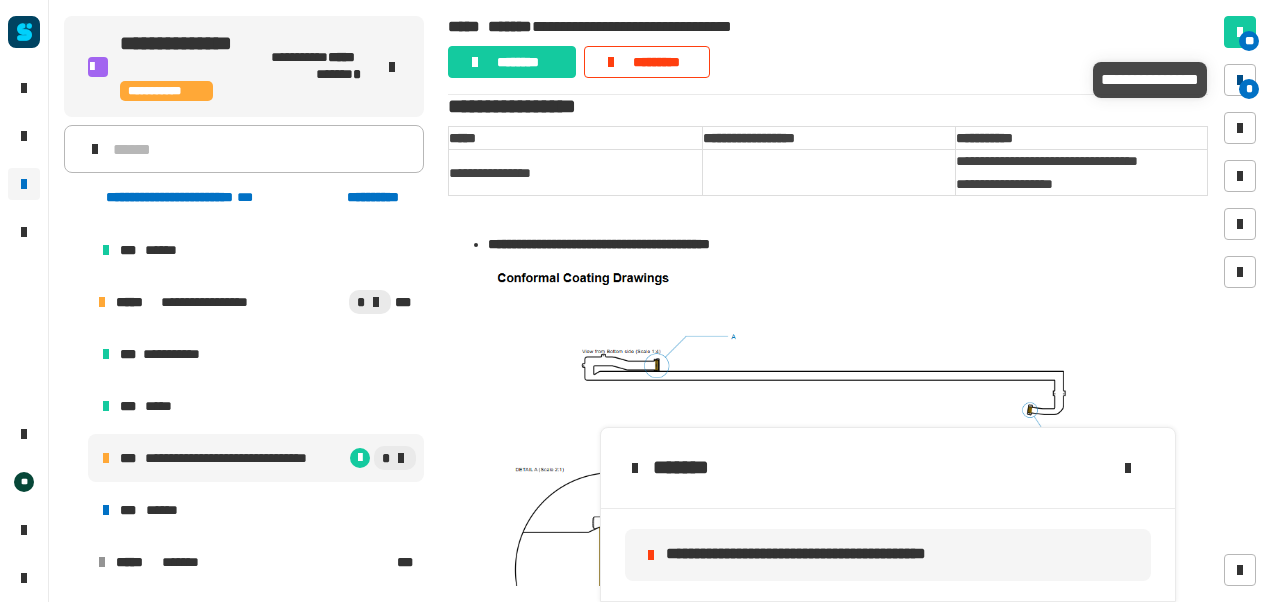 click on "*" at bounding box center (1249, 89) 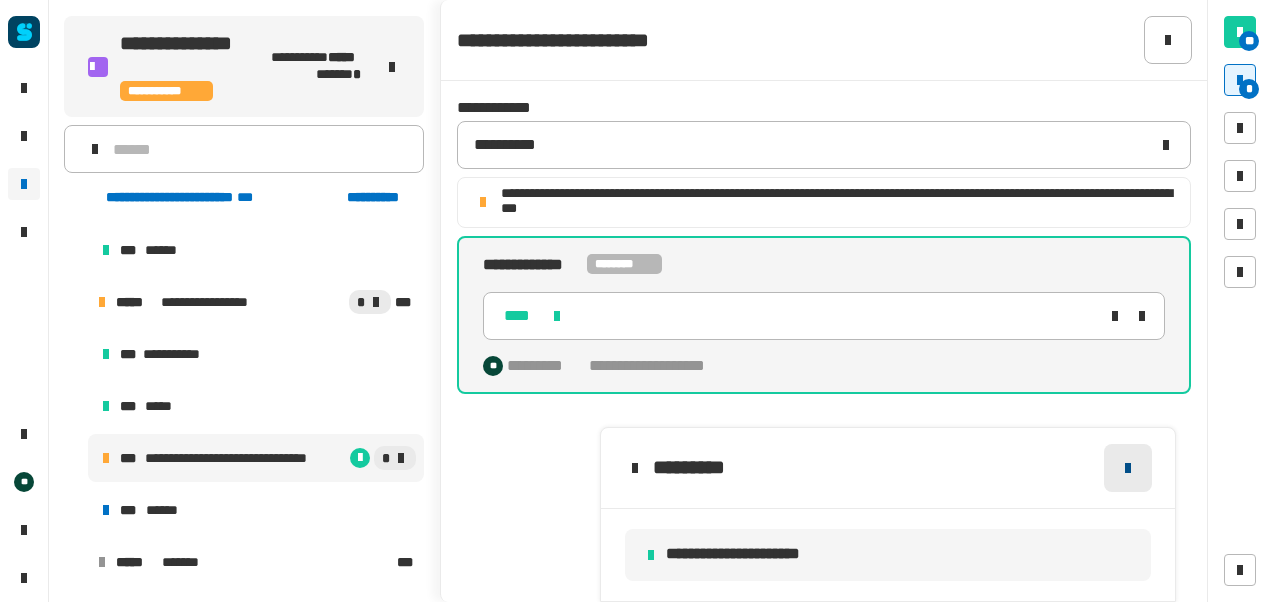 click 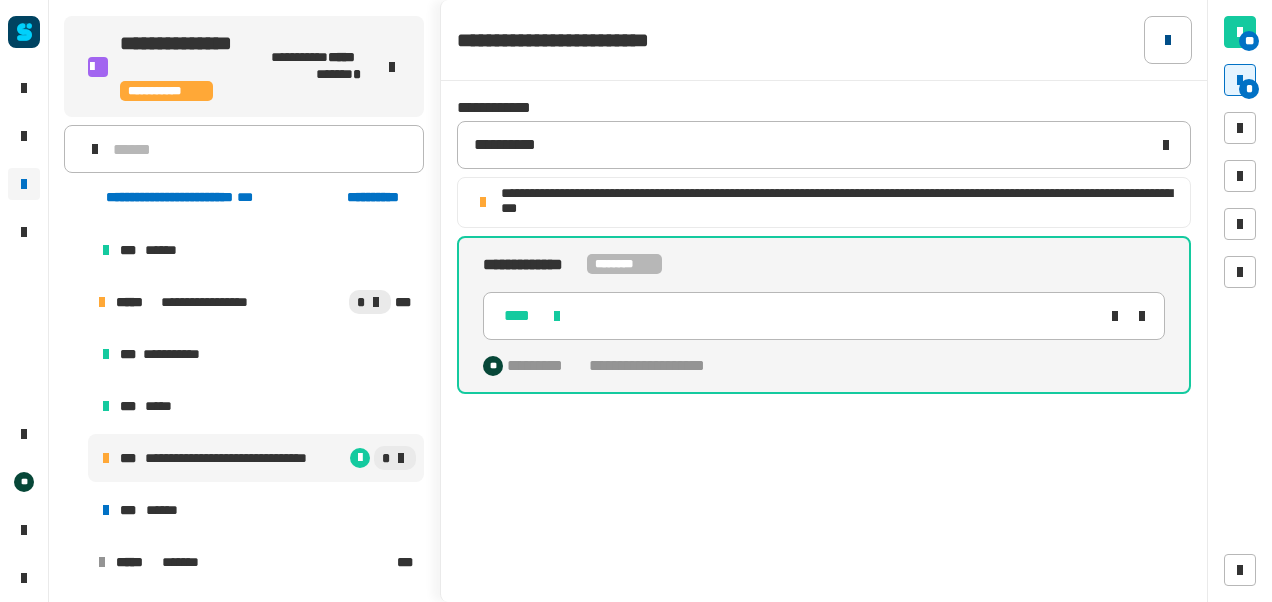 click 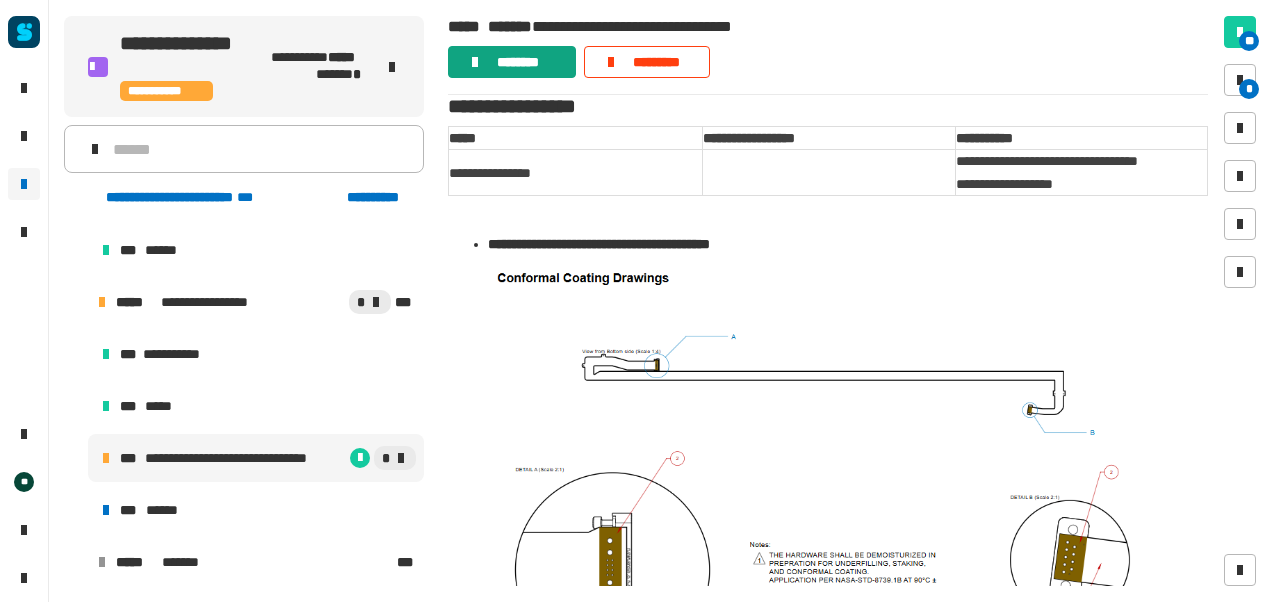 click on "********" 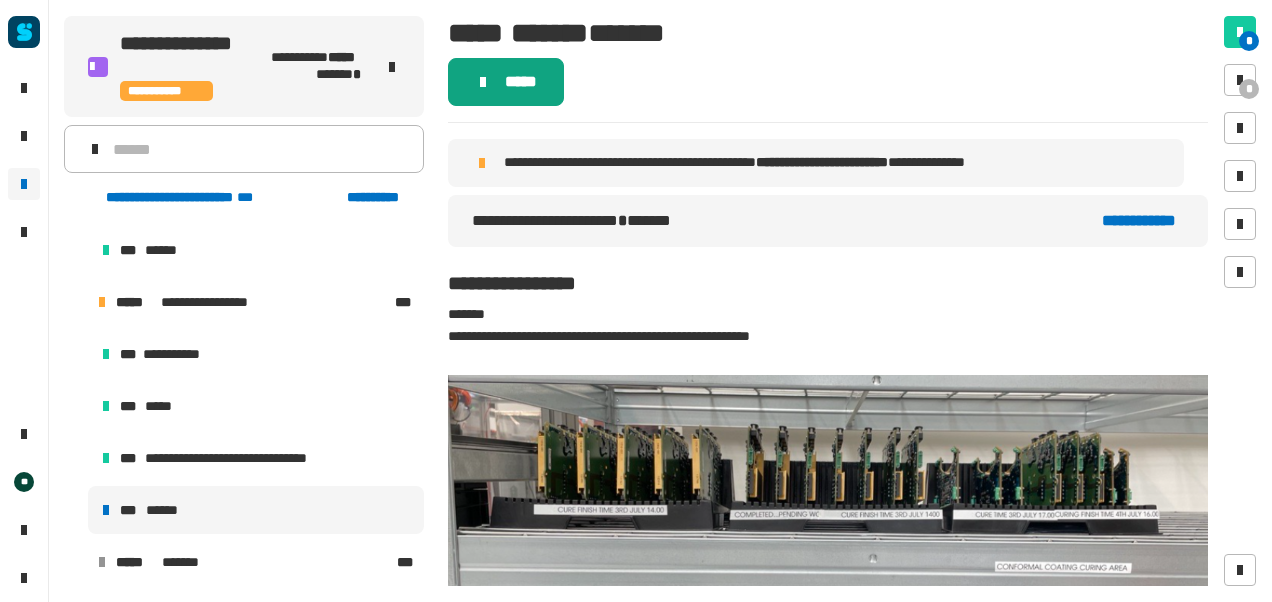 click on "*****" 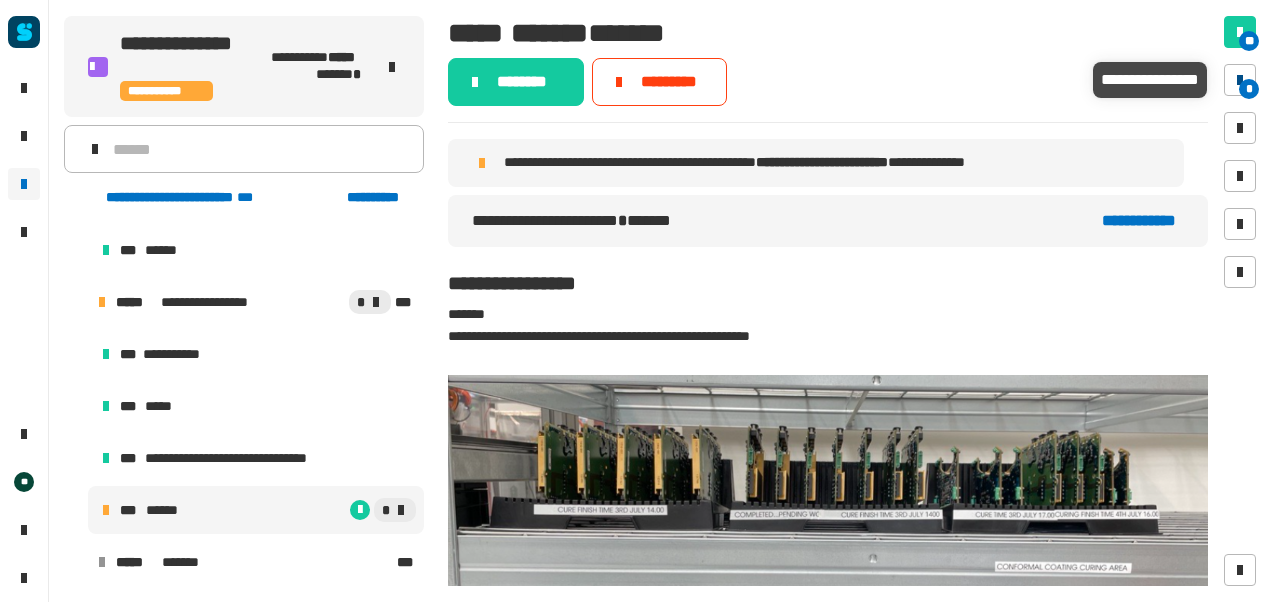 click at bounding box center [1240, 80] 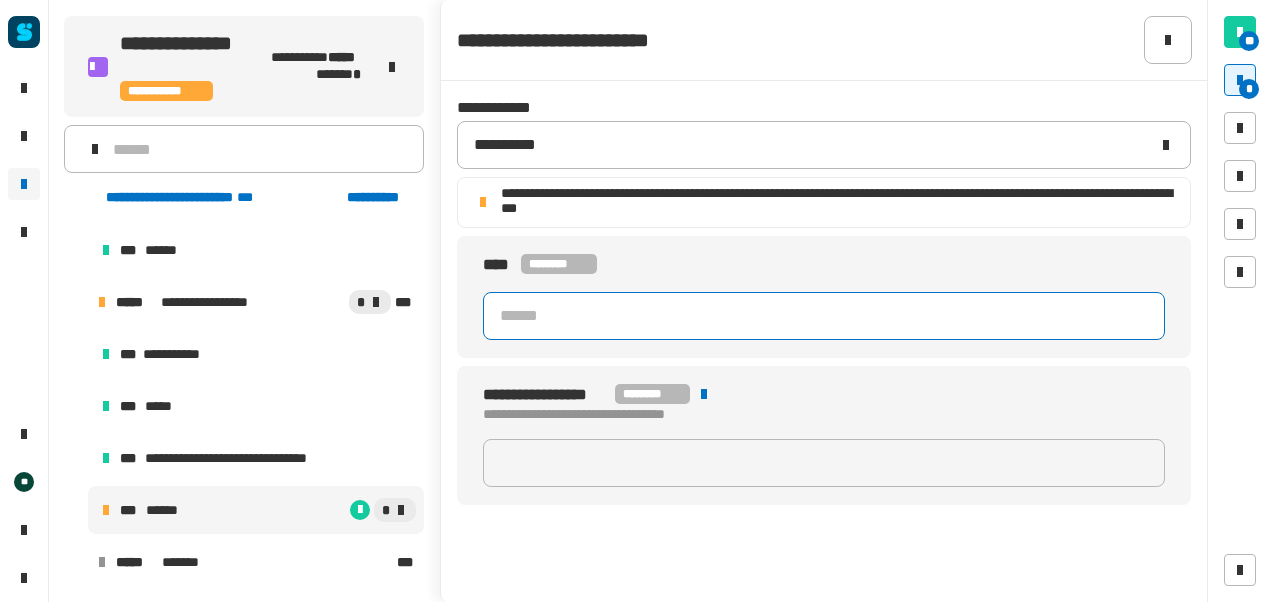 click 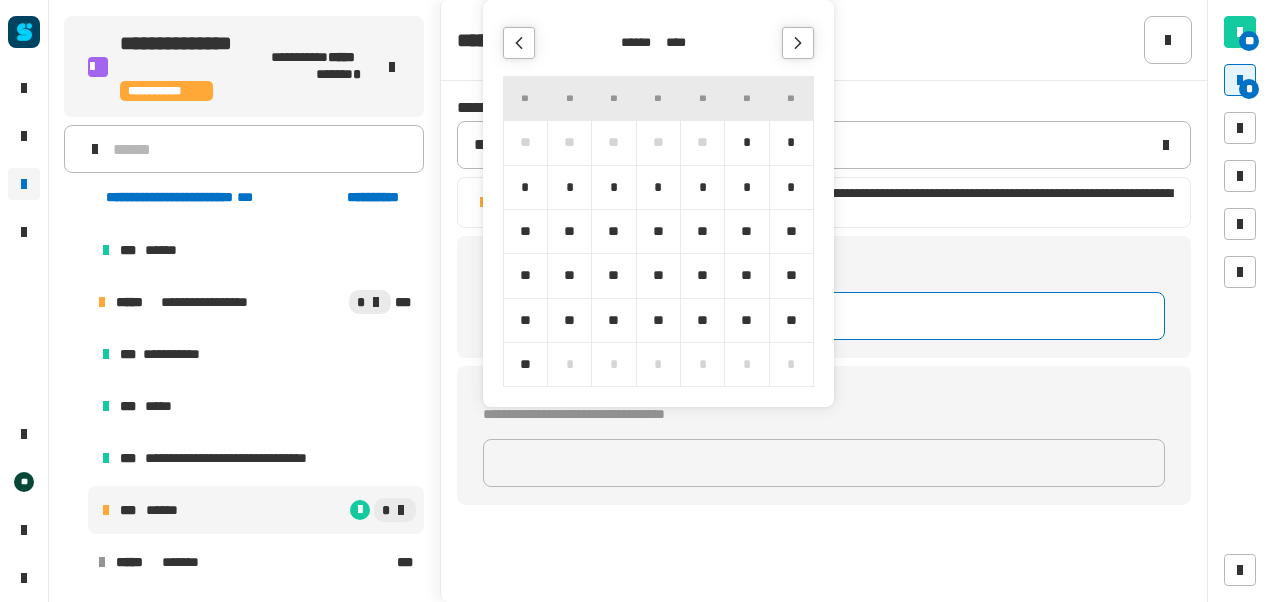 click on "*" at bounding box center [613, 187] 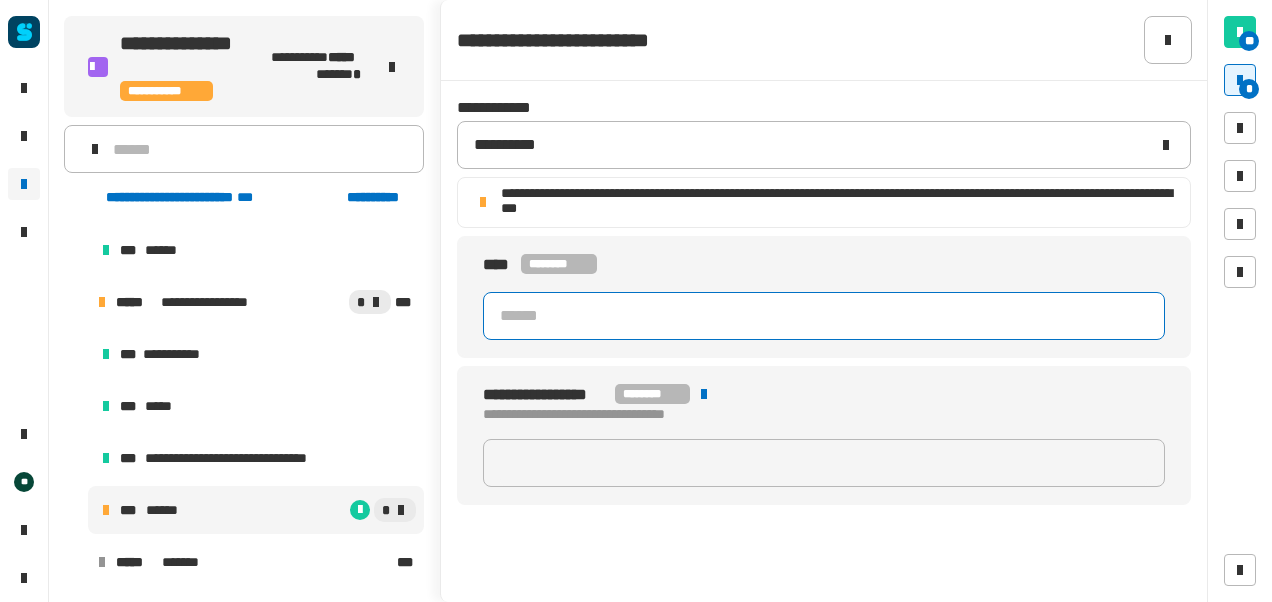 type on "**********" 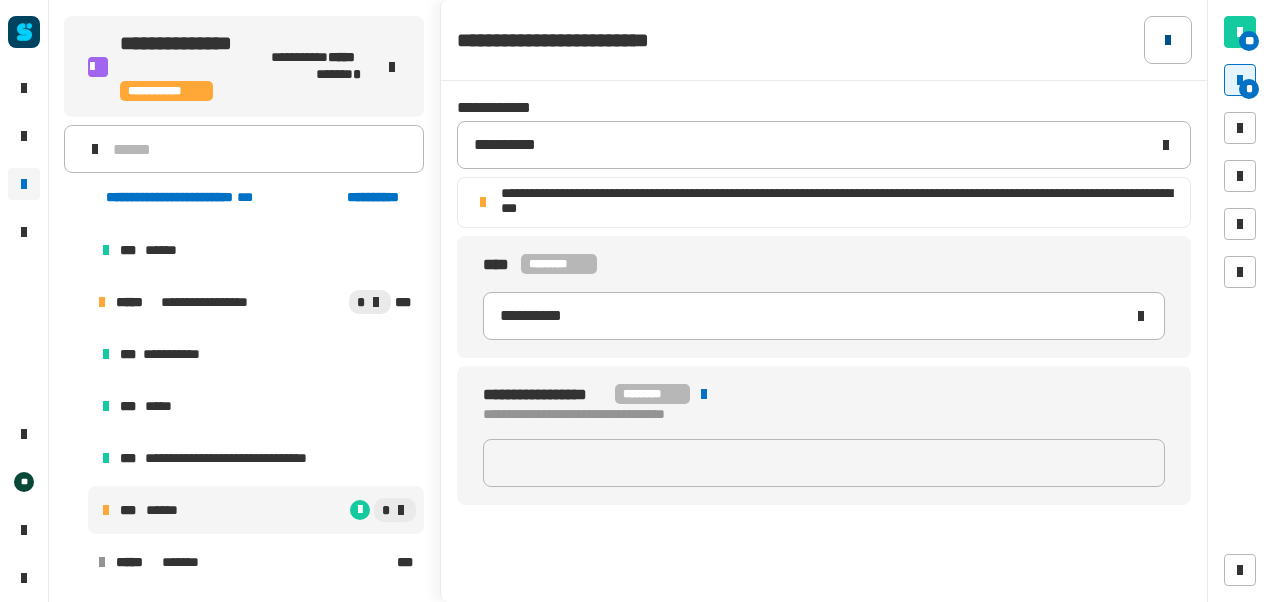 click 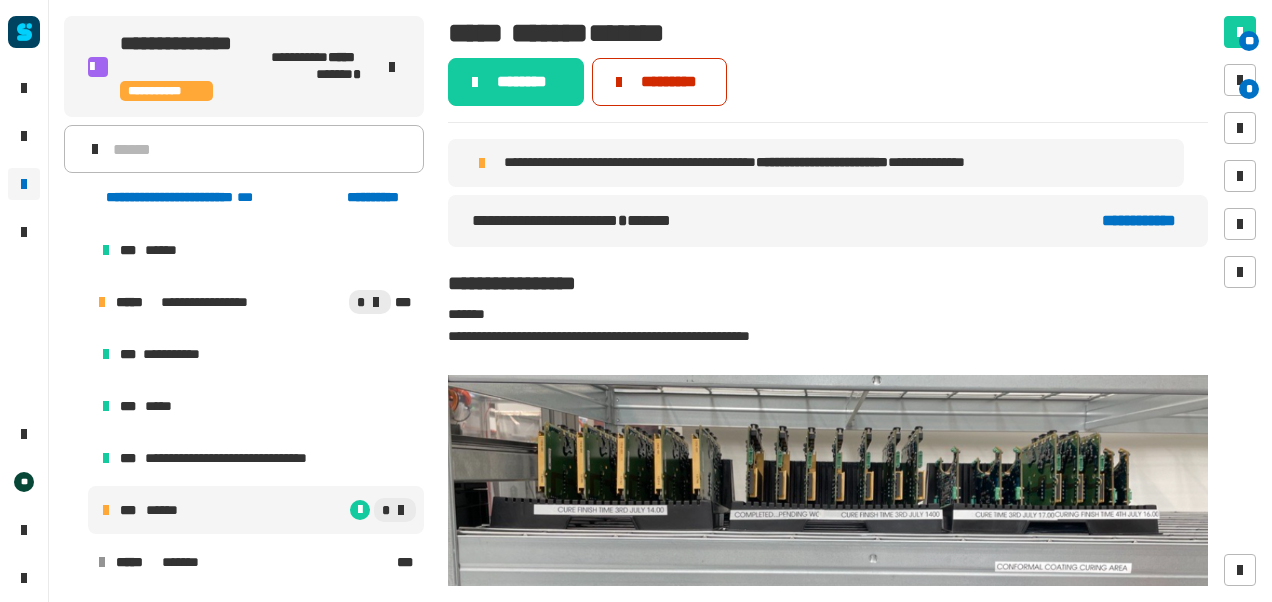 click on "*********" 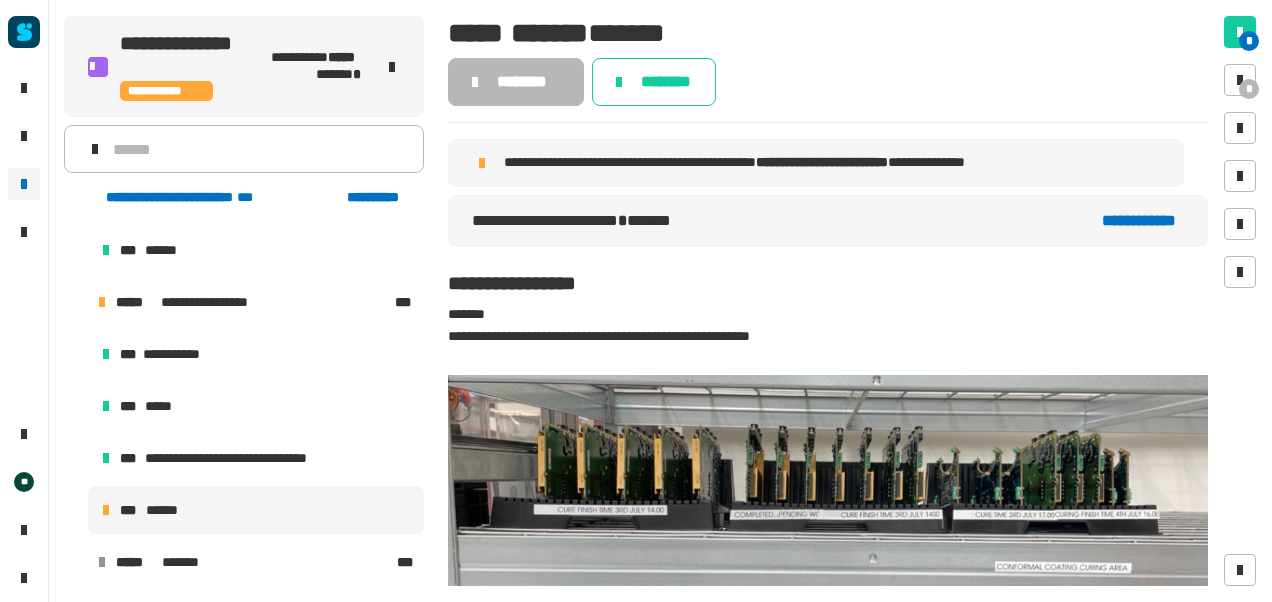 click 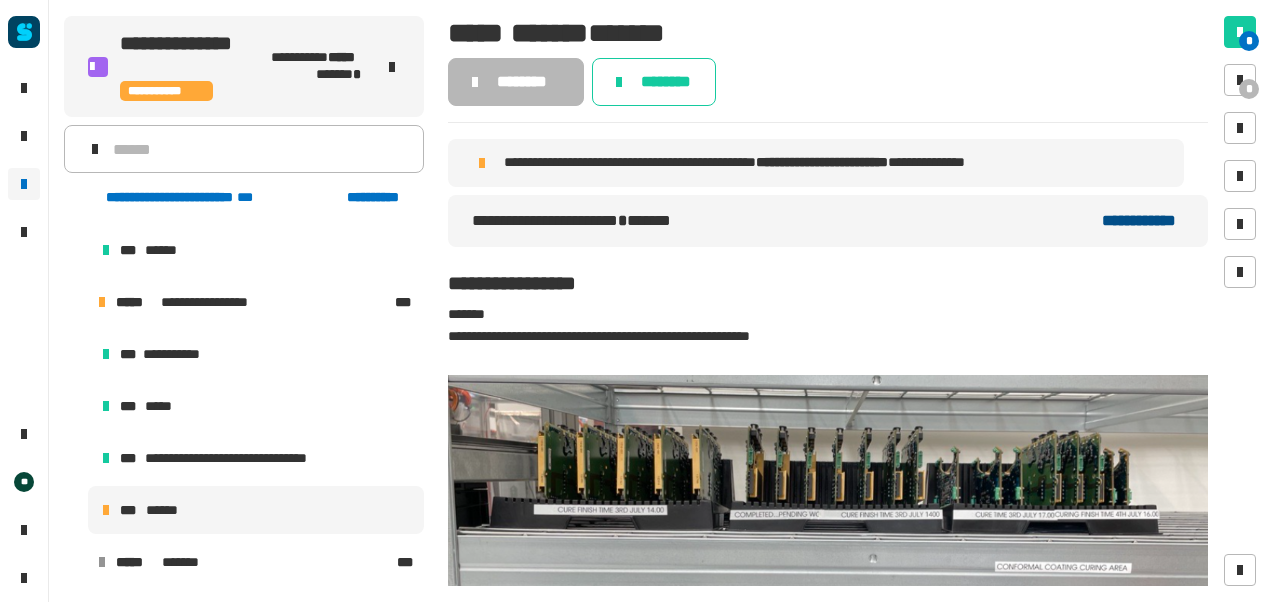 click on "**********" 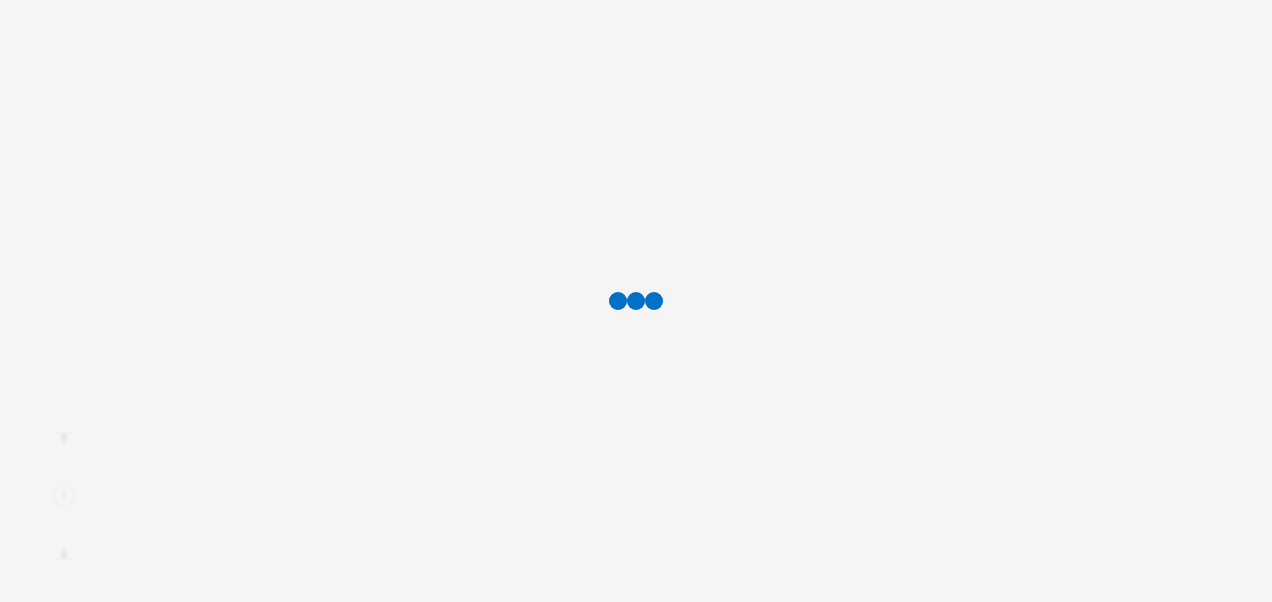 scroll, scrollTop: 0, scrollLeft: 0, axis: both 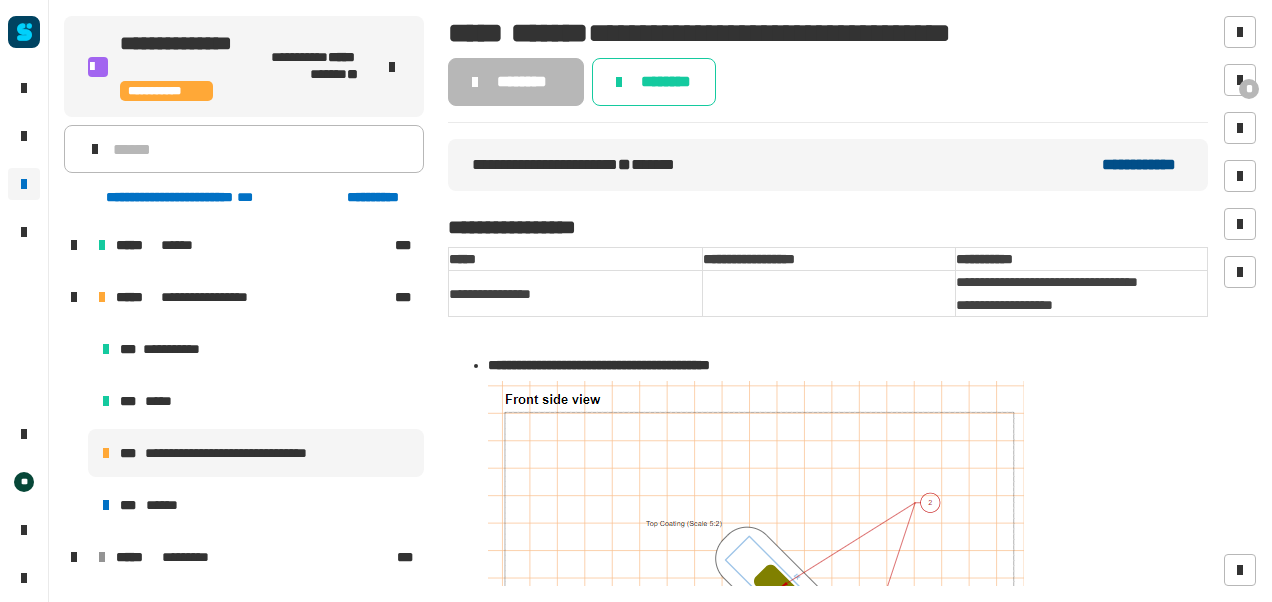 click on "**********" 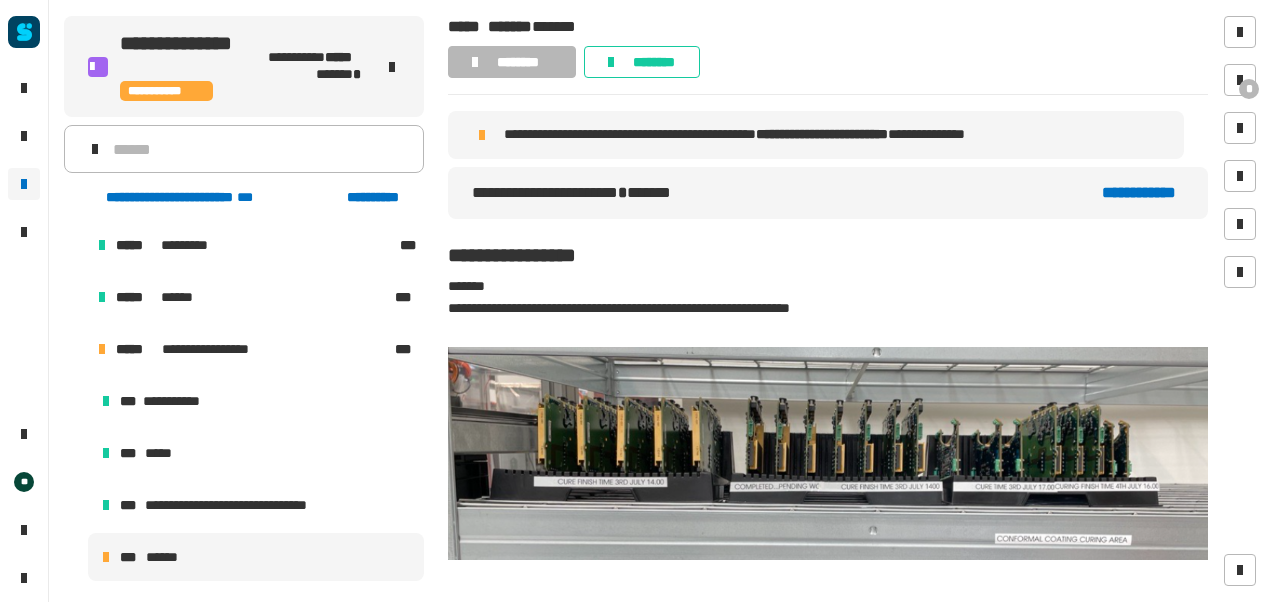 scroll, scrollTop: 0, scrollLeft: 0, axis: both 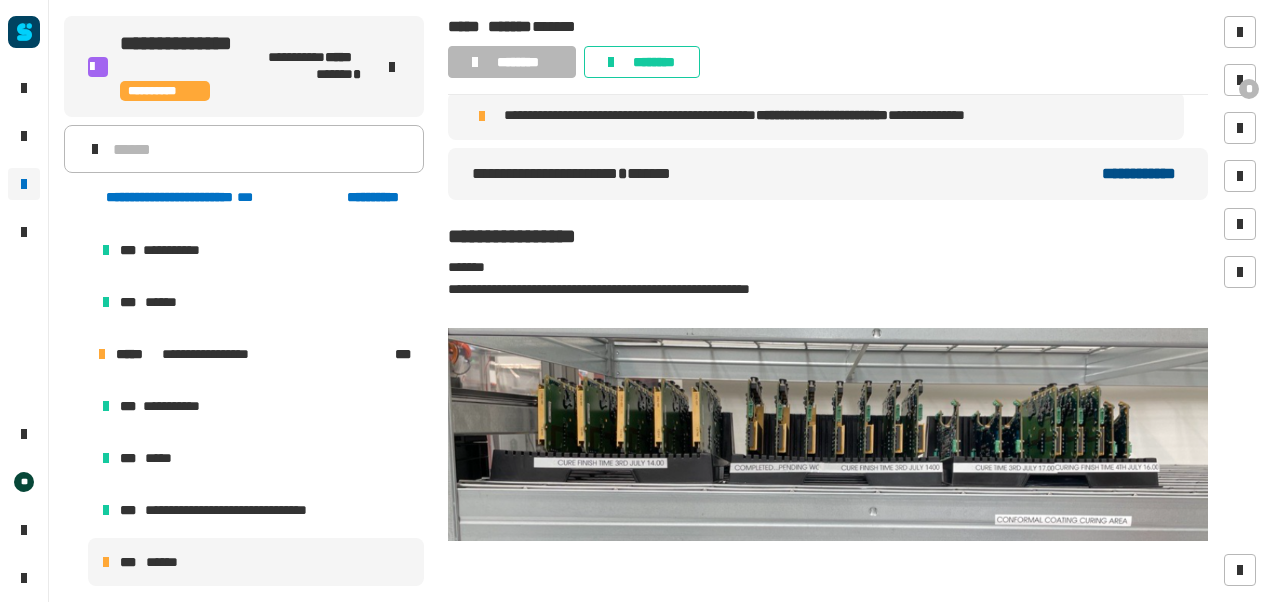 click on "**********" 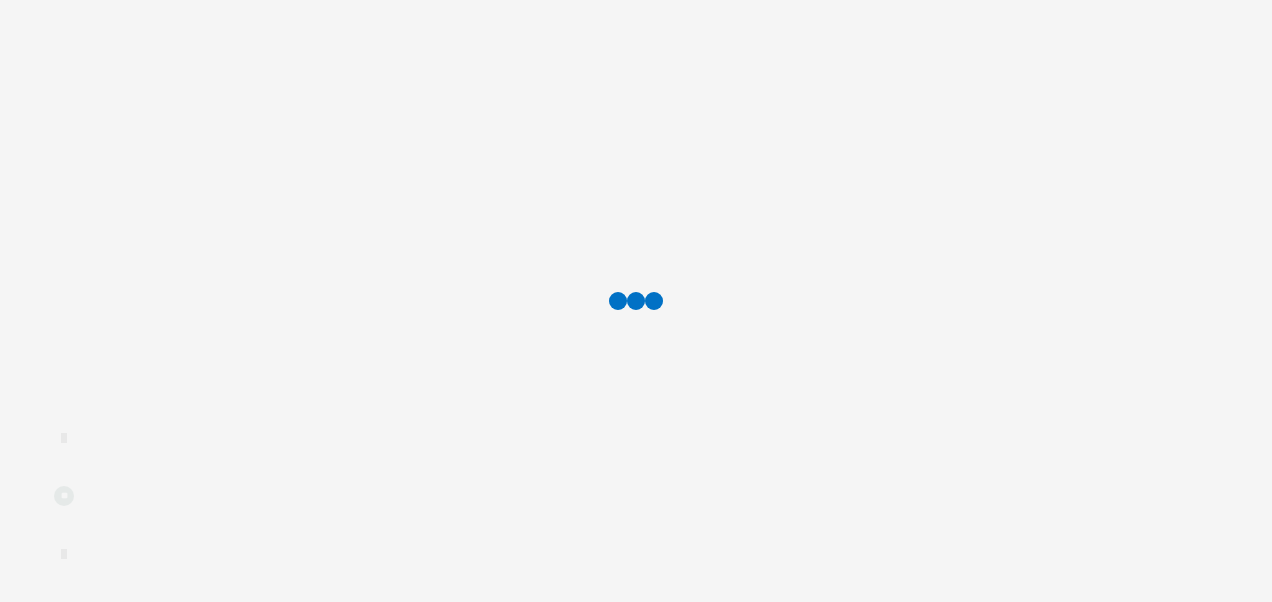 scroll, scrollTop: 0, scrollLeft: 0, axis: both 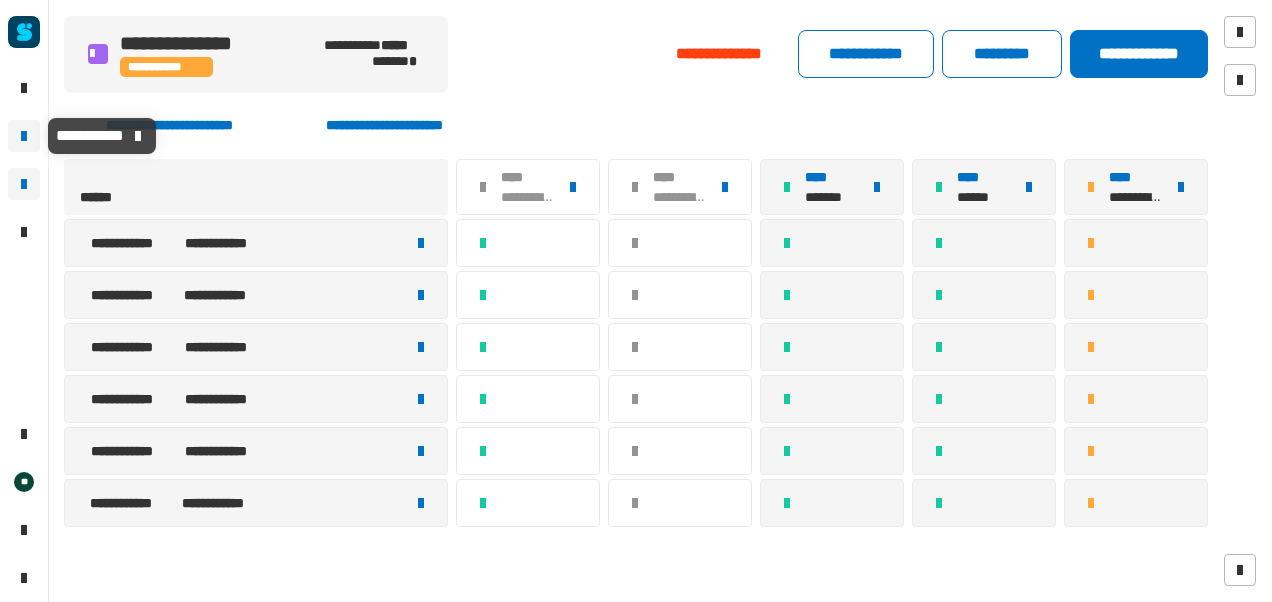click 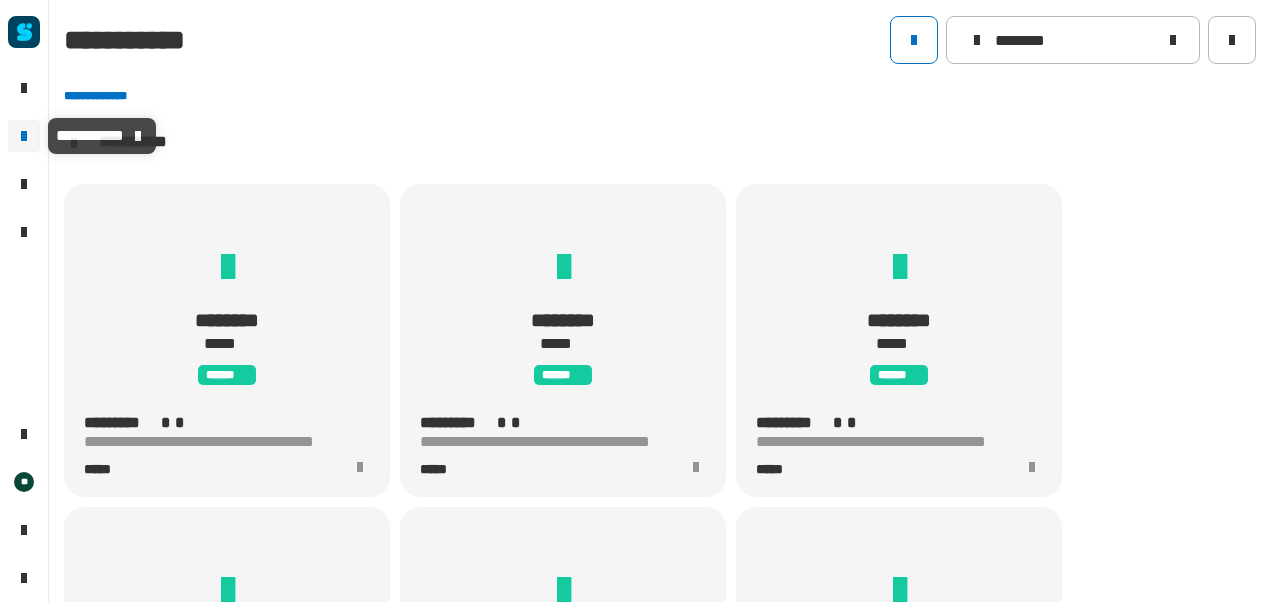 scroll, scrollTop: 1, scrollLeft: 0, axis: vertical 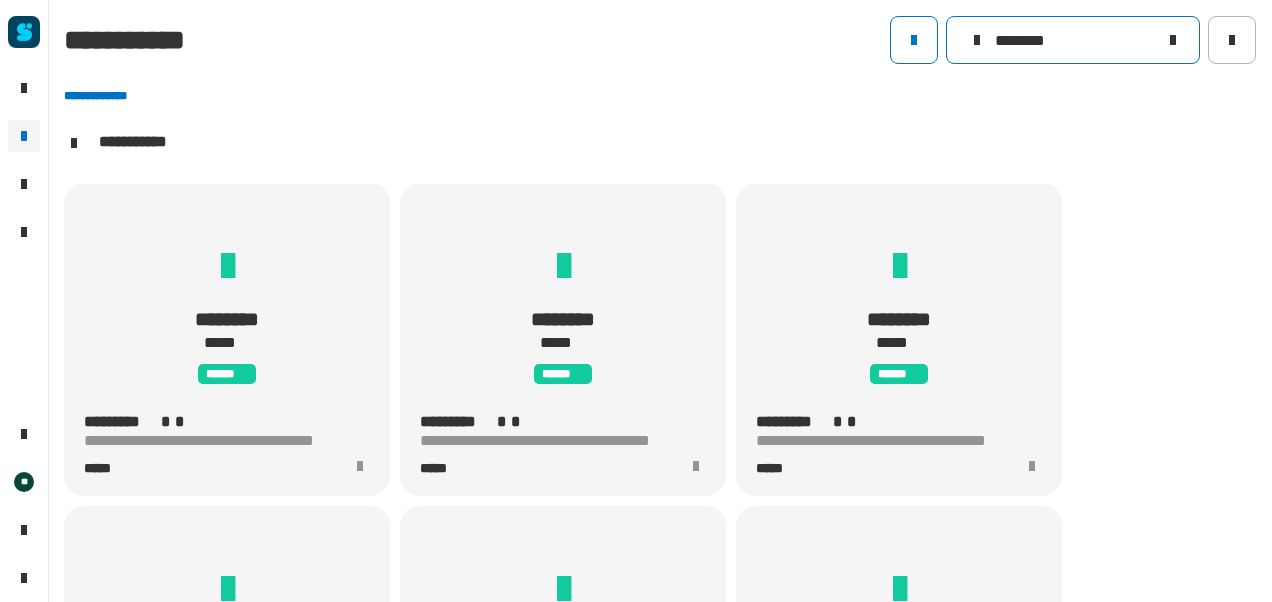 click 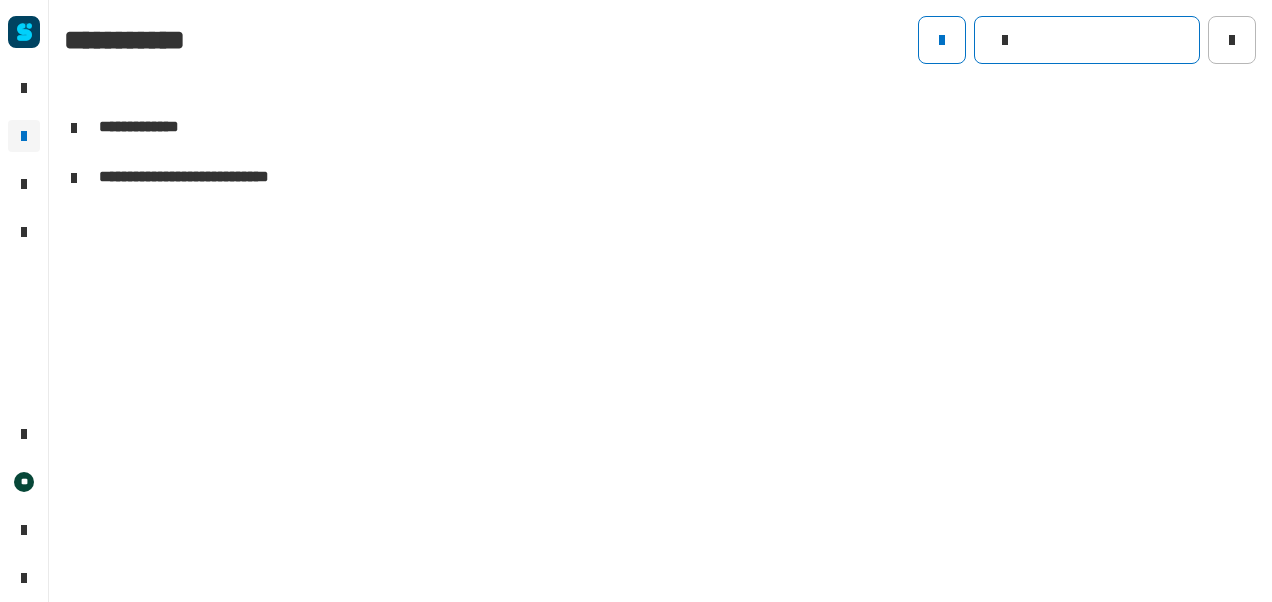 scroll, scrollTop: 0, scrollLeft: 0, axis: both 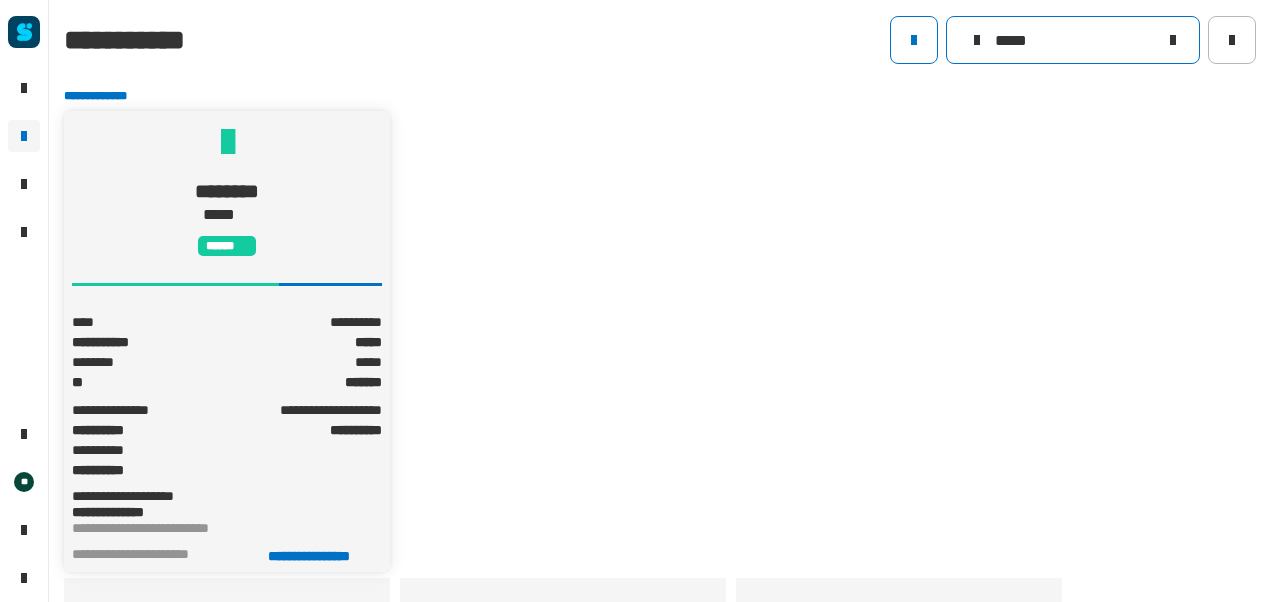 type on "*****" 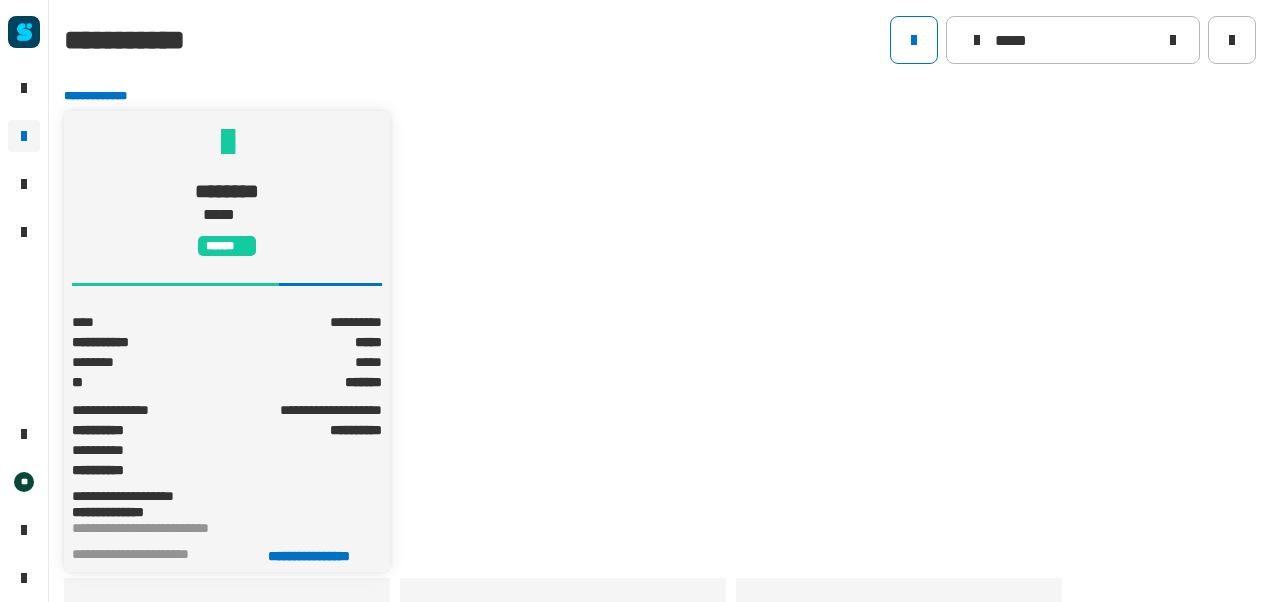 click 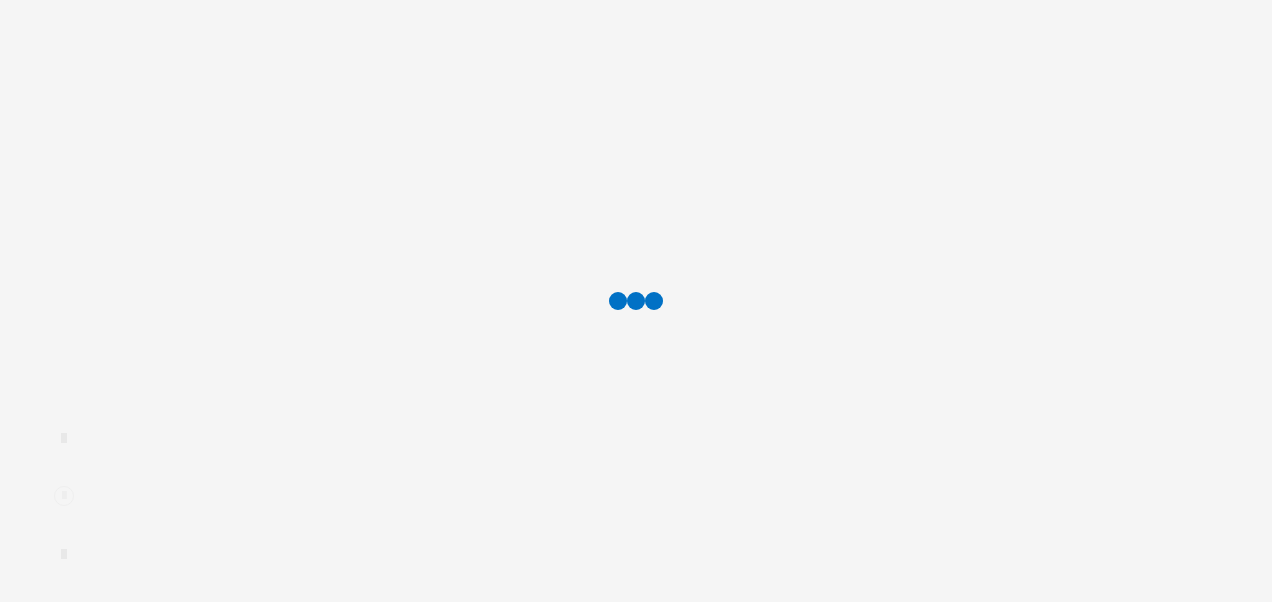 scroll, scrollTop: 0, scrollLeft: 0, axis: both 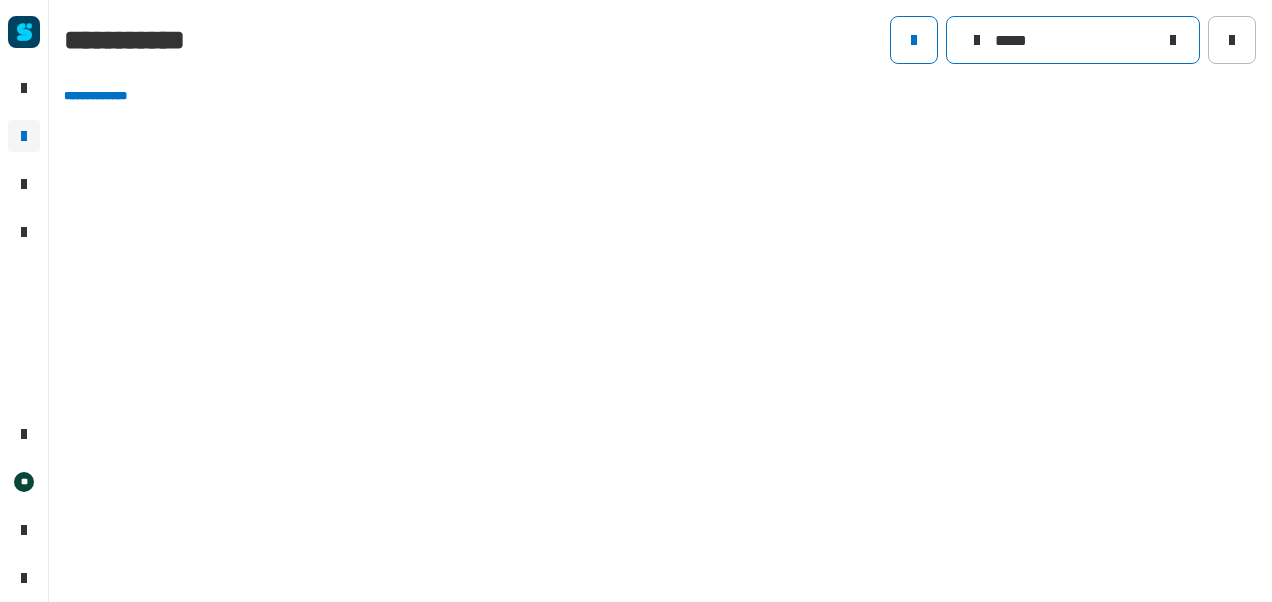 click on "*****" 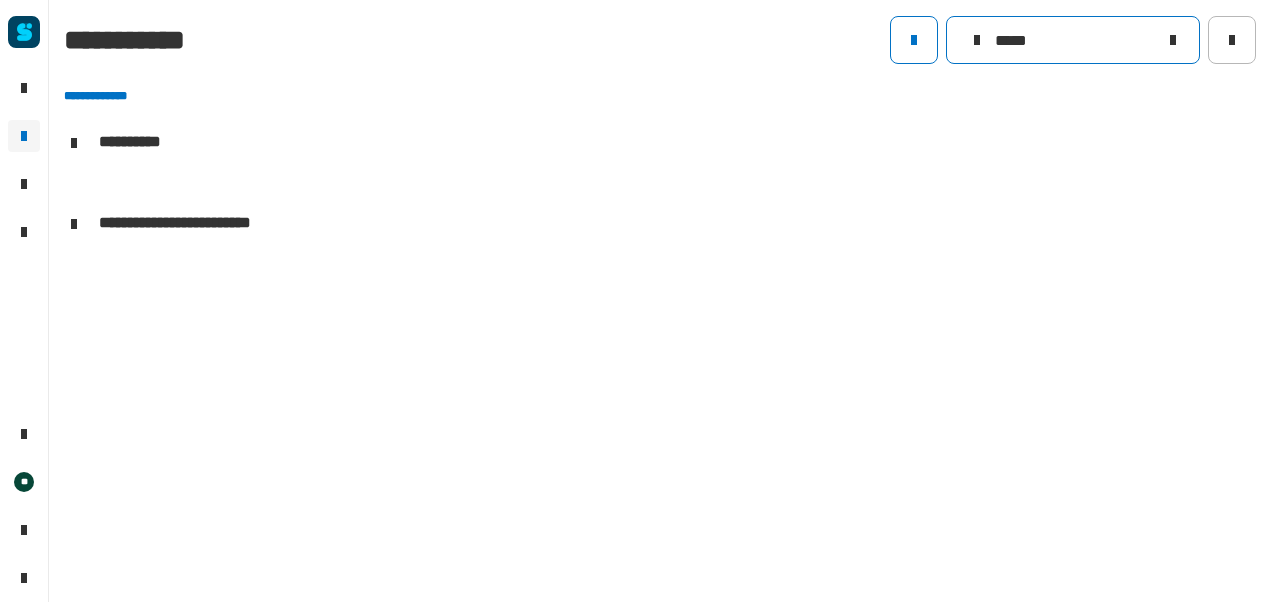 scroll, scrollTop: 0, scrollLeft: 0, axis: both 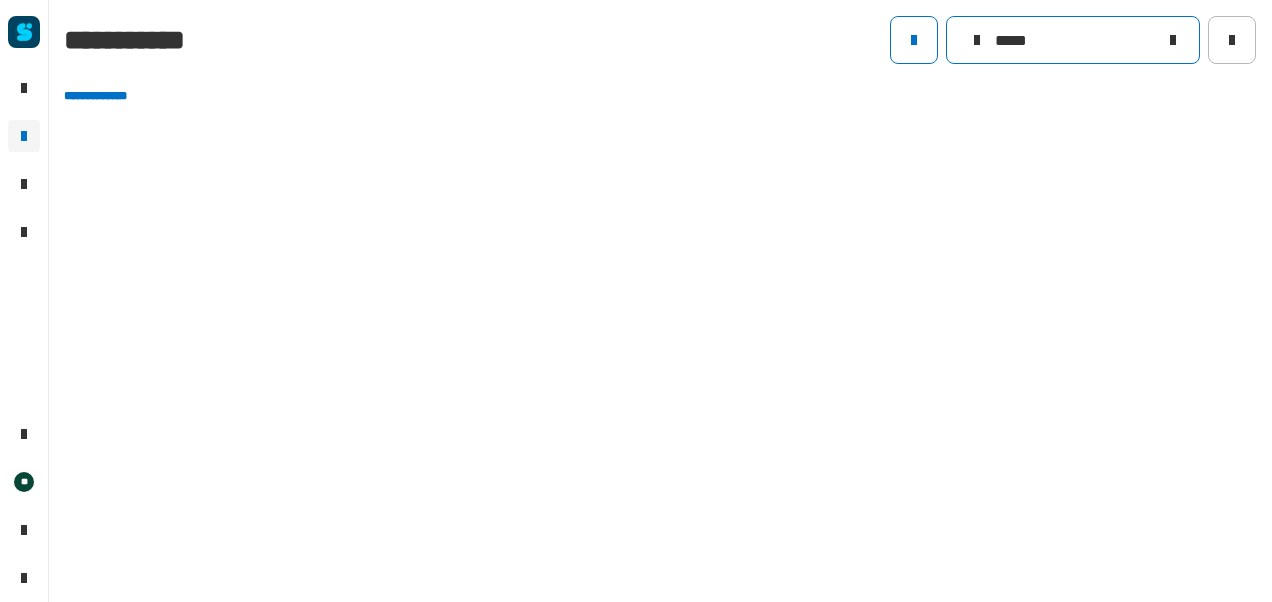 type on "*****" 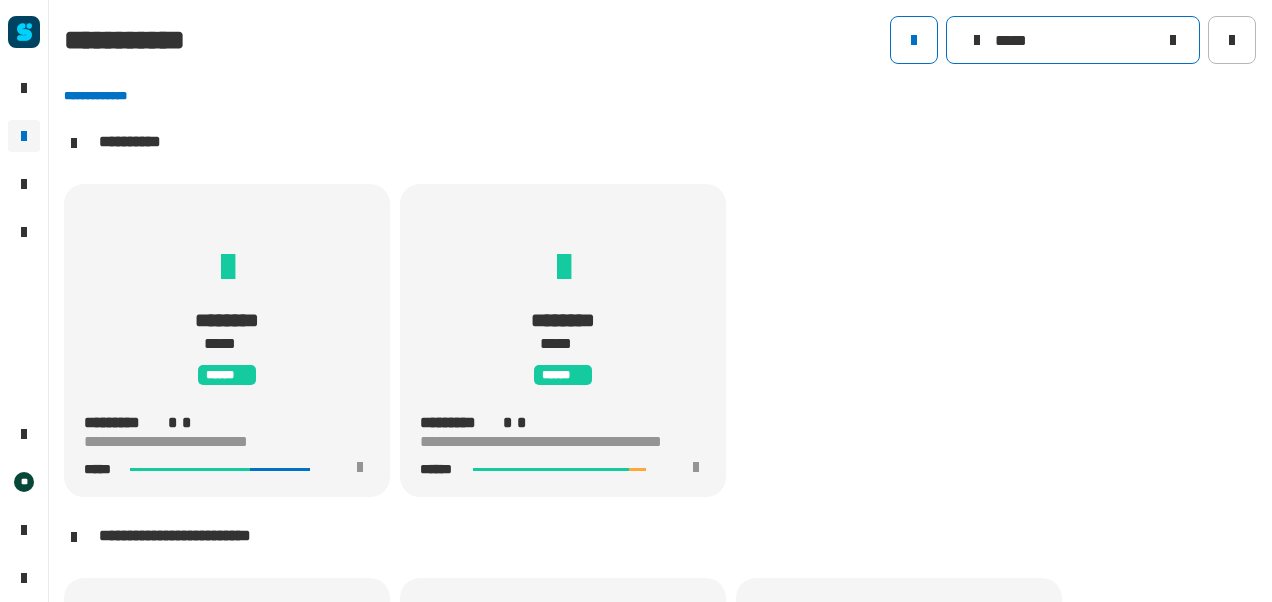 scroll, scrollTop: 0, scrollLeft: 0, axis: both 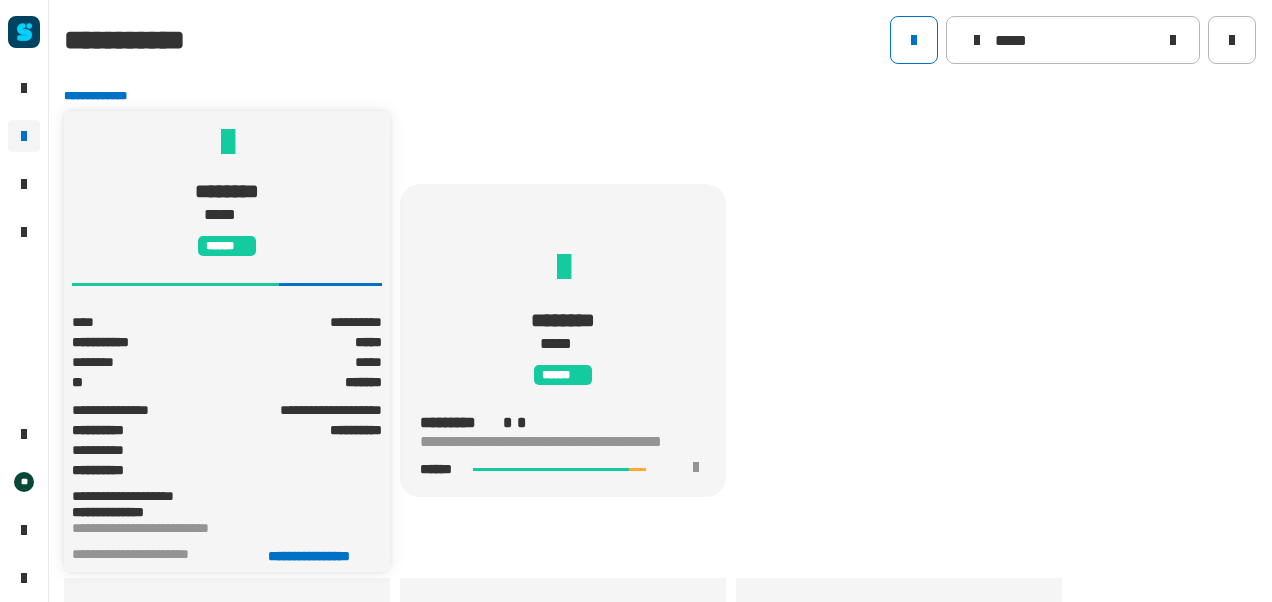 click on "******** ***** ******" 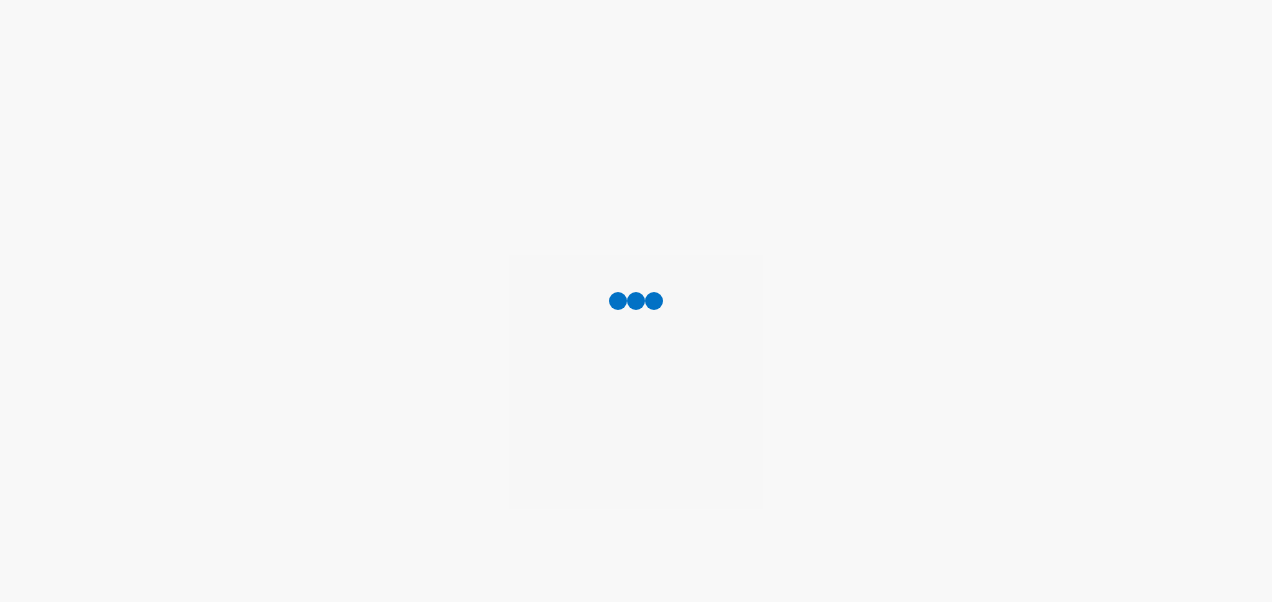 scroll, scrollTop: 0, scrollLeft: 0, axis: both 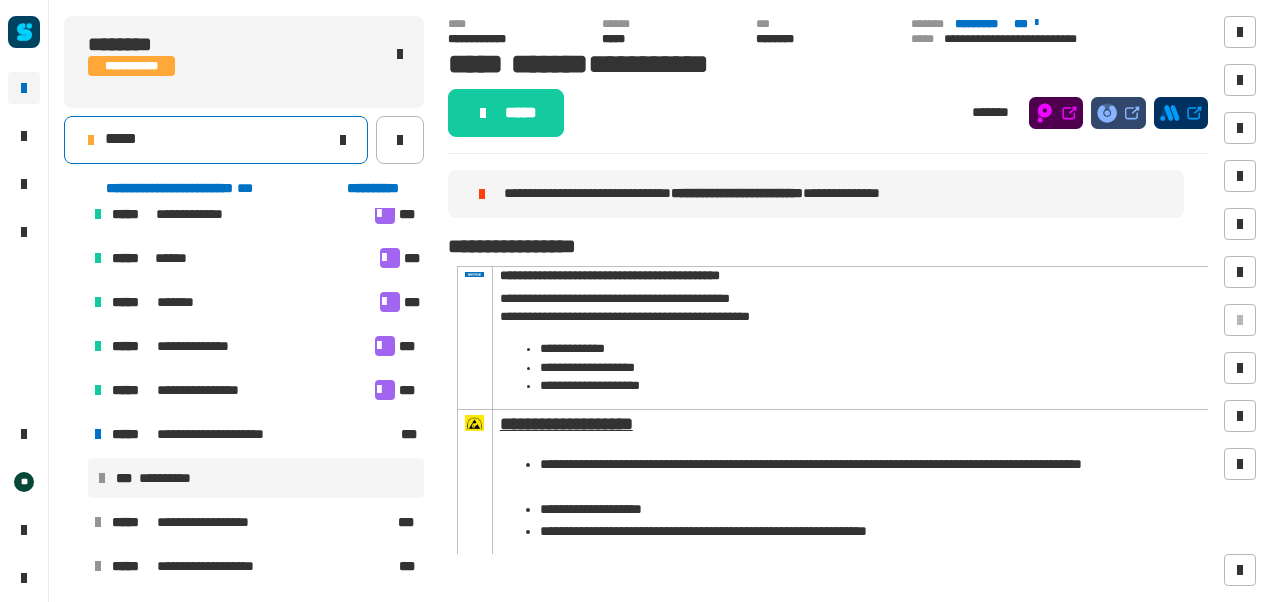 click on "*****" 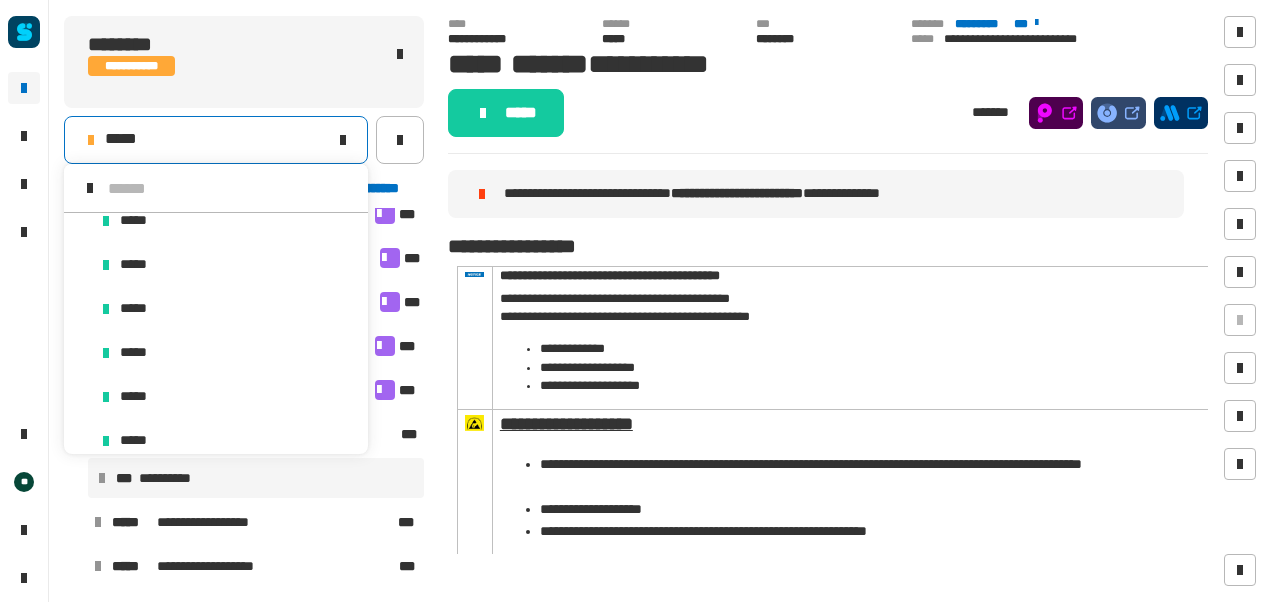 scroll, scrollTop: 1179, scrollLeft: 0, axis: vertical 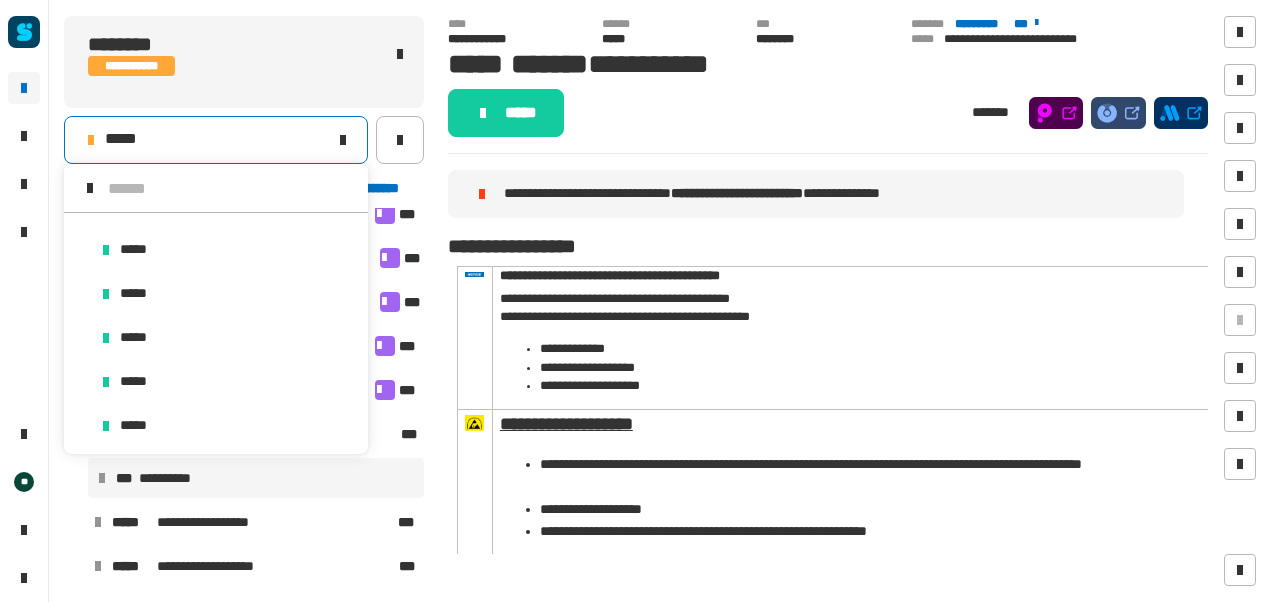 click on "***** *******" 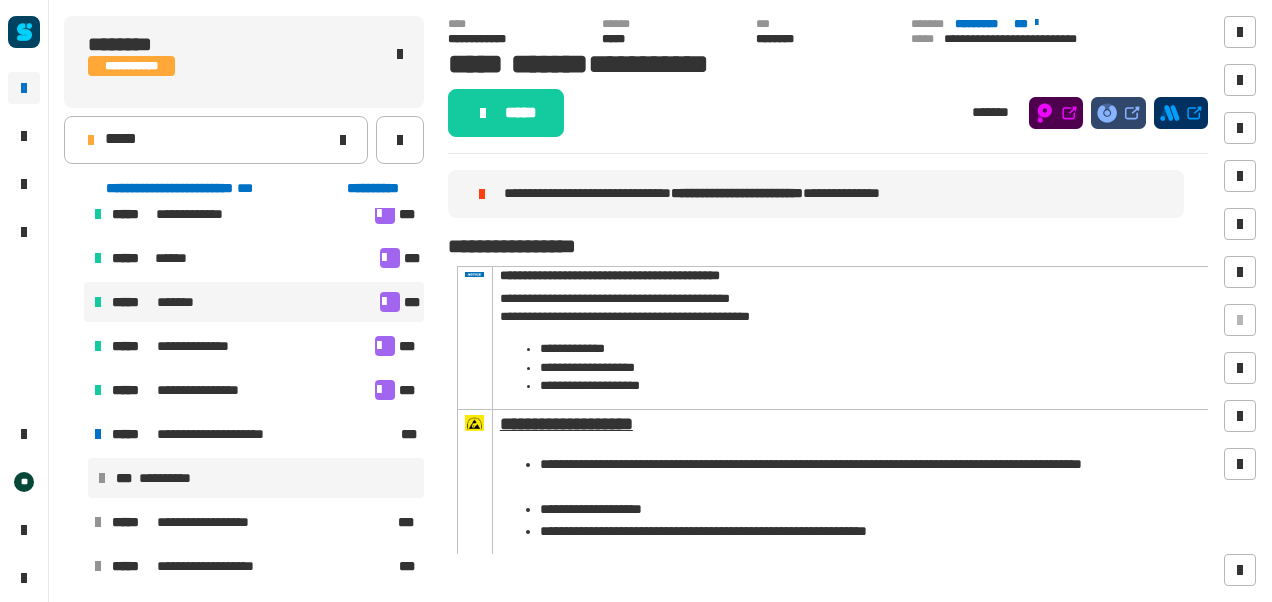 scroll, scrollTop: 0, scrollLeft: 0, axis: both 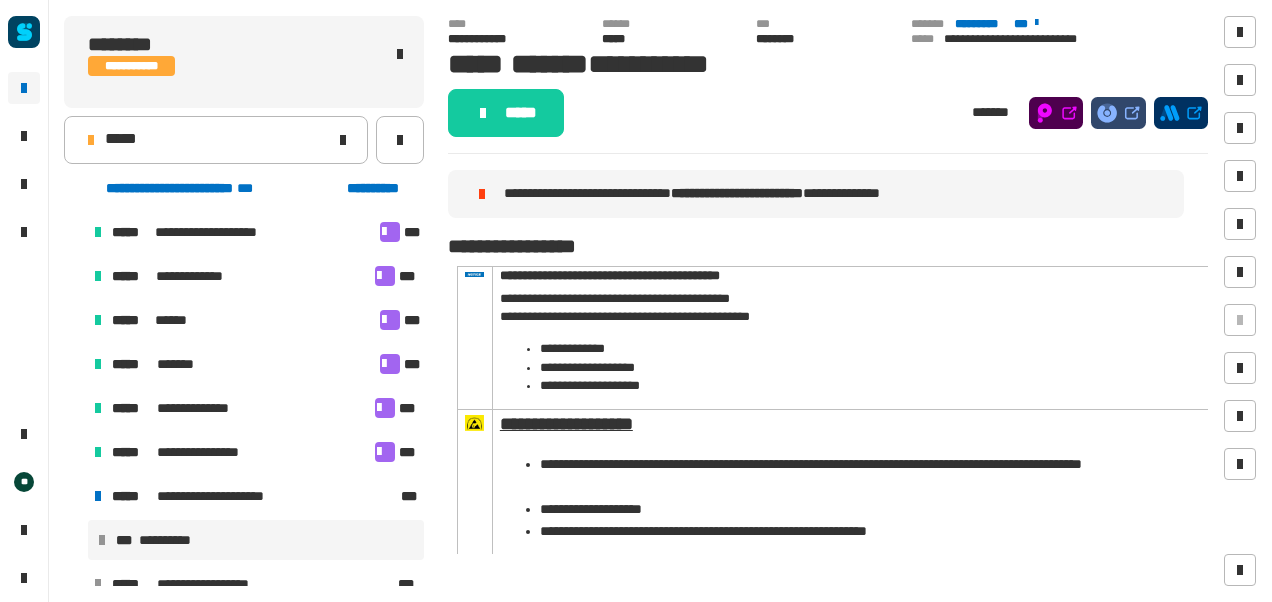 click at bounding box center (74, 496) 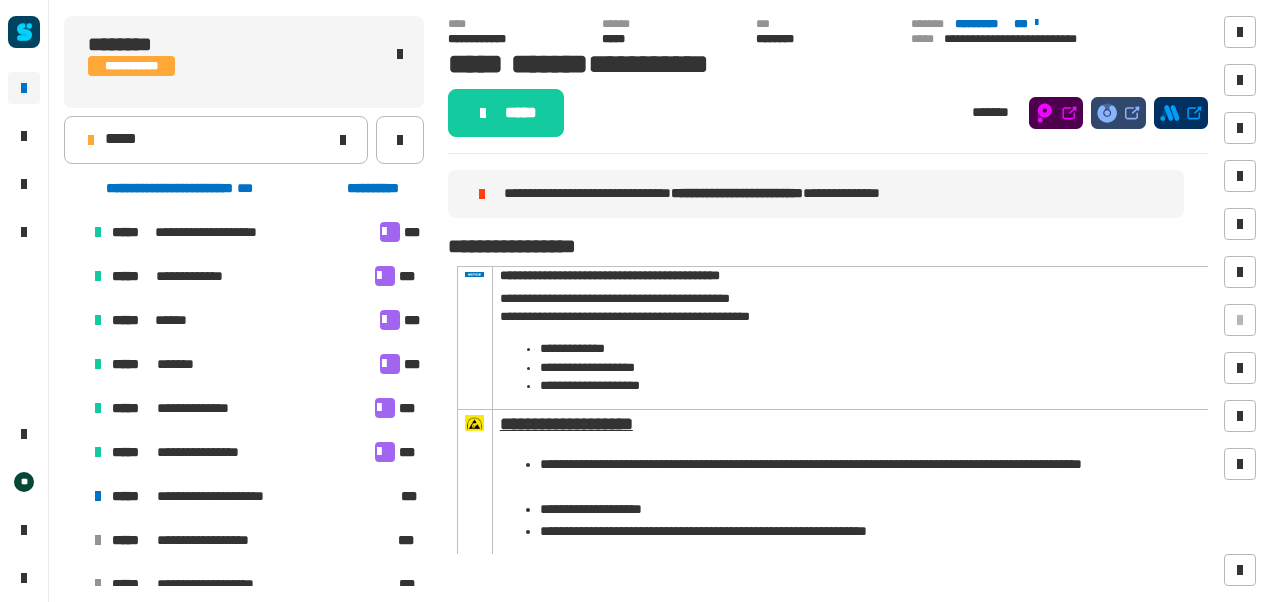 scroll, scrollTop: 18, scrollLeft: 0, axis: vertical 